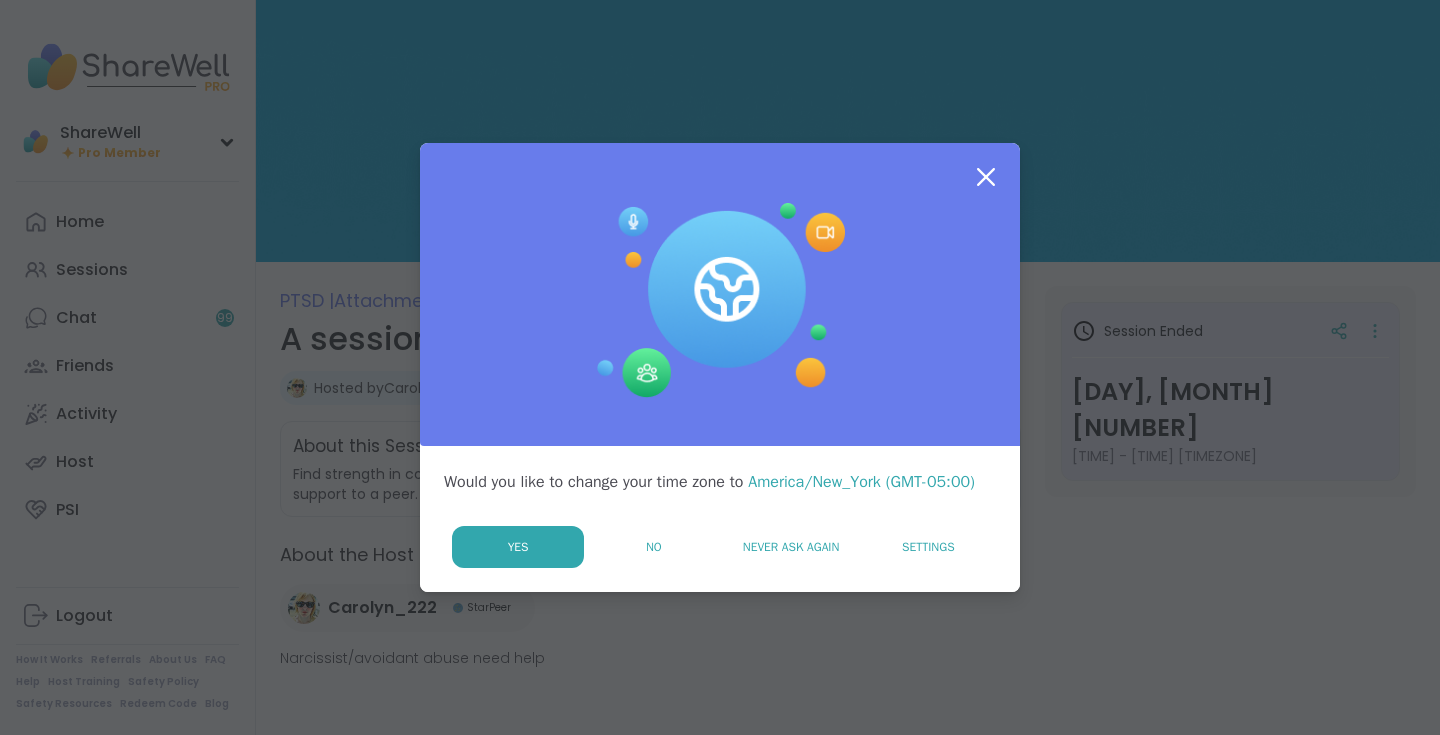 scroll, scrollTop: 0, scrollLeft: 0, axis: both 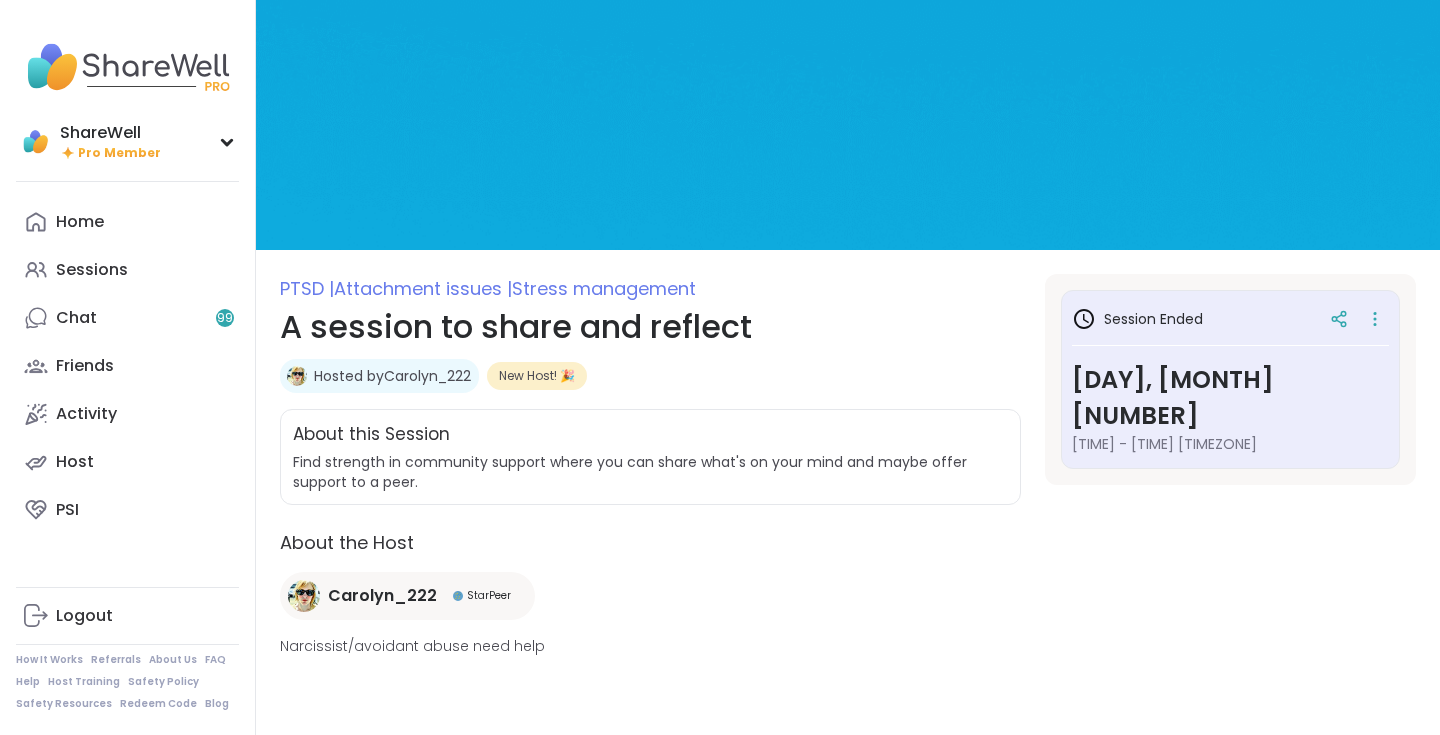 click on "Hosted by  Carolyn_222" at bounding box center [392, 376] 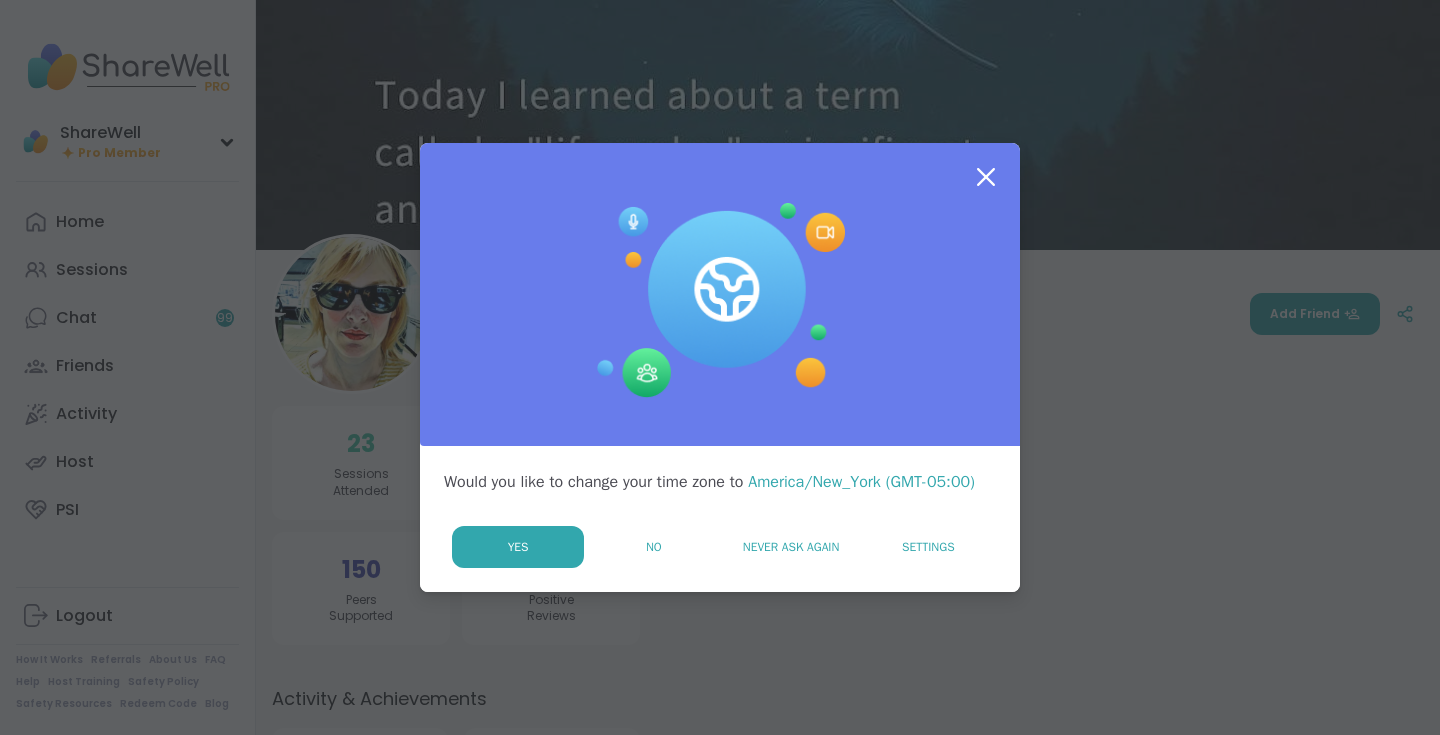 scroll, scrollTop: 0, scrollLeft: 0, axis: both 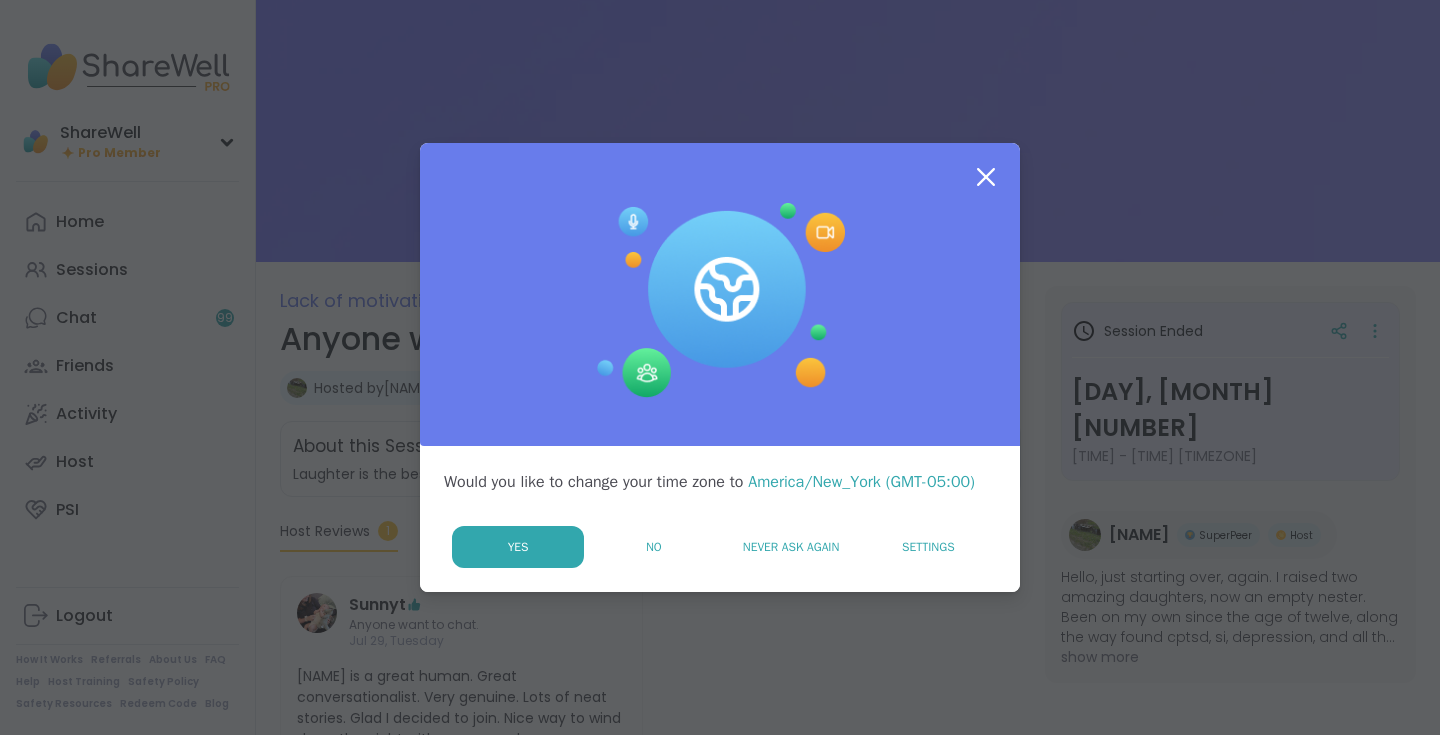click 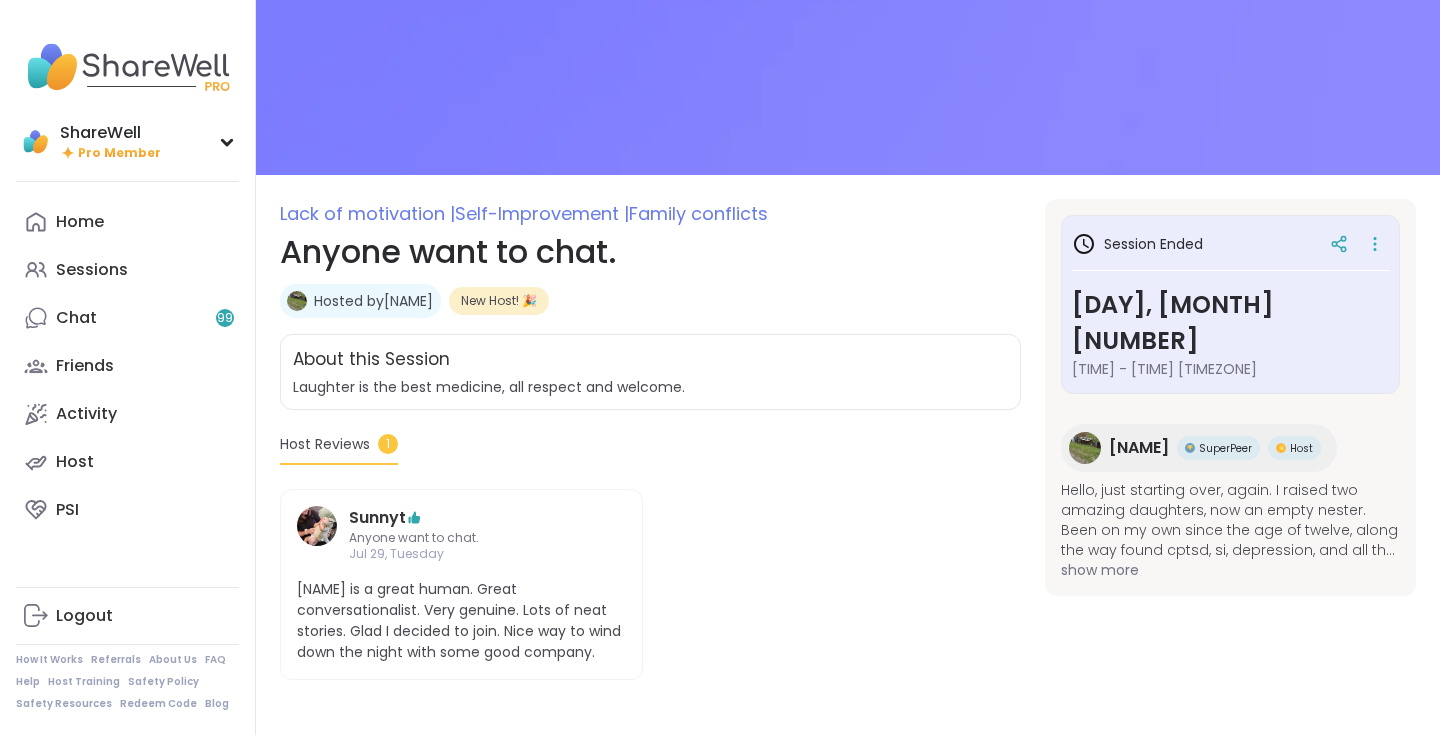 scroll, scrollTop: 86, scrollLeft: 0, axis: vertical 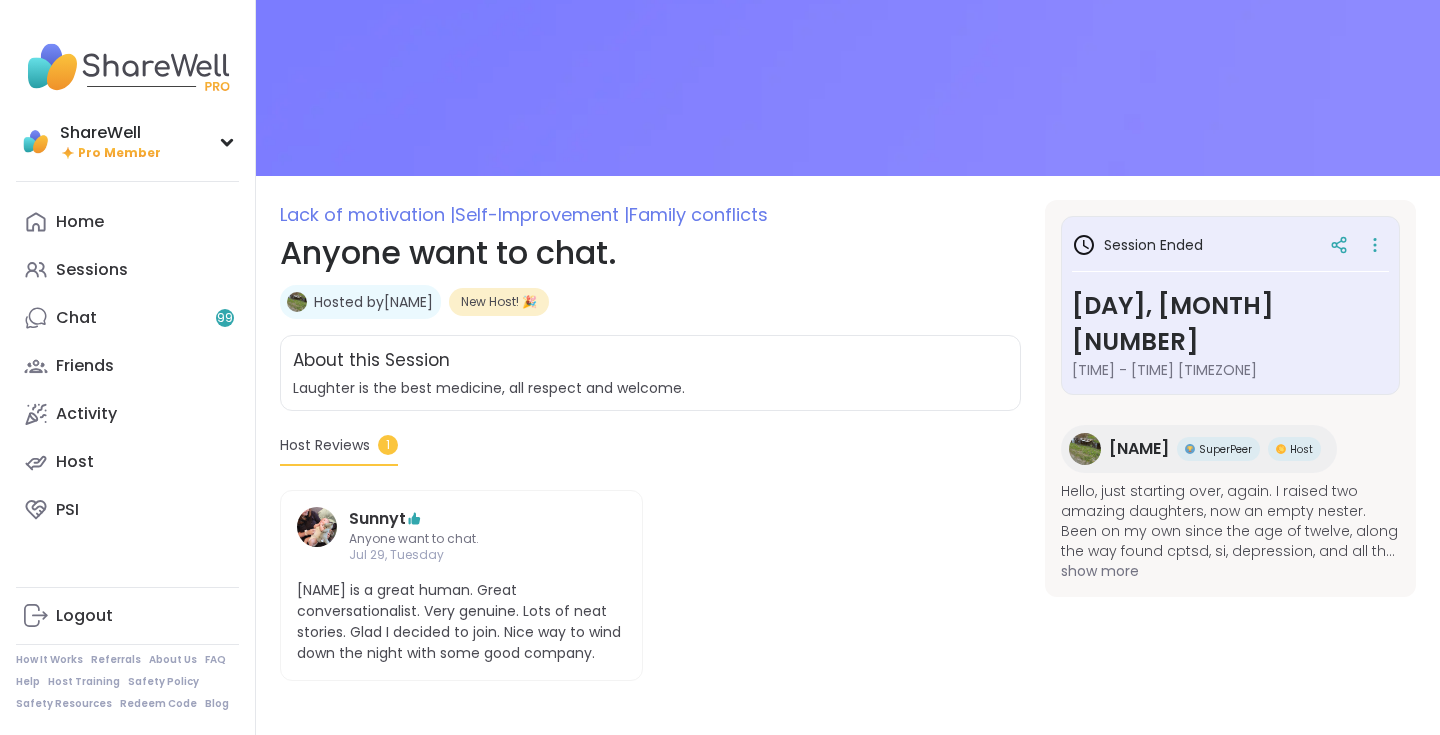 click on "Hosted by  Kevin2025" at bounding box center [373, 302] 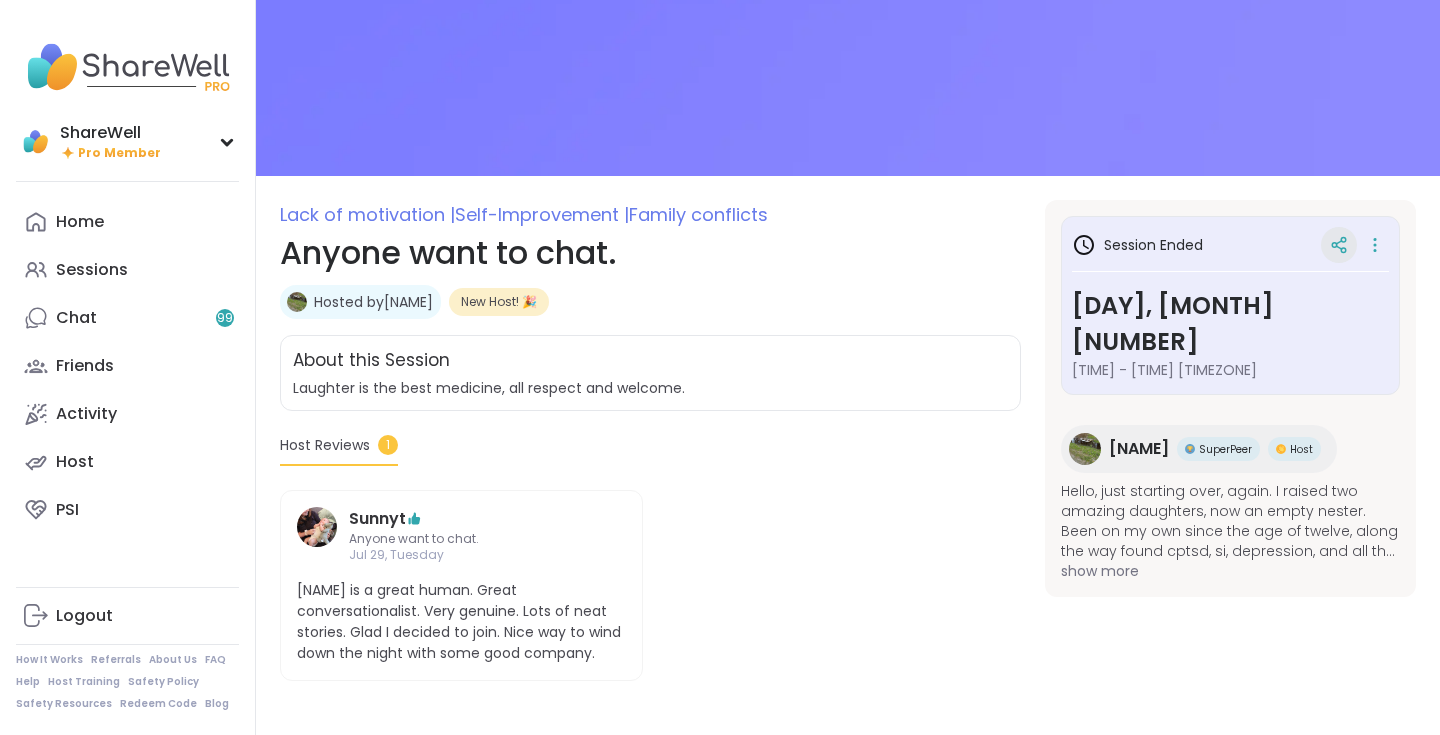 click at bounding box center [1339, 245] 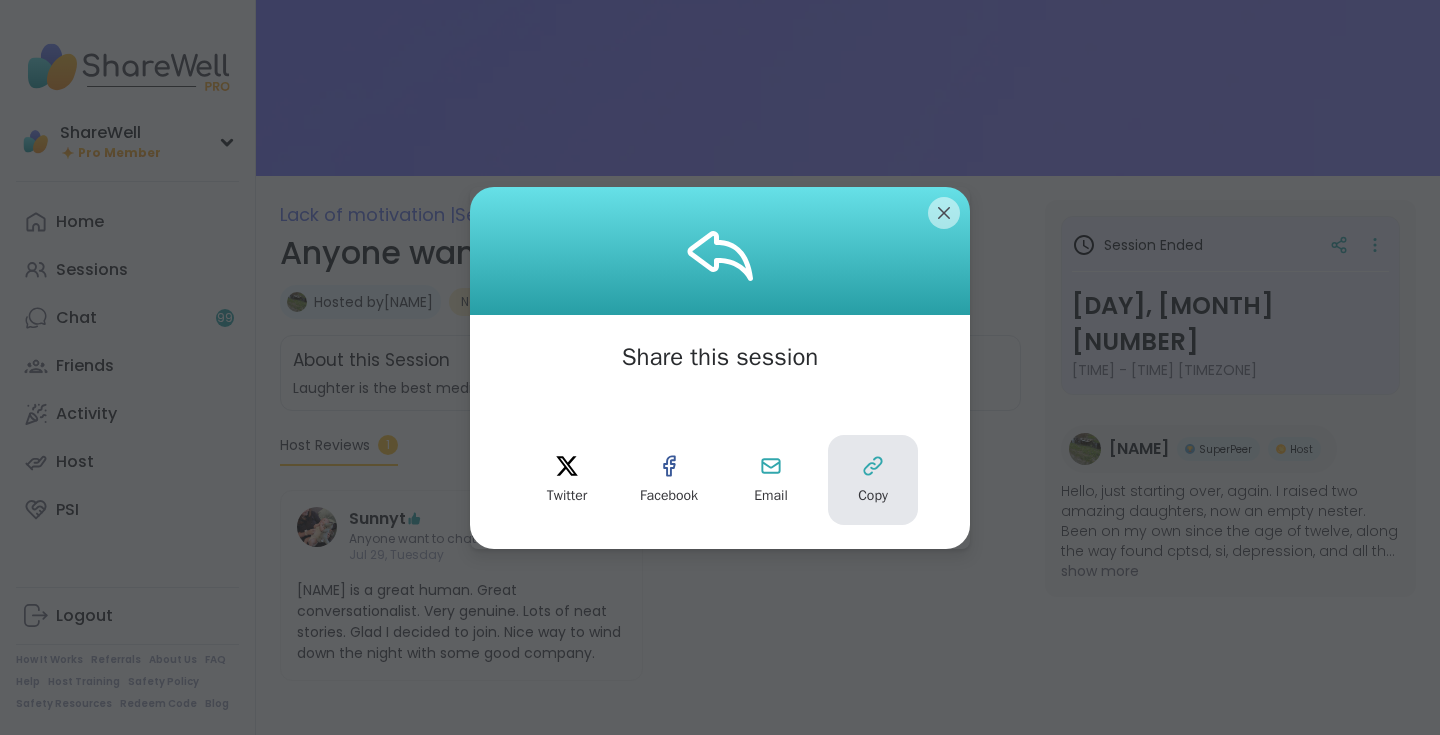 click on "Copy" at bounding box center [873, 480] 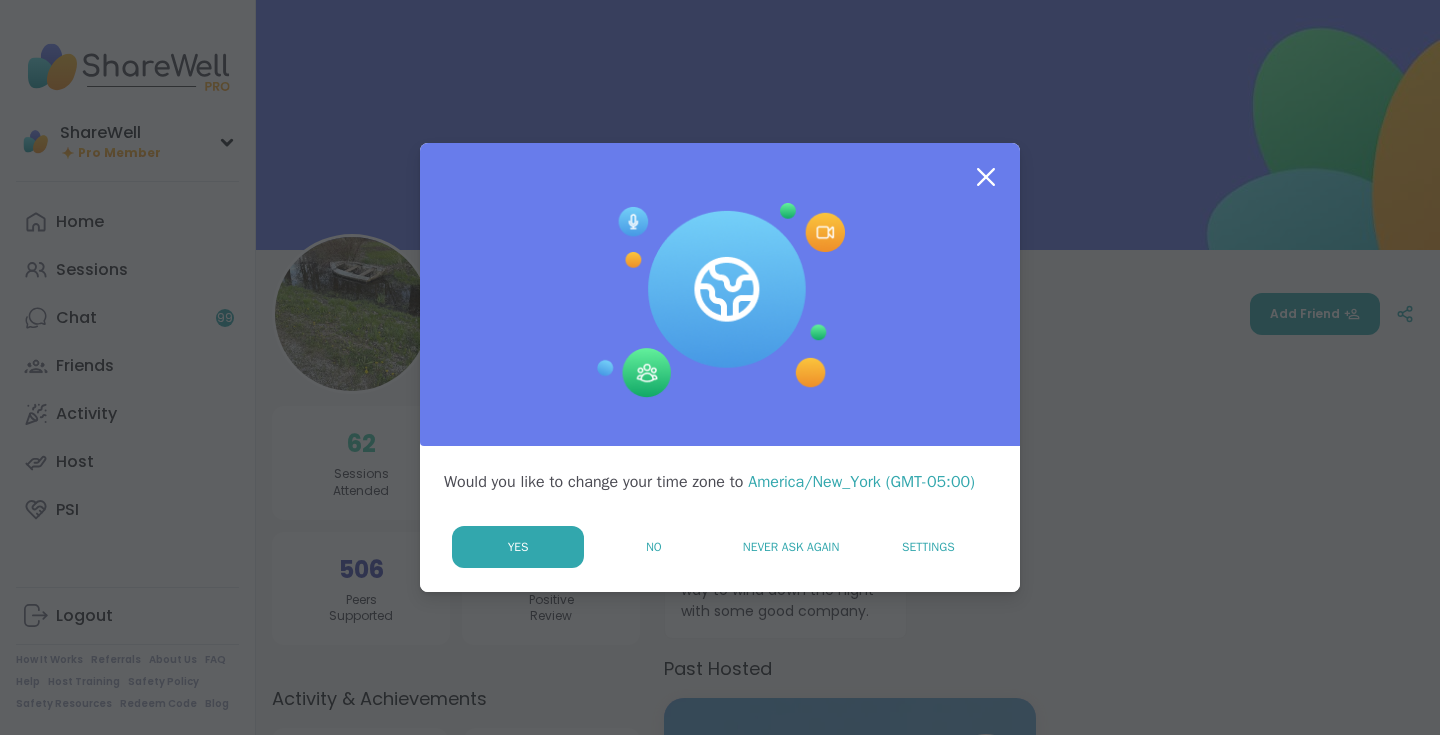 scroll, scrollTop: 0, scrollLeft: 0, axis: both 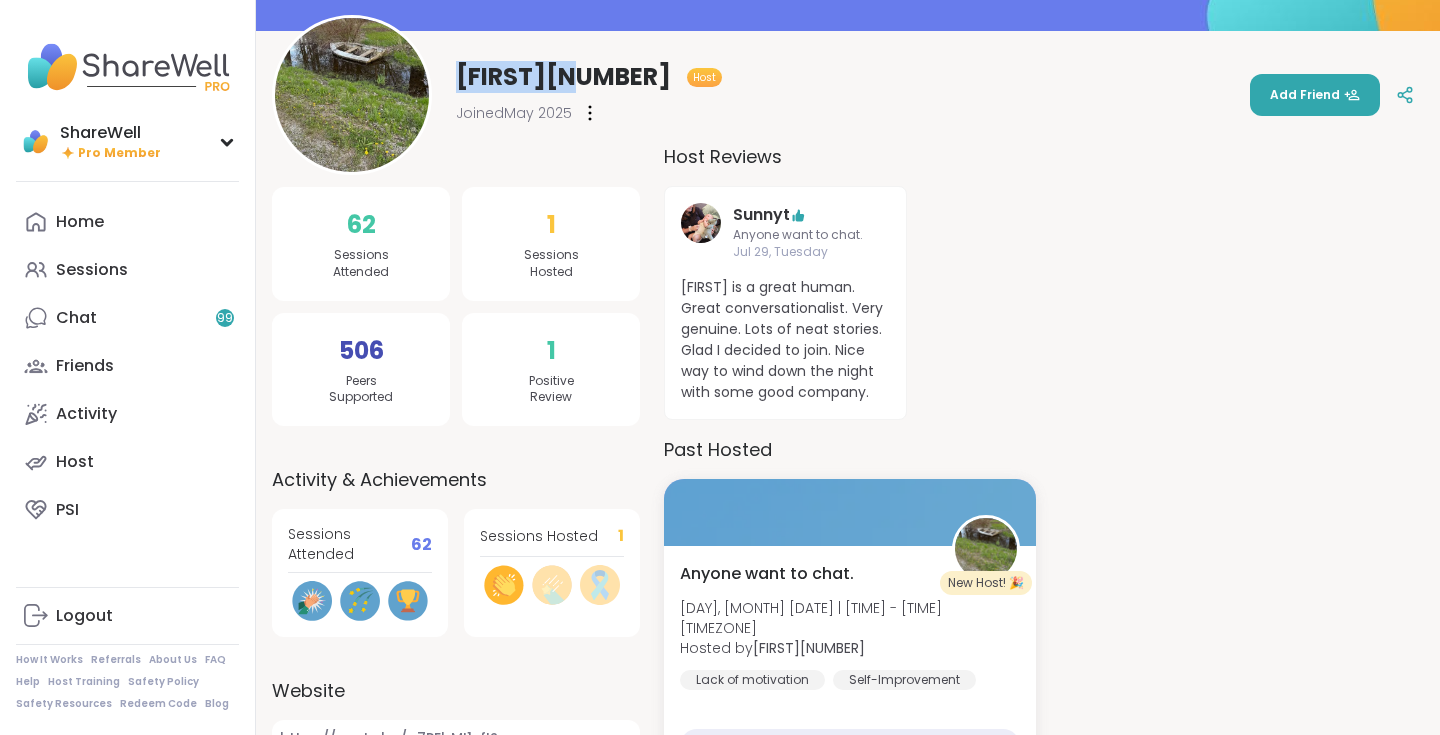 drag, startPoint x: 459, startPoint y: 72, endPoint x: 595, endPoint y: 72, distance: 136 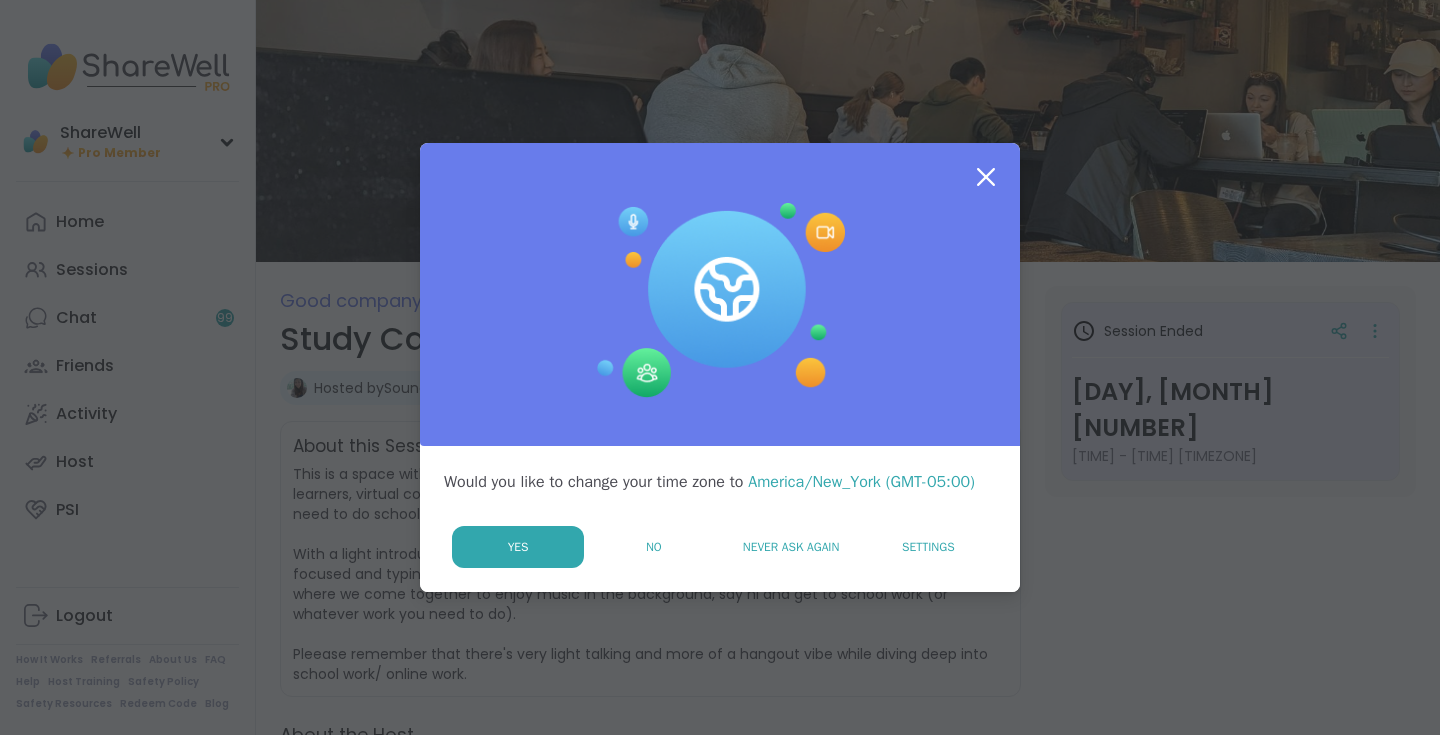 scroll, scrollTop: 0, scrollLeft: 0, axis: both 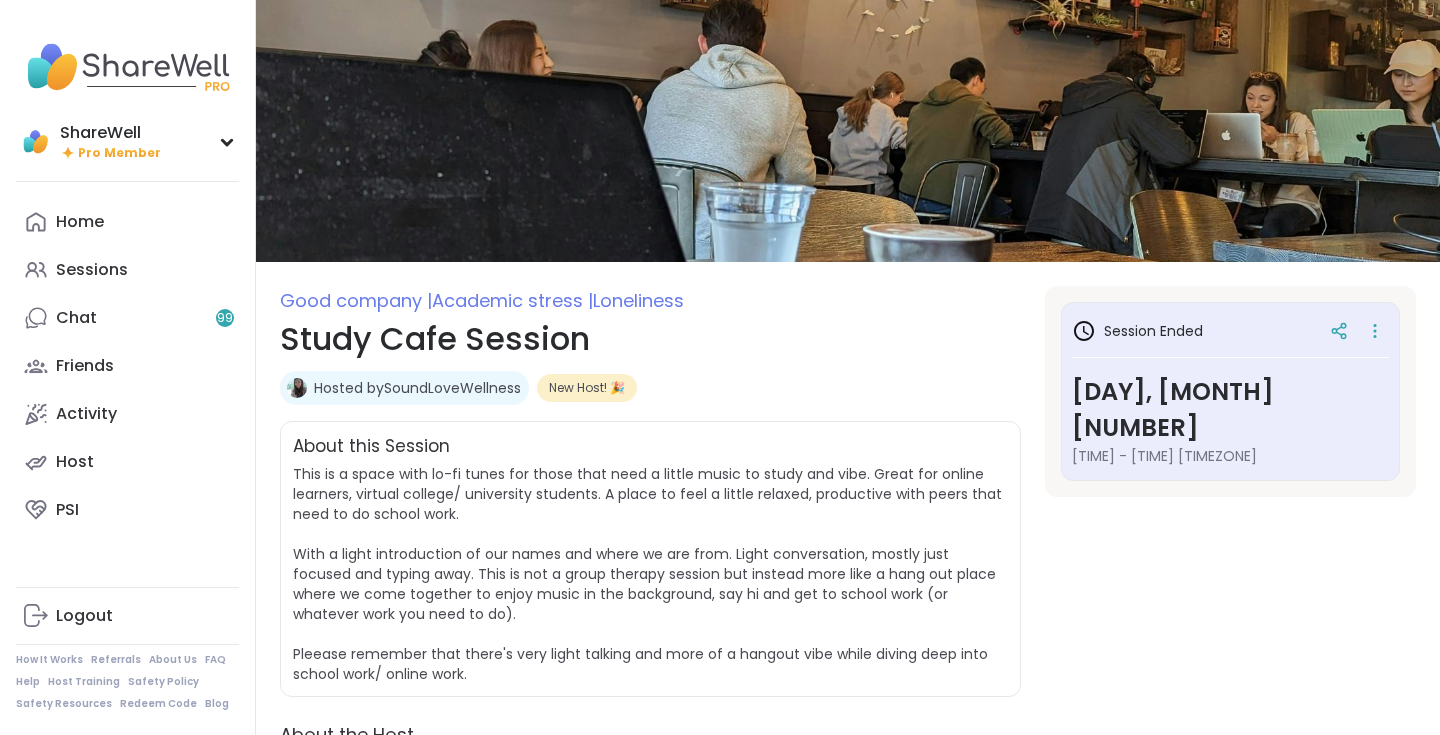 click on "Hosted by  SoundLoveWellness" at bounding box center [417, 388] 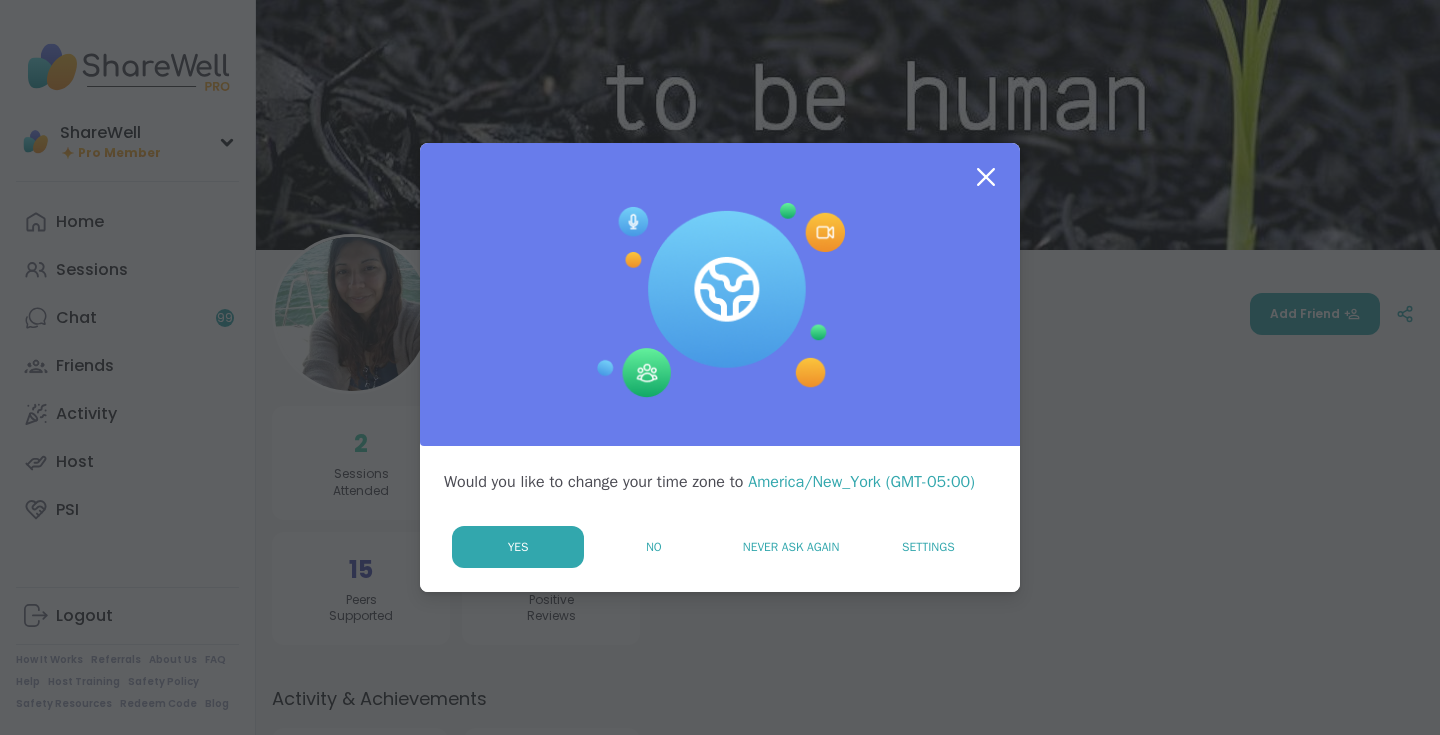 scroll, scrollTop: 0, scrollLeft: 0, axis: both 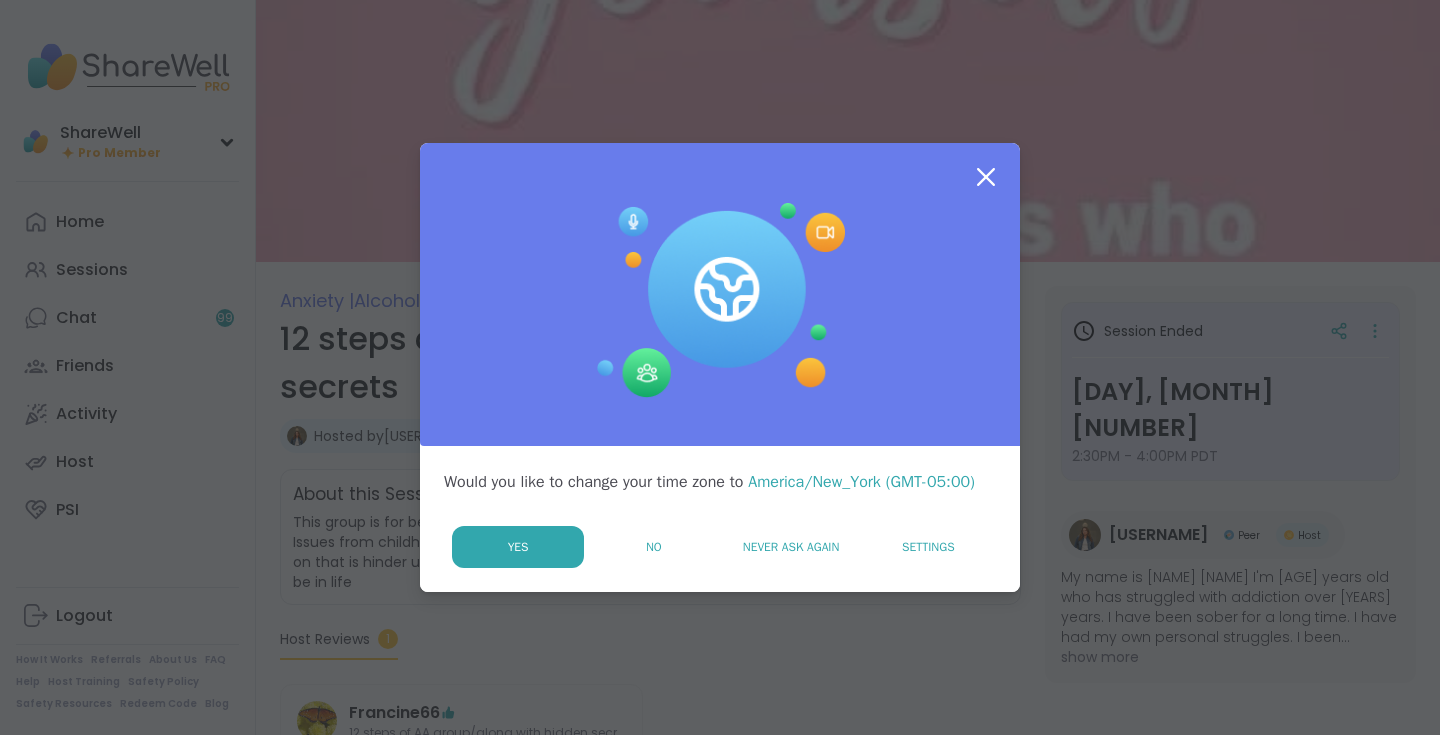 click 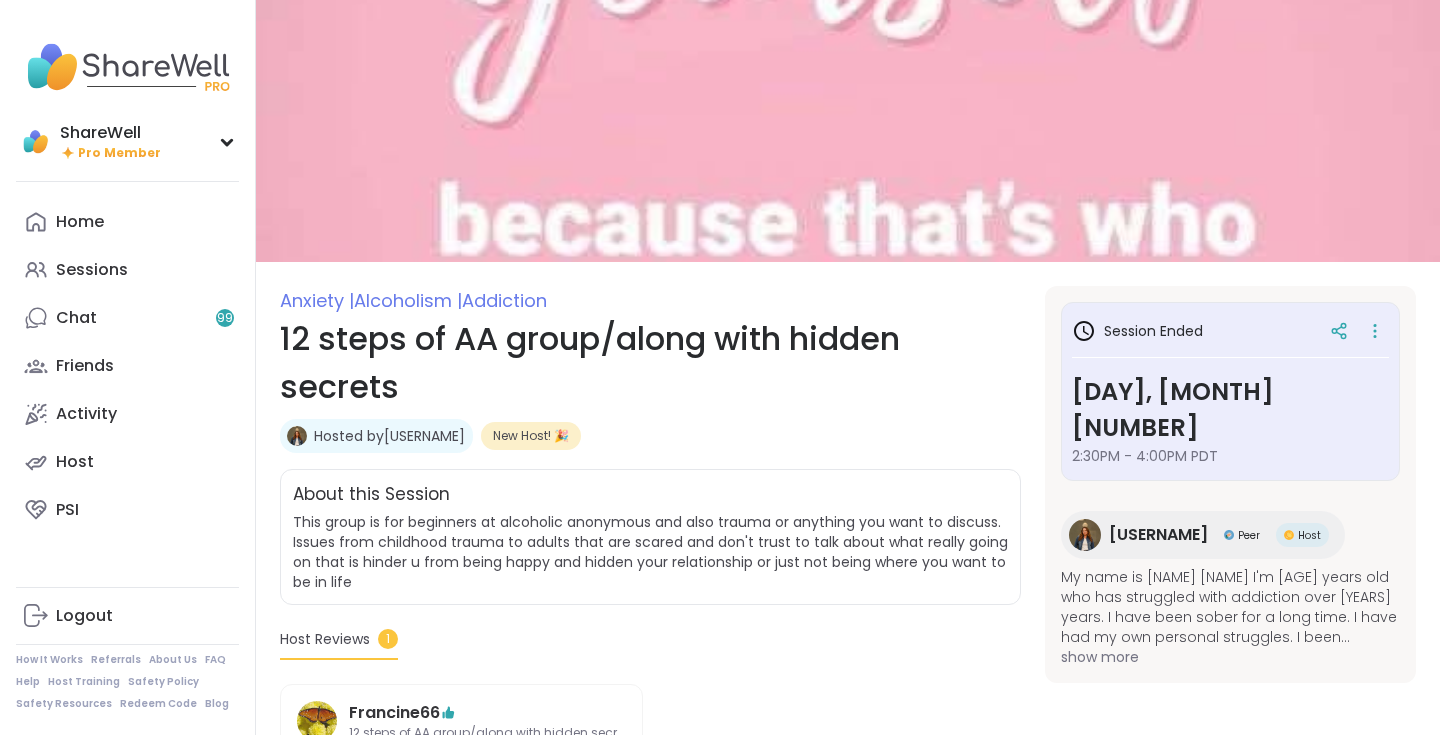 click on "Hosted by [USERNAME]" at bounding box center (389, 436) 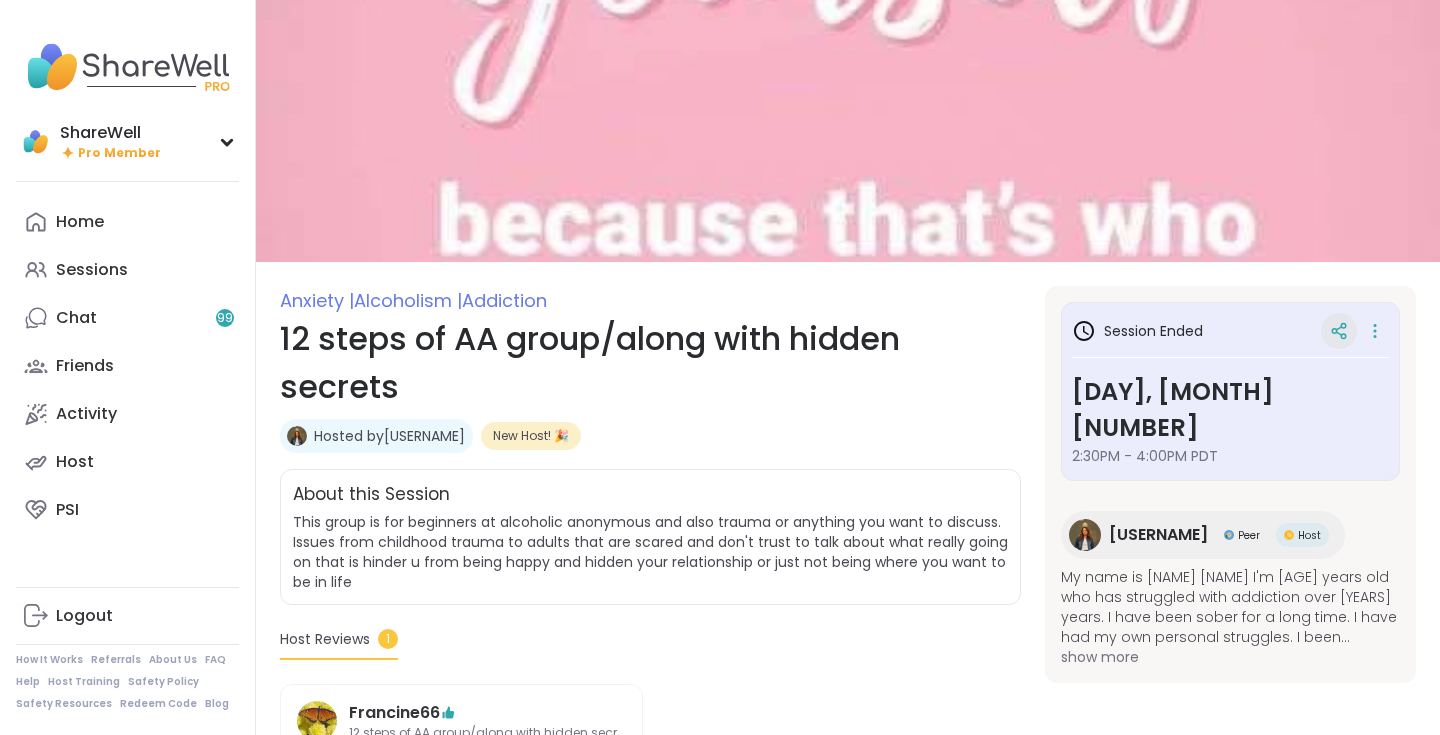 click 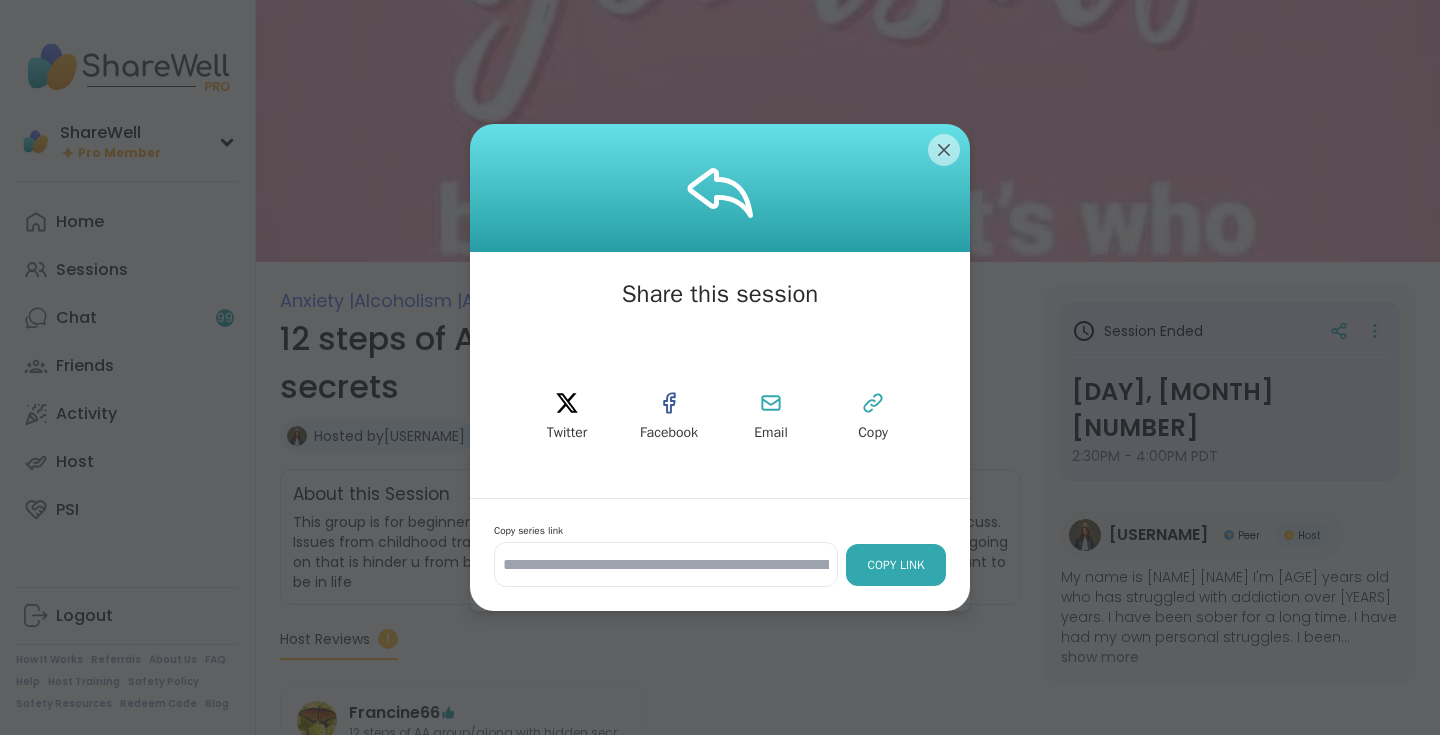 click on "Copy Link" at bounding box center (896, 565) 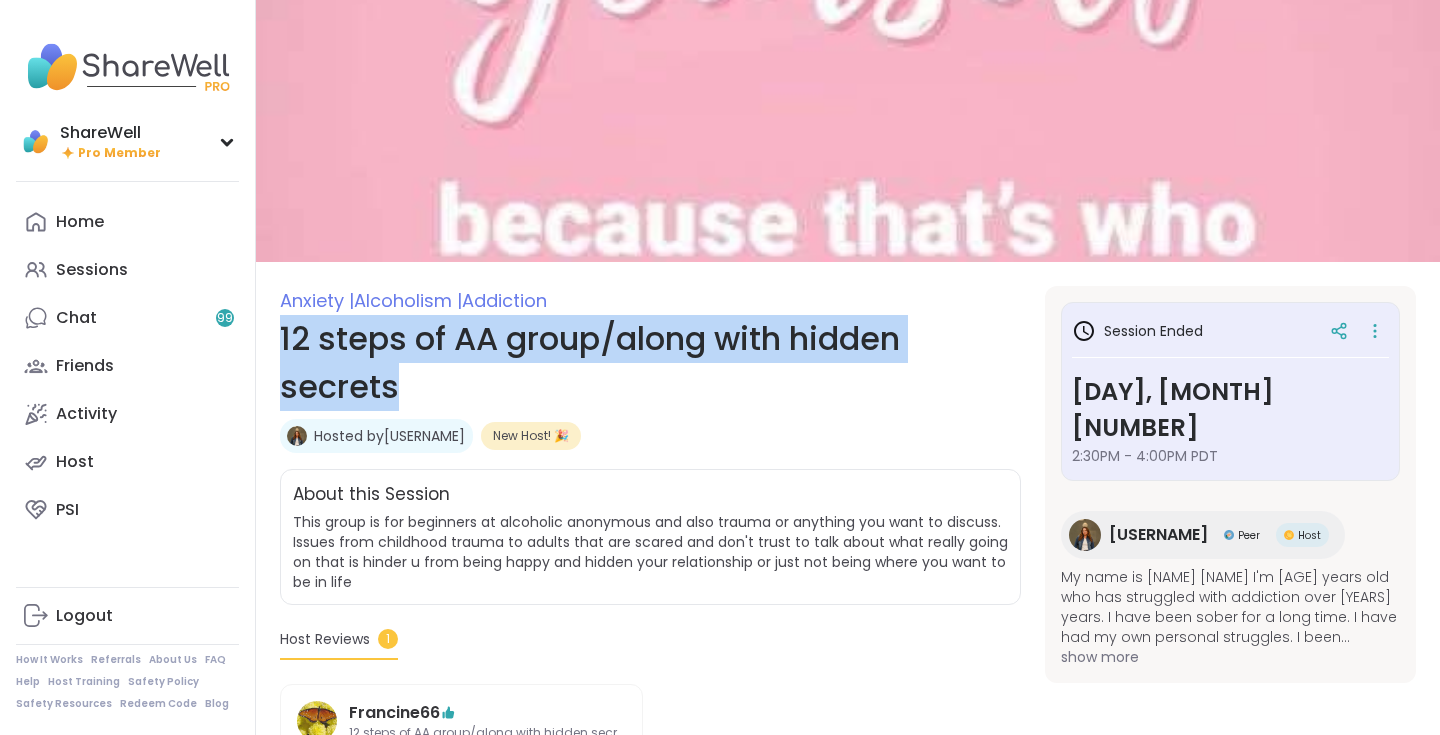 drag, startPoint x: 283, startPoint y: 337, endPoint x: 435, endPoint y: 377, distance: 157.17506 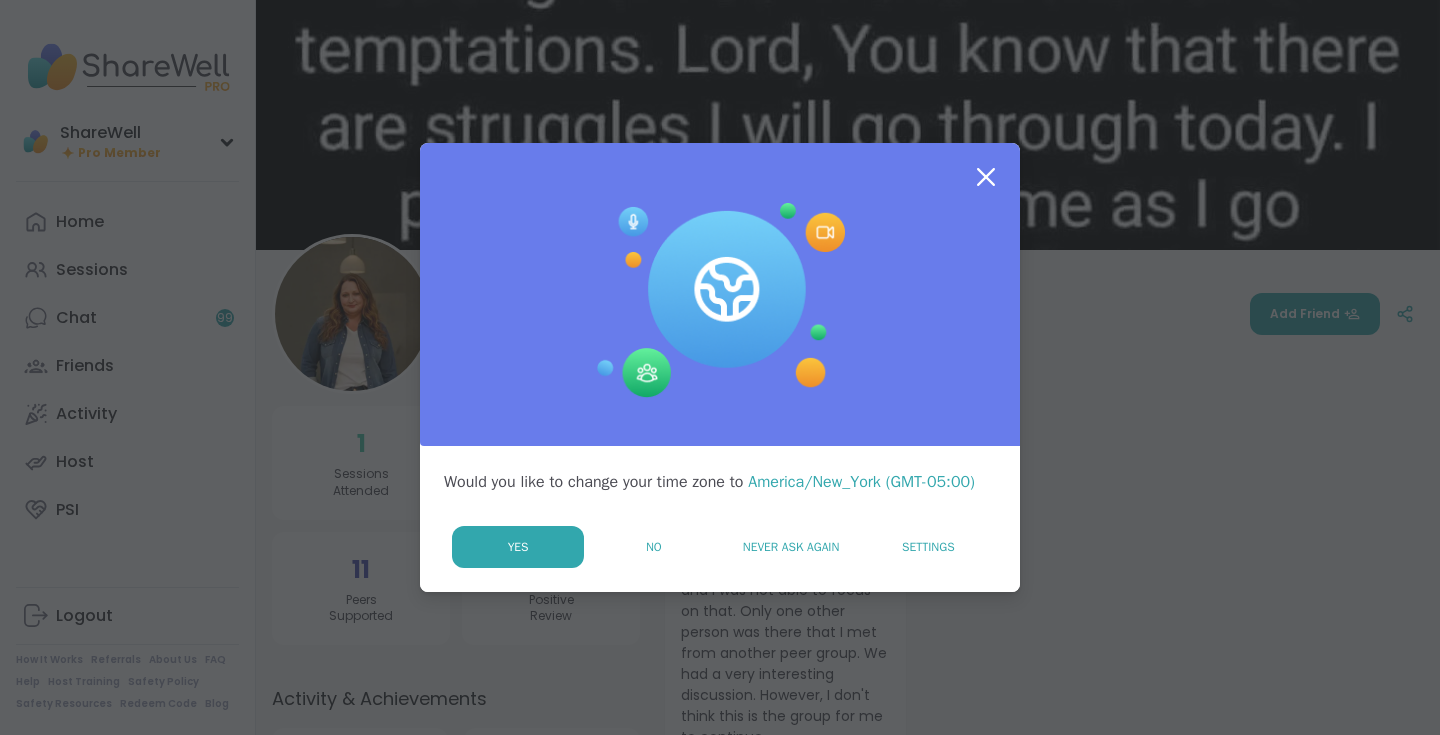 scroll, scrollTop: 0, scrollLeft: 0, axis: both 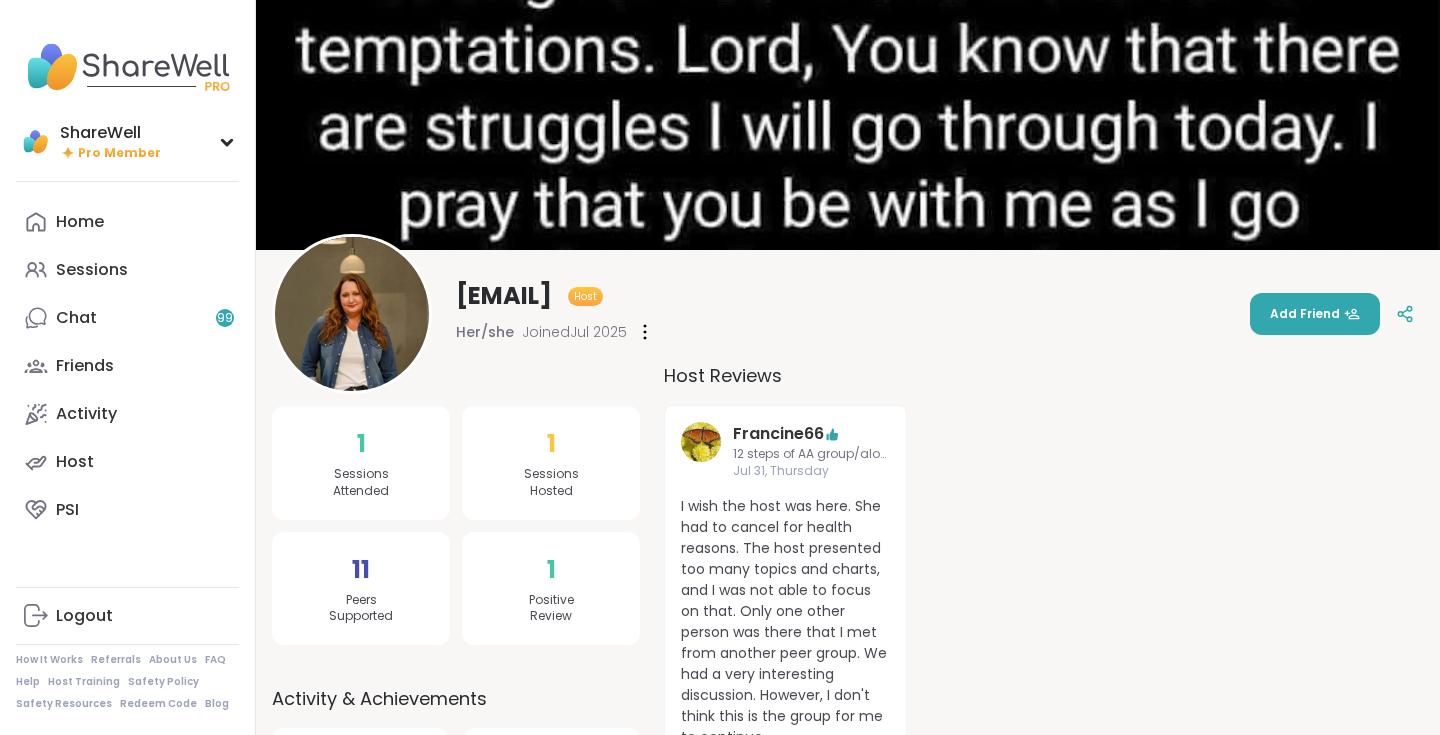 drag, startPoint x: 456, startPoint y: 294, endPoint x: 630, endPoint y: 299, distance: 174.07182 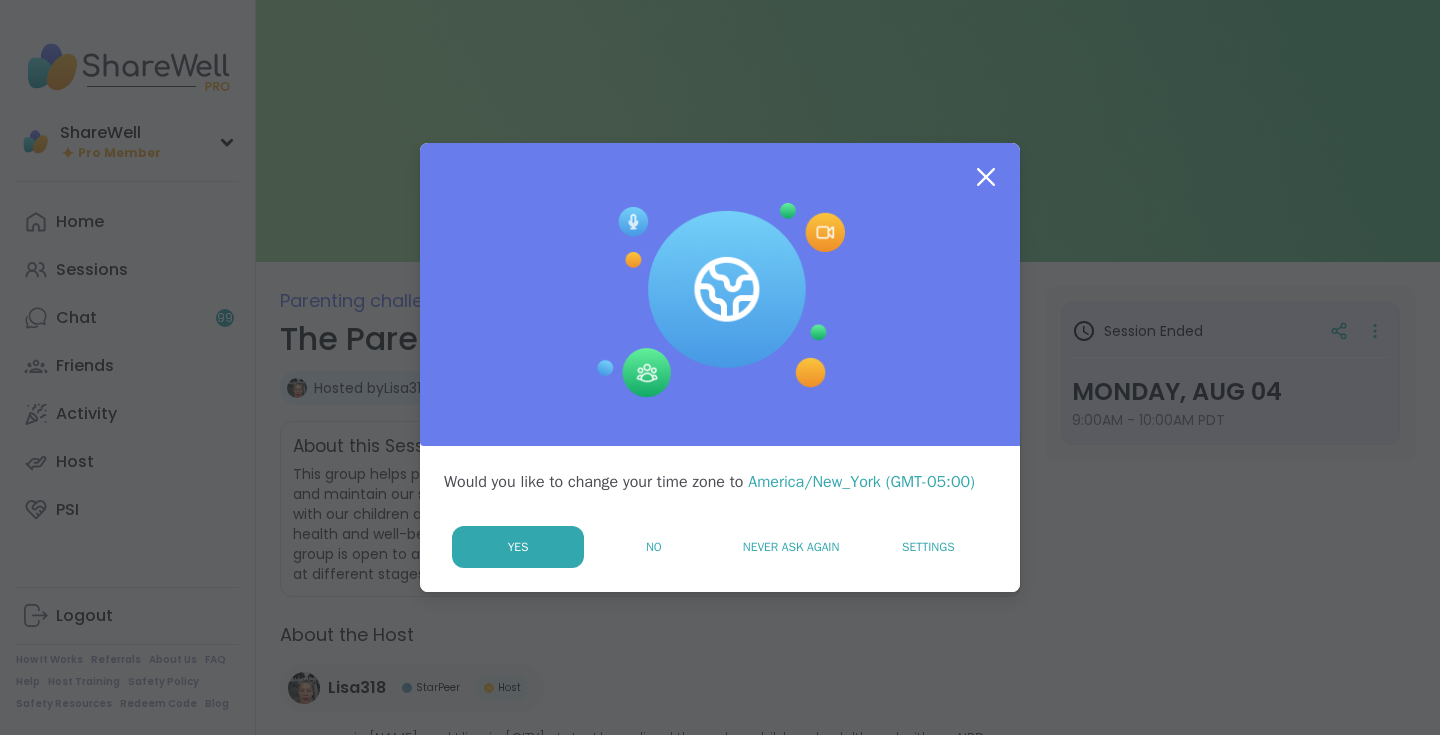 scroll, scrollTop: 0, scrollLeft: 0, axis: both 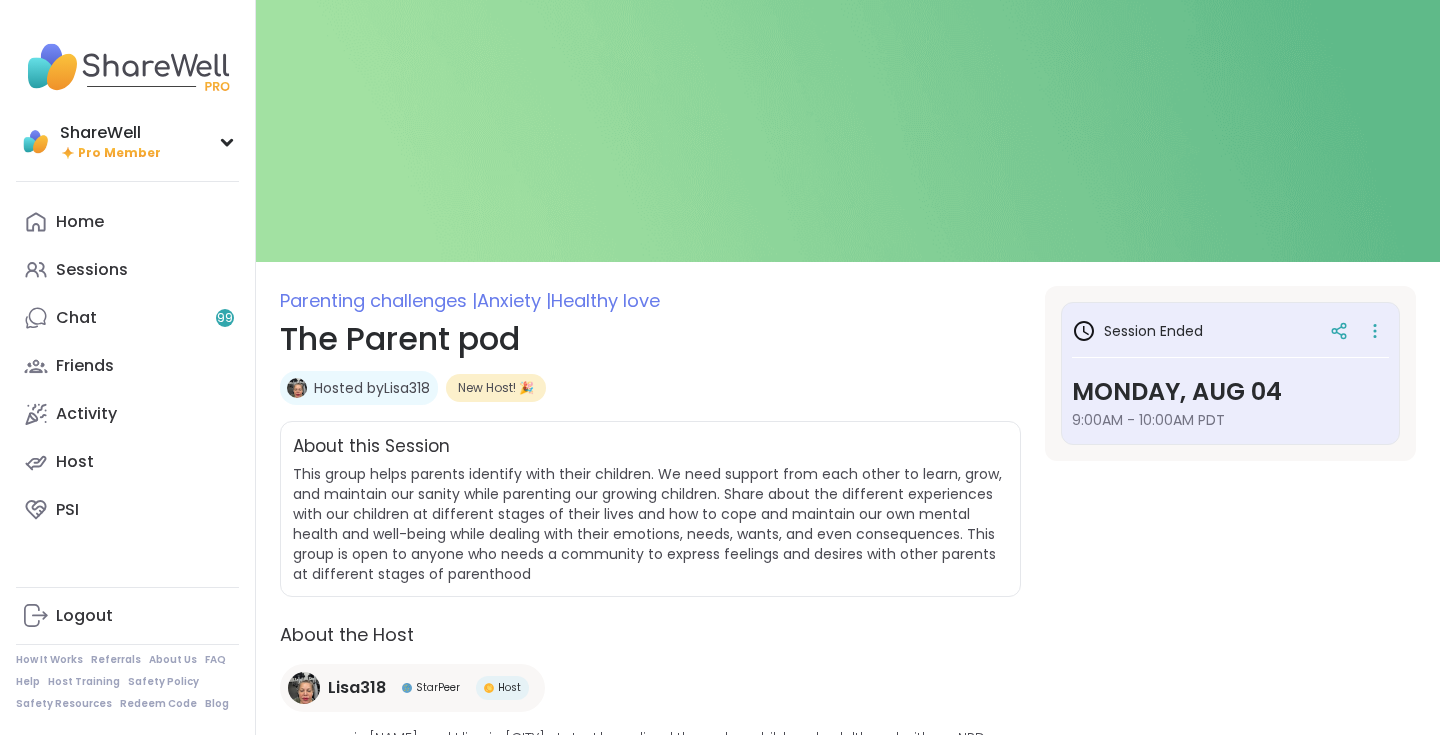 click on "Hosted by  [USERNAME]" at bounding box center (372, 388) 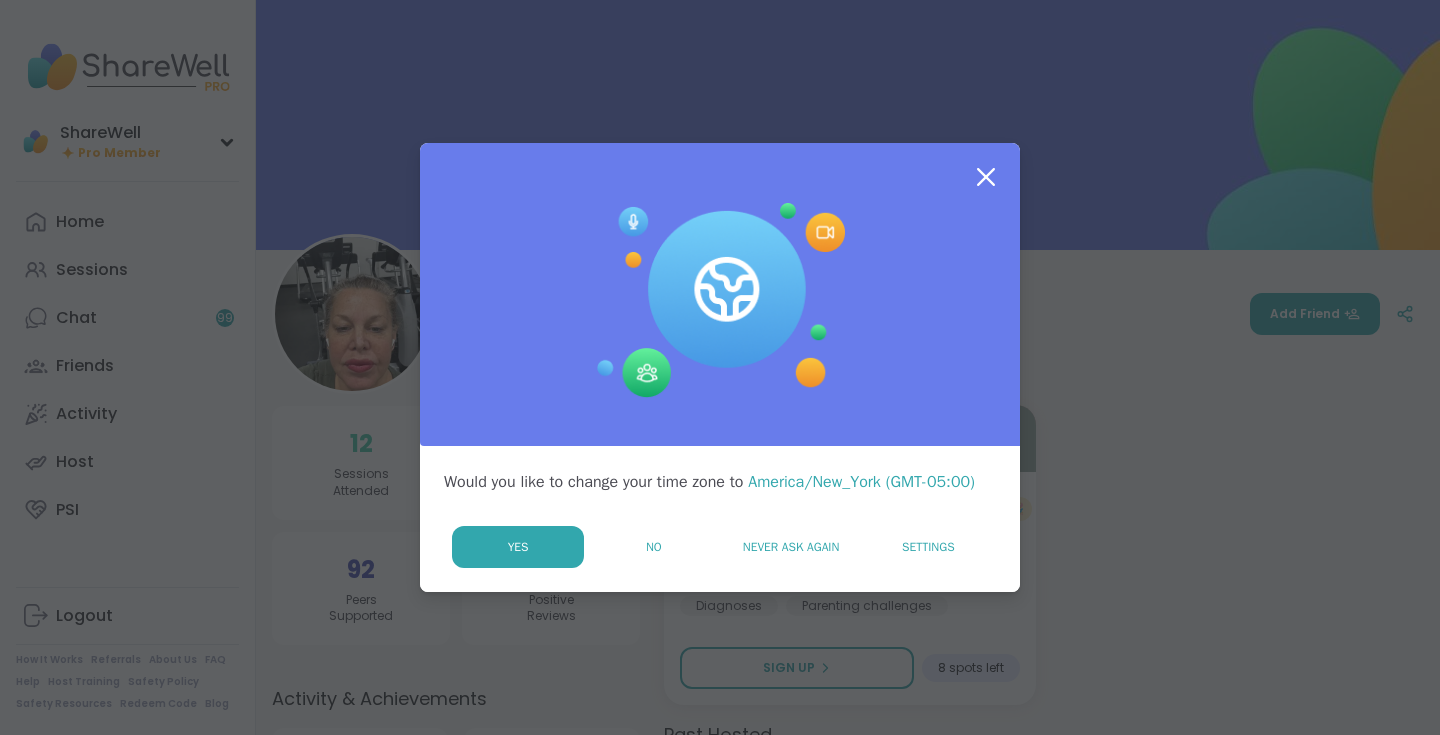 scroll, scrollTop: 0, scrollLeft: 0, axis: both 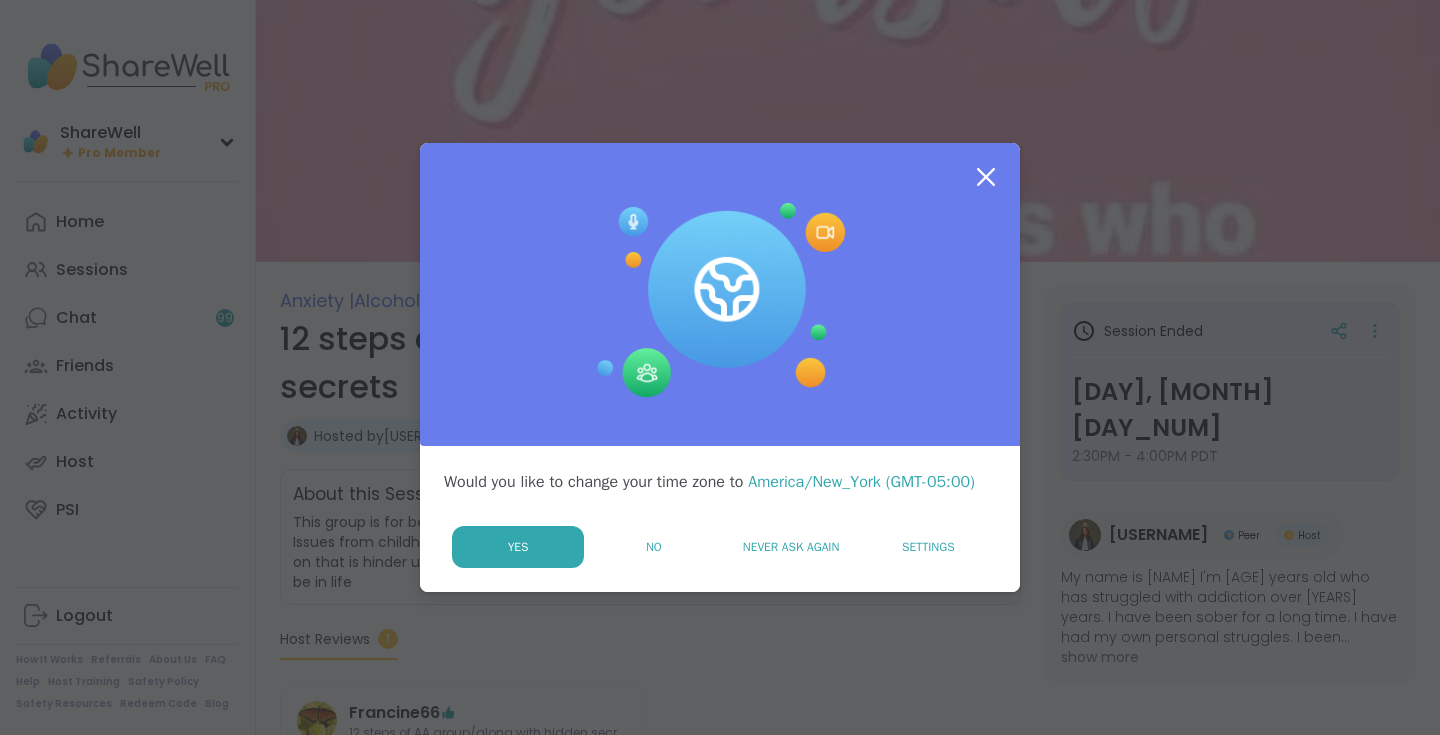 click 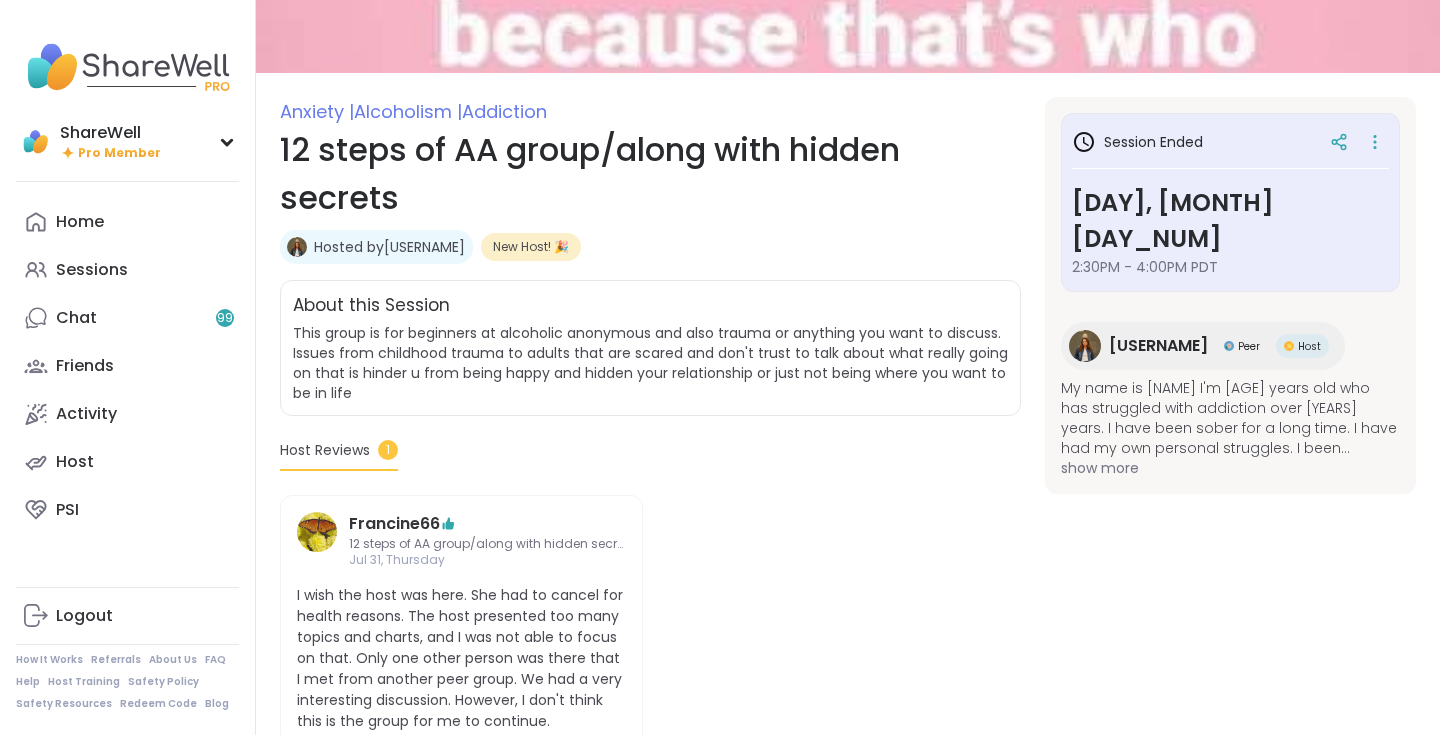 scroll, scrollTop: 179, scrollLeft: 0, axis: vertical 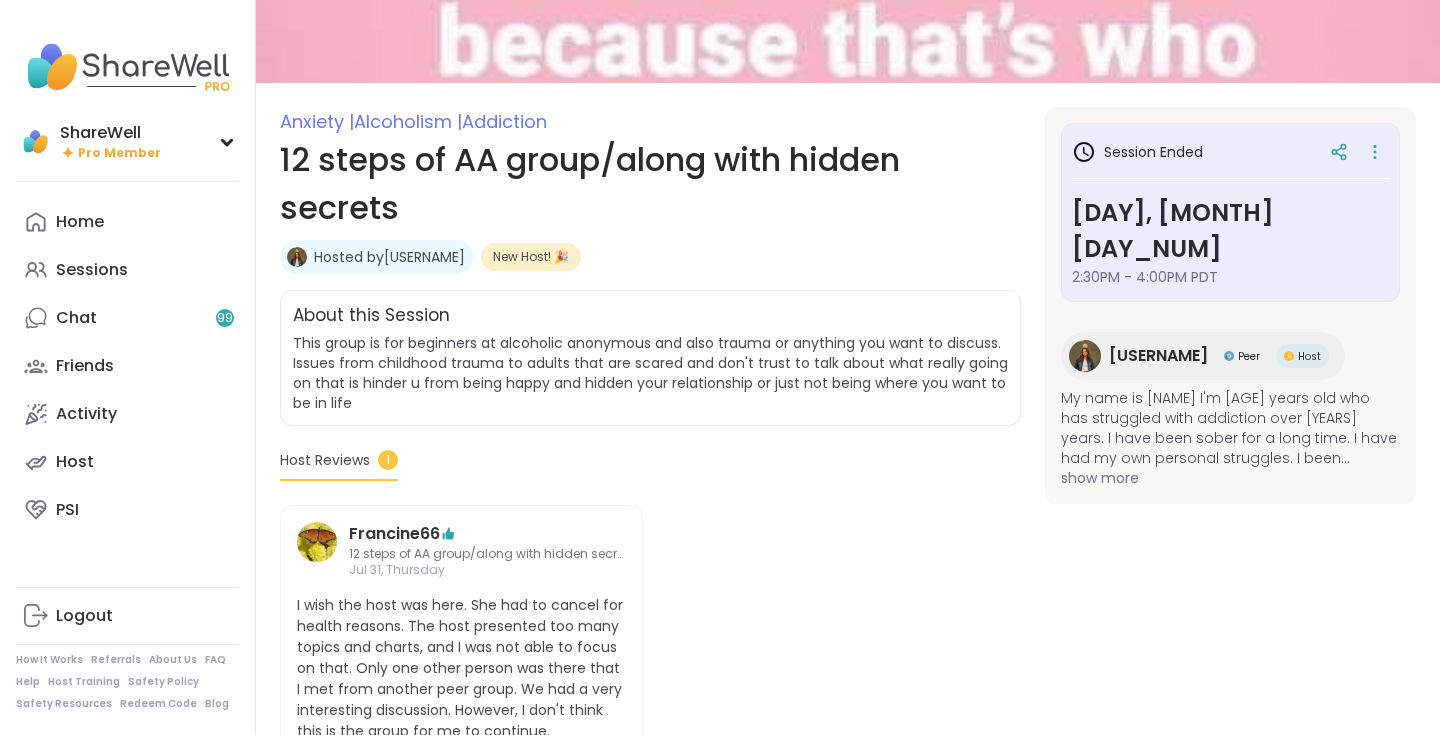 click on "Hosted by [USERNAME]" at bounding box center (389, 257) 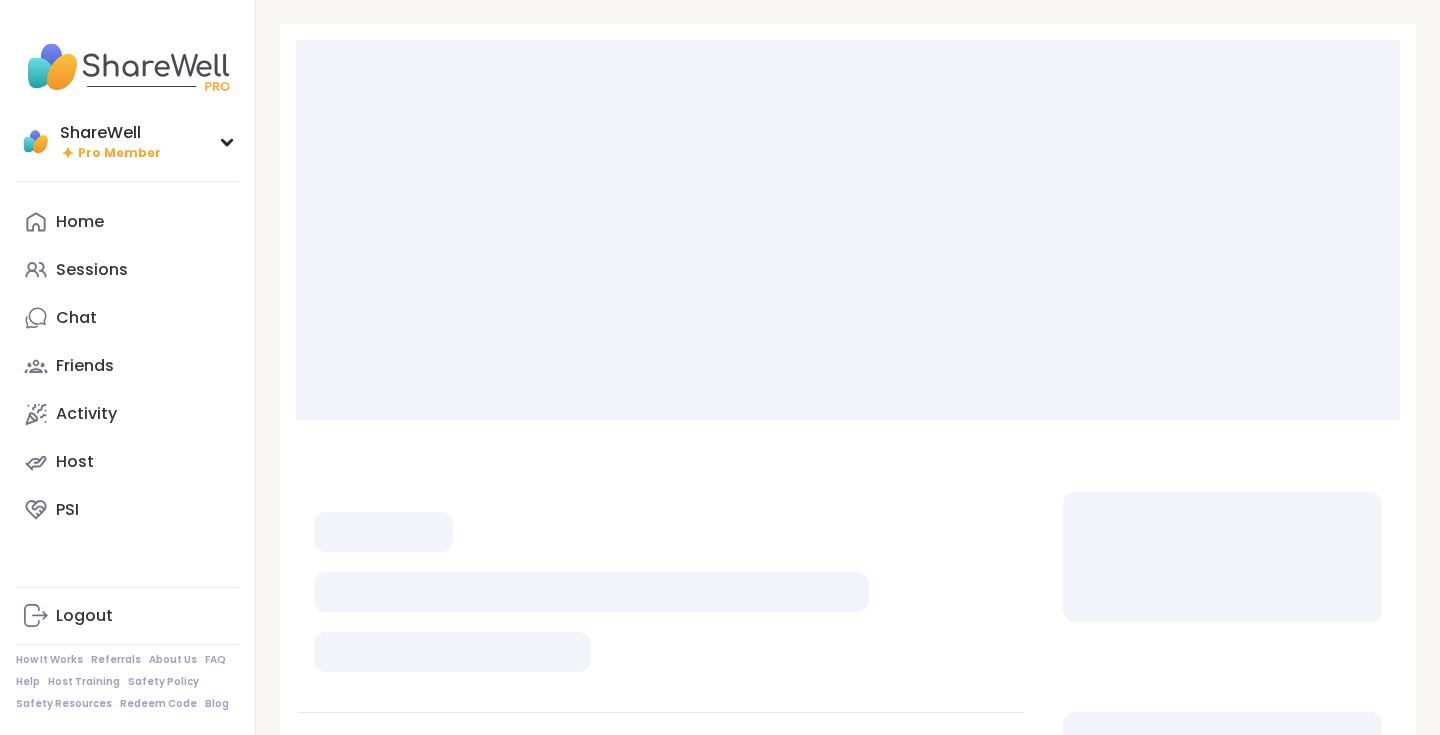 scroll, scrollTop: 0, scrollLeft: 0, axis: both 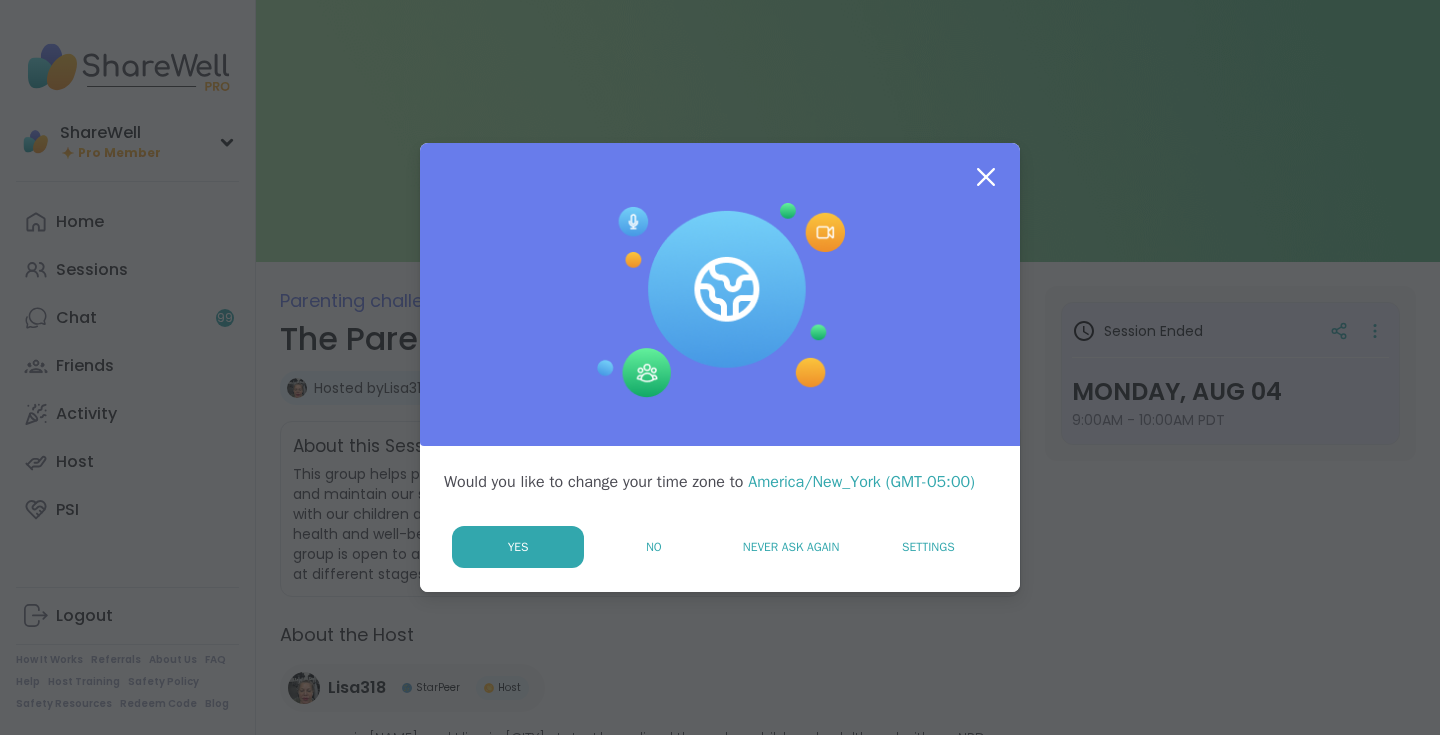 click 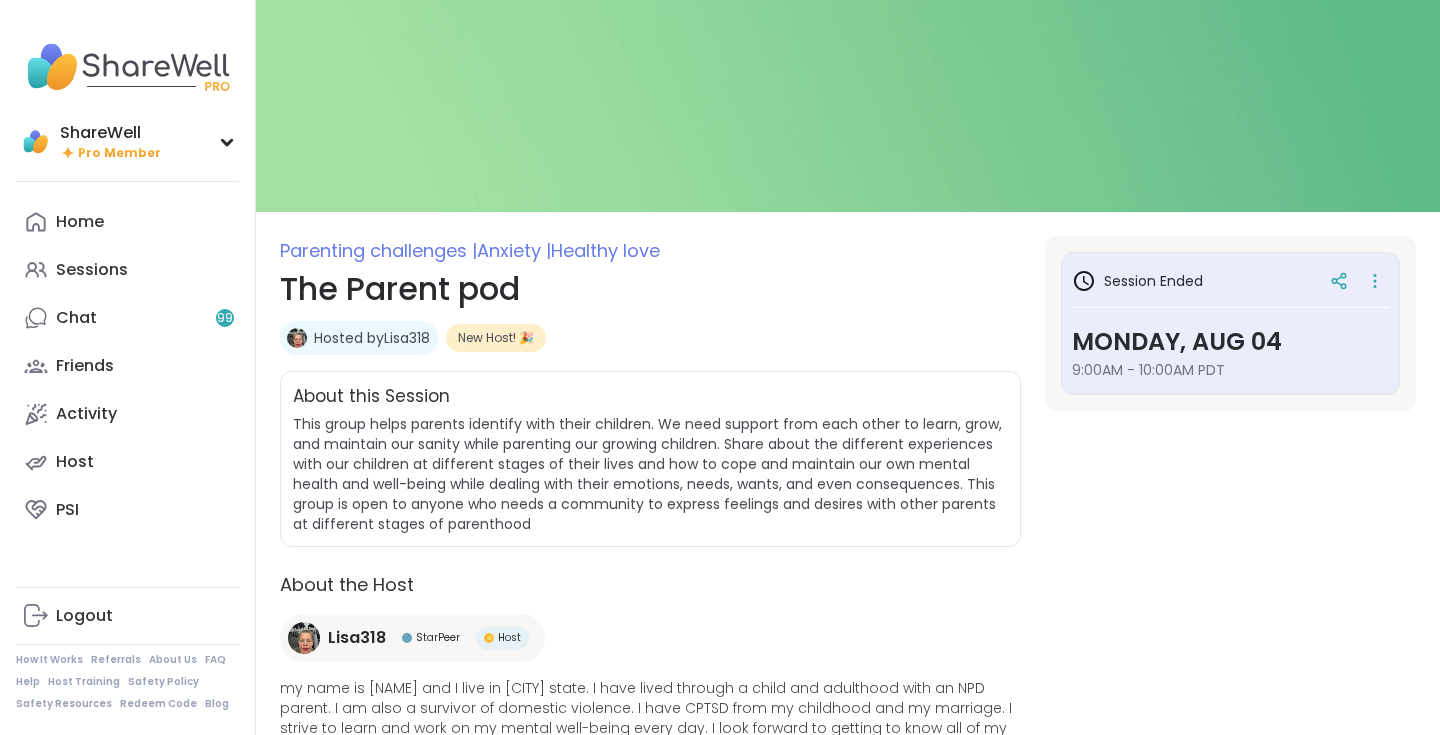 scroll, scrollTop: 69, scrollLeft: 0, axis: vertical 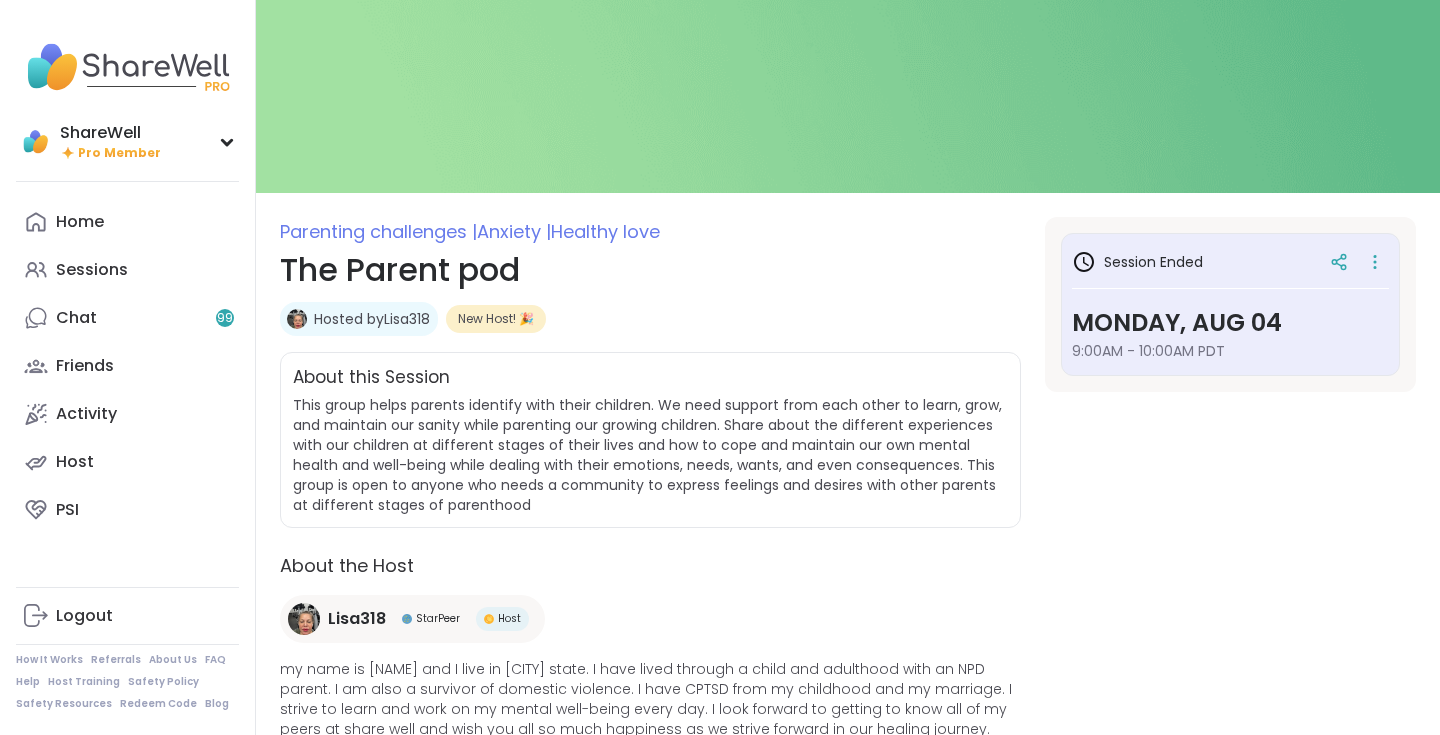 click on "Hosted by  Lisa318" at bounding box center [372, 319] 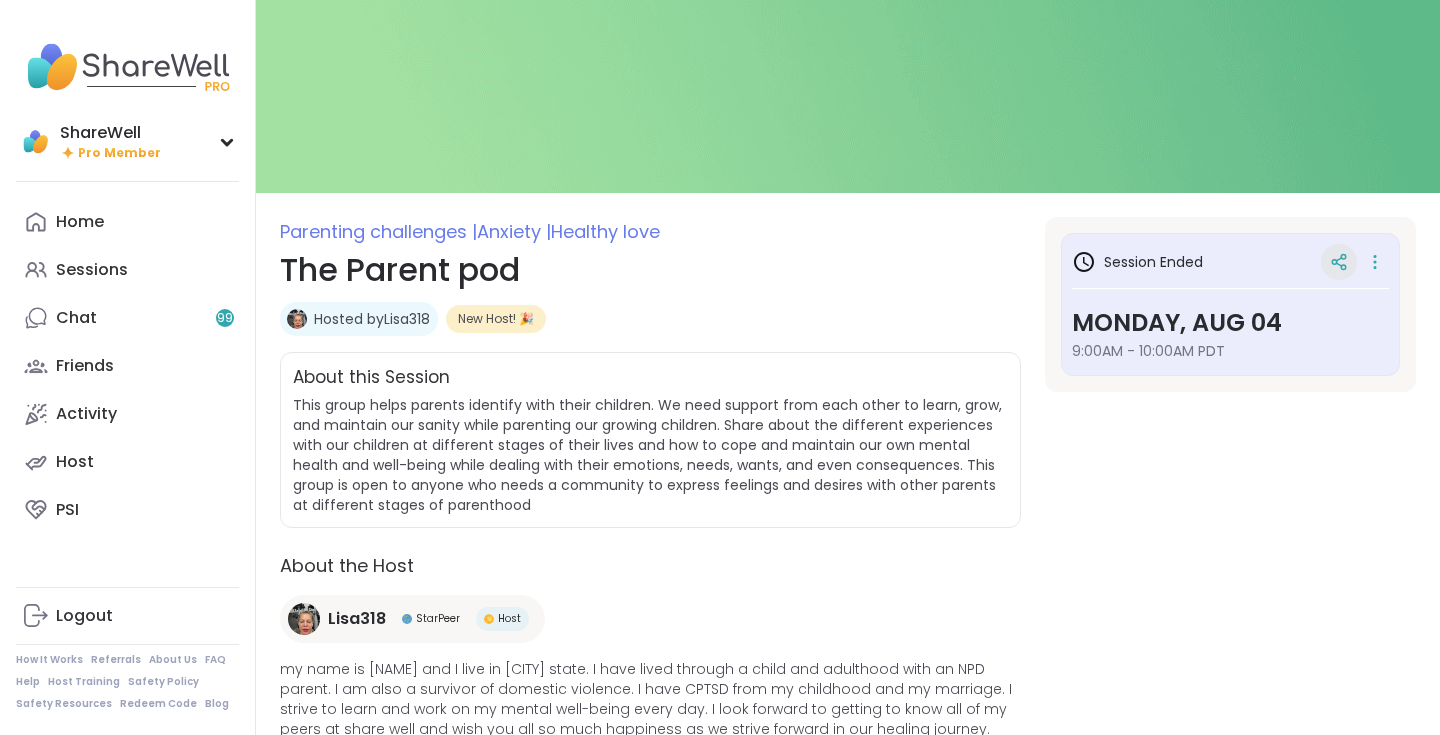 click 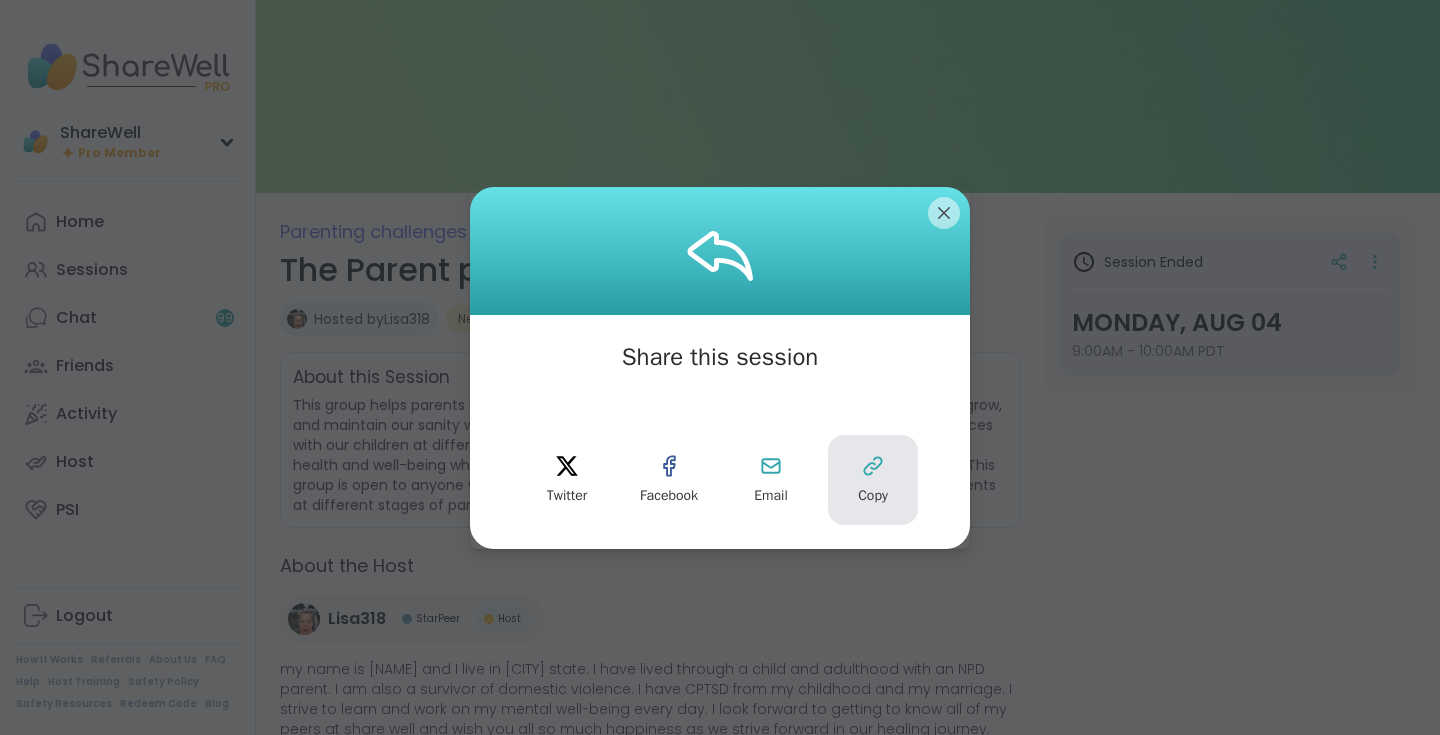 click 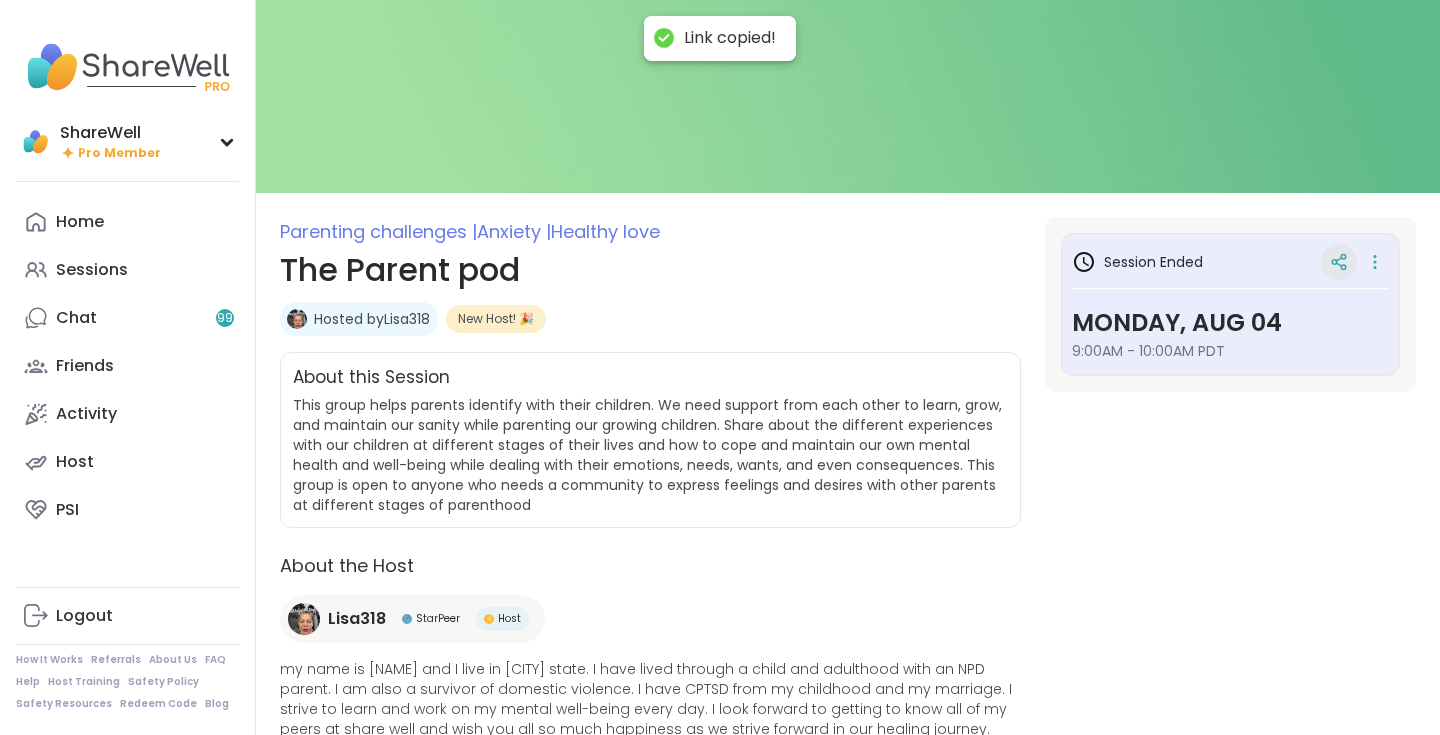 click at bounding box center (1339, 262) 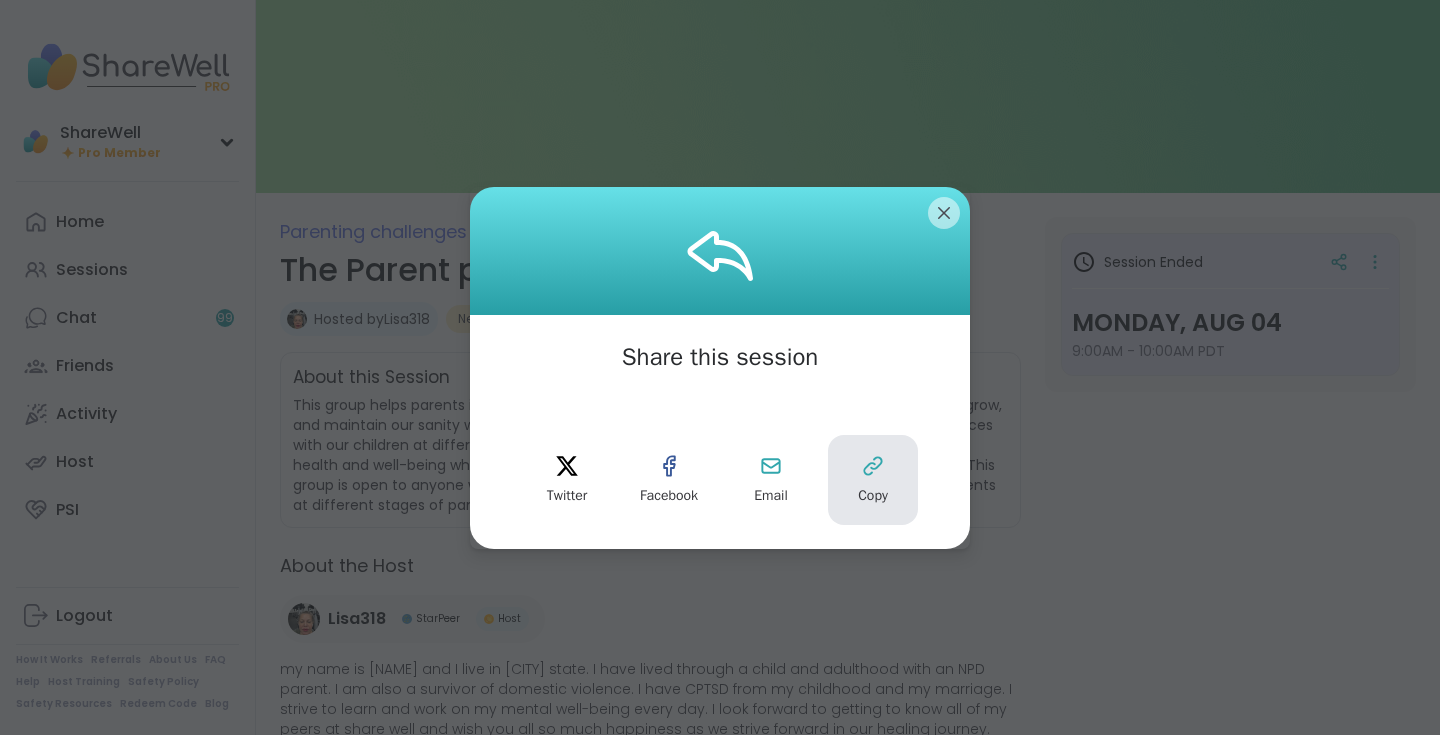 click on "Copy" at bounding box center (873, 480) 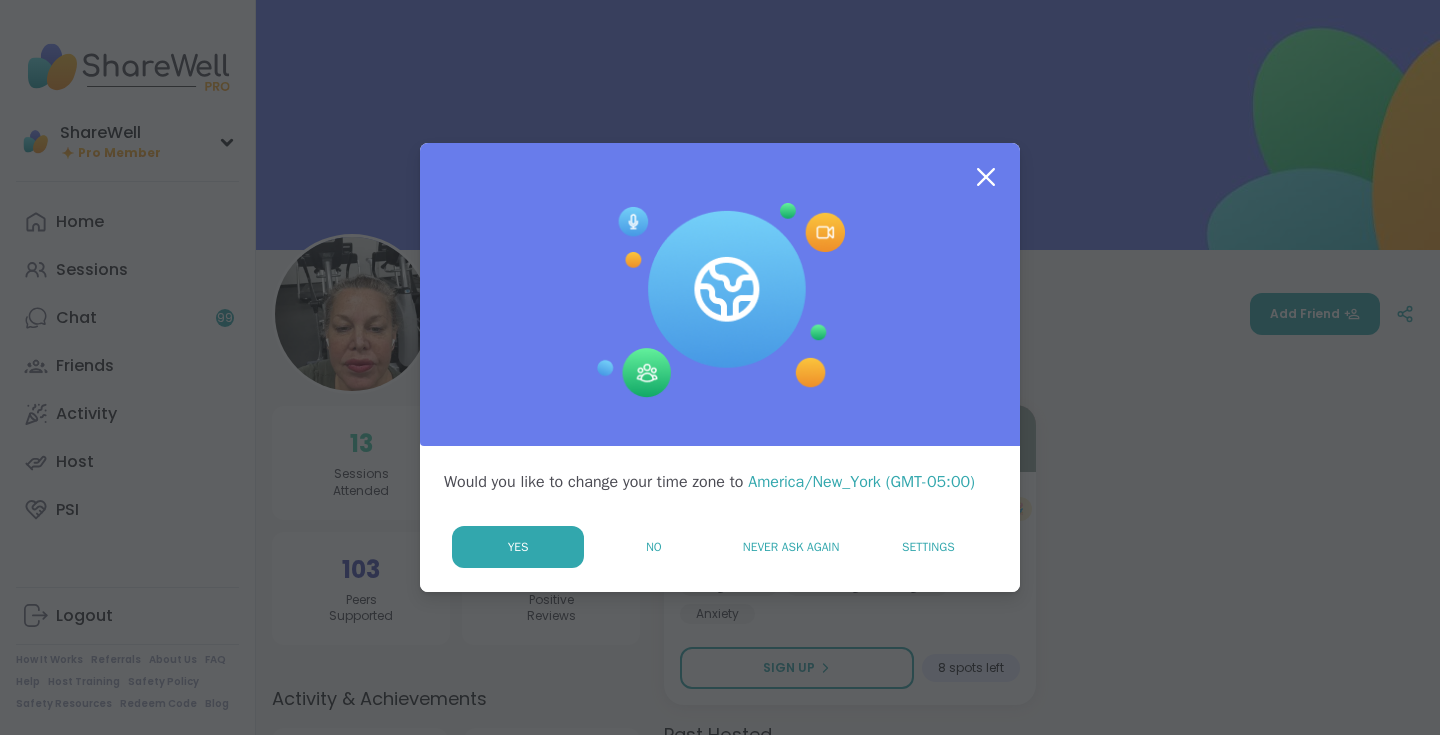 scroll, scrollTop: 0, scrollLeft: 0, axis: both 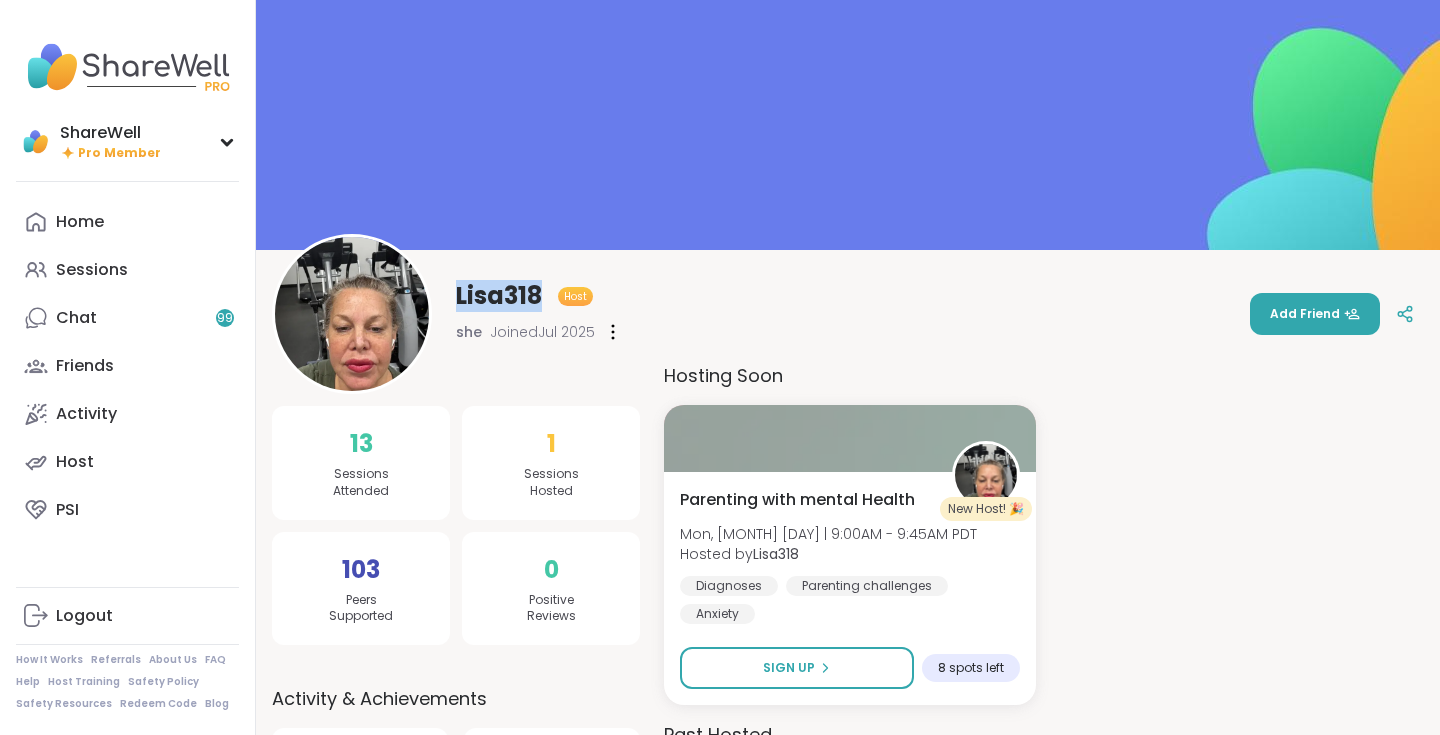 drag, startPoint x: 460, startPoint y: 295, endPoint x: 542, endPoint y: 295, distance: 82 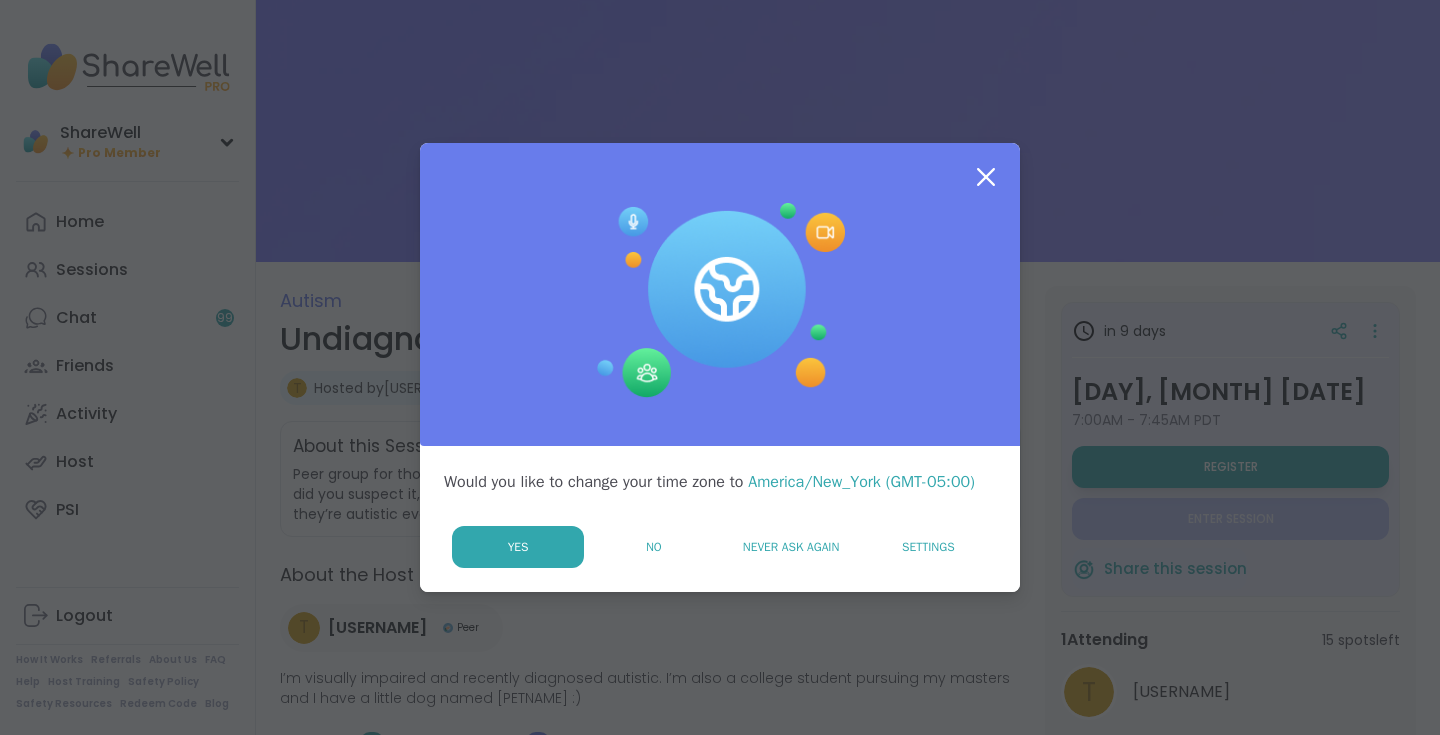 scroll, scrollTop: 0, scrollLeft: 0, axis: both 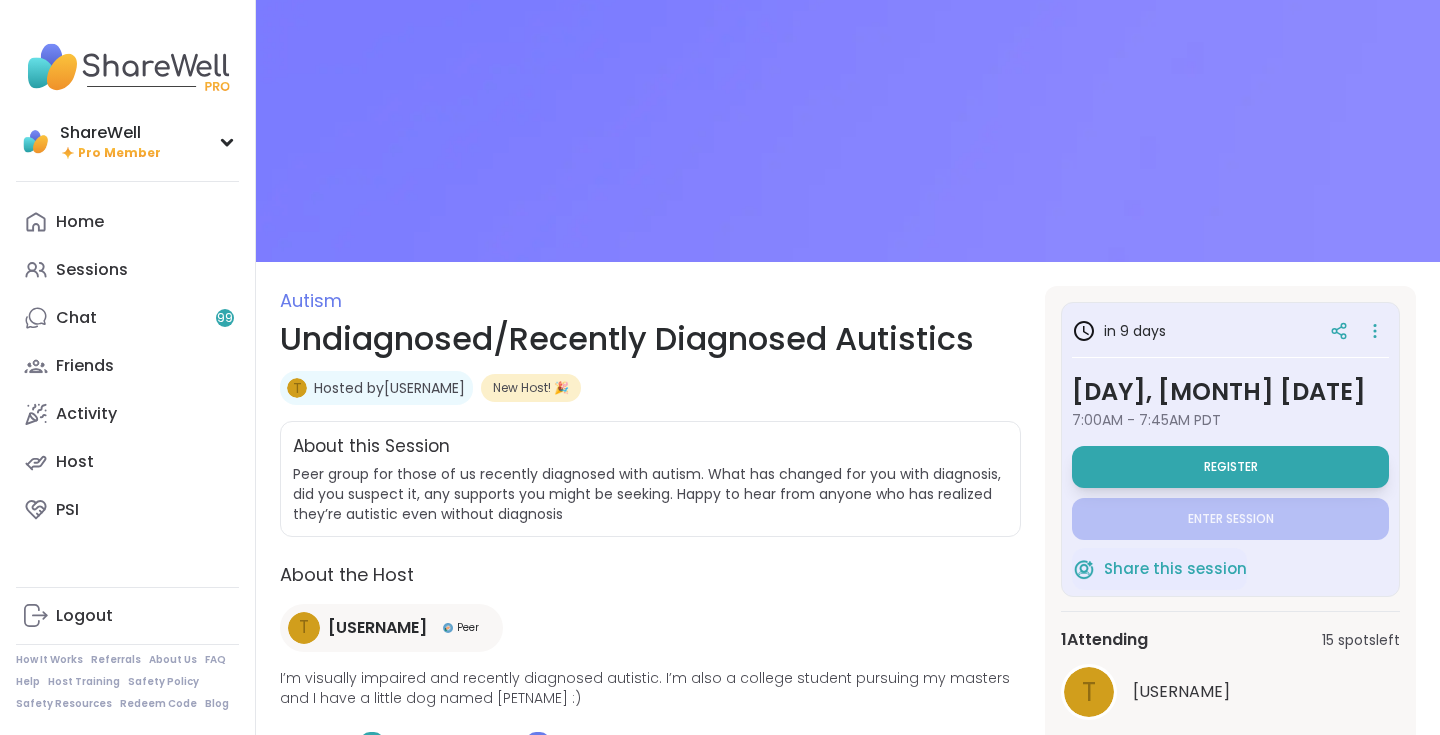 click on "Hosted by  TinaLight135" at bounding box center (389, 388) 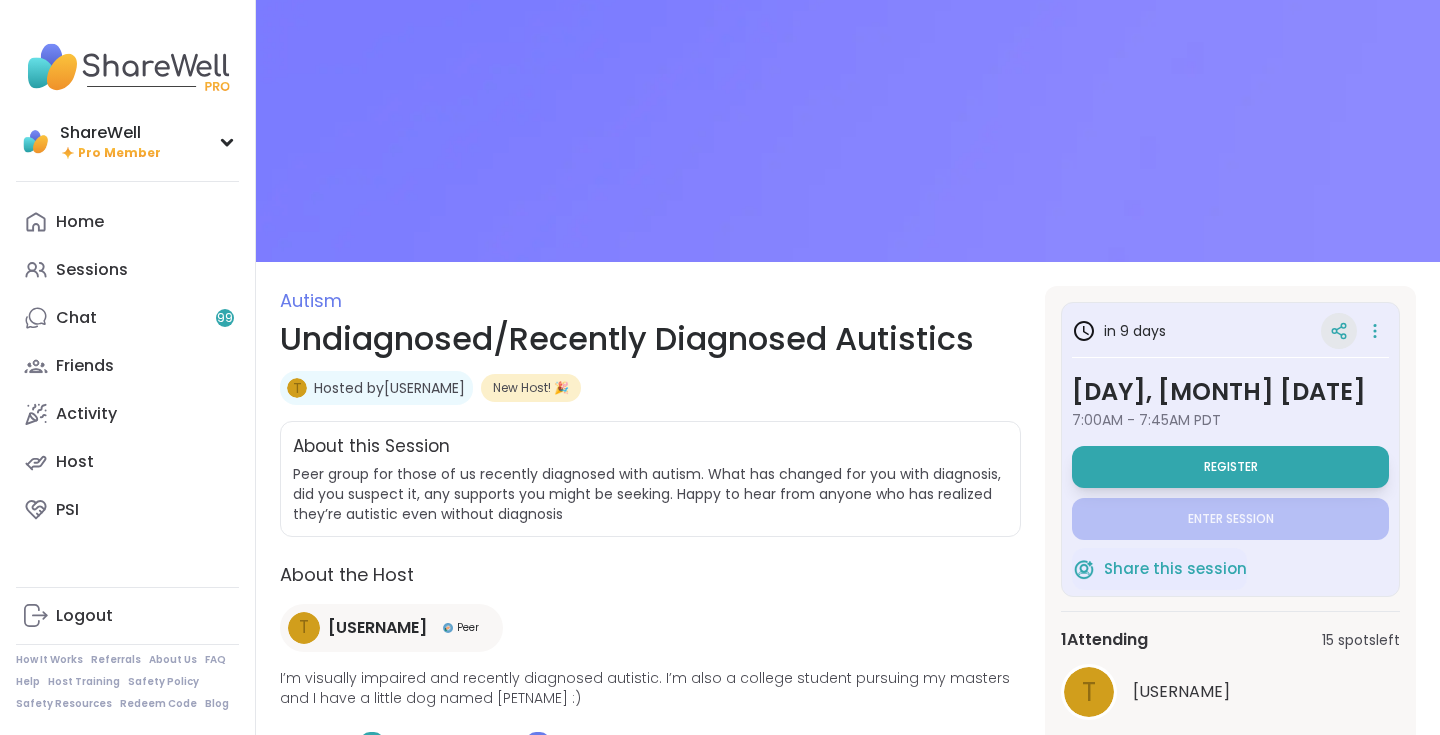 click at bounding box center [1339, 331] 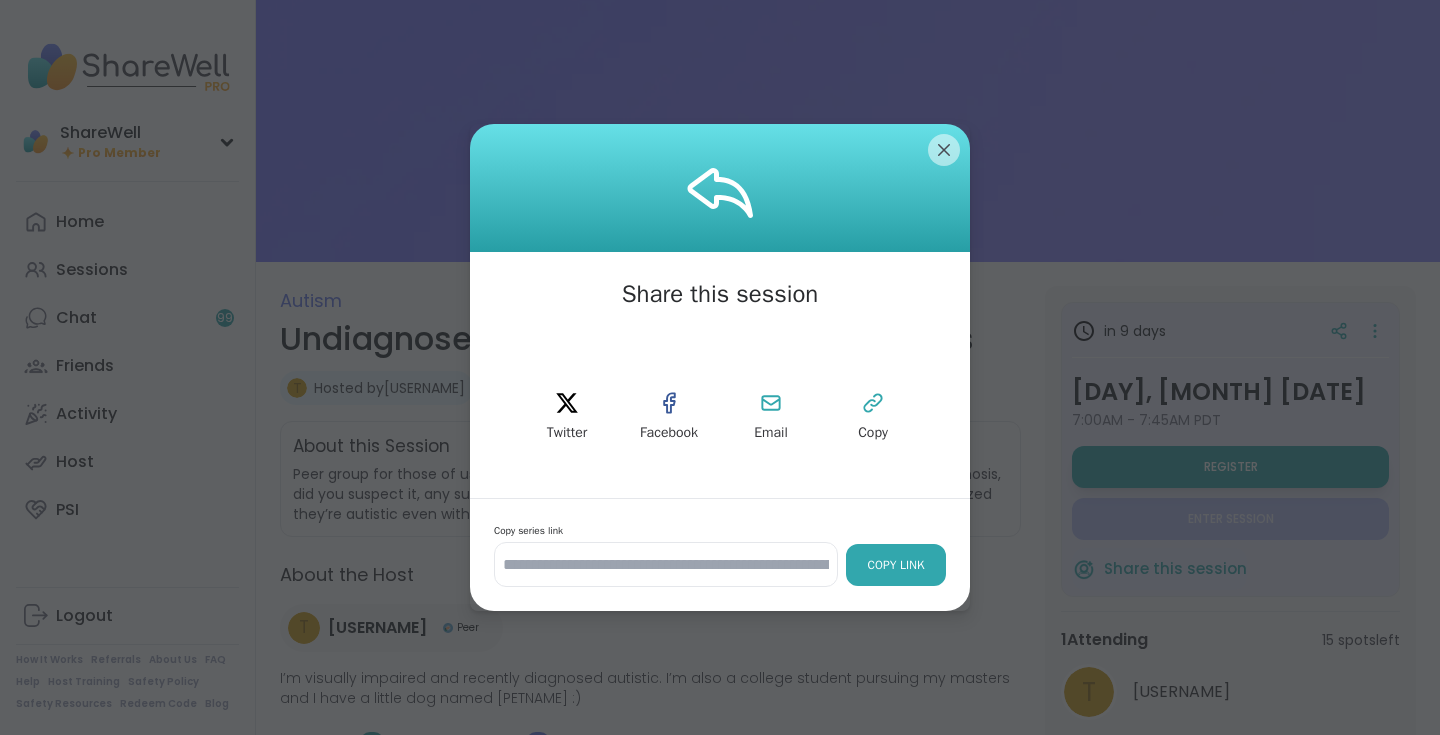 click on "Copy Link" at bounding box center [896, 565] 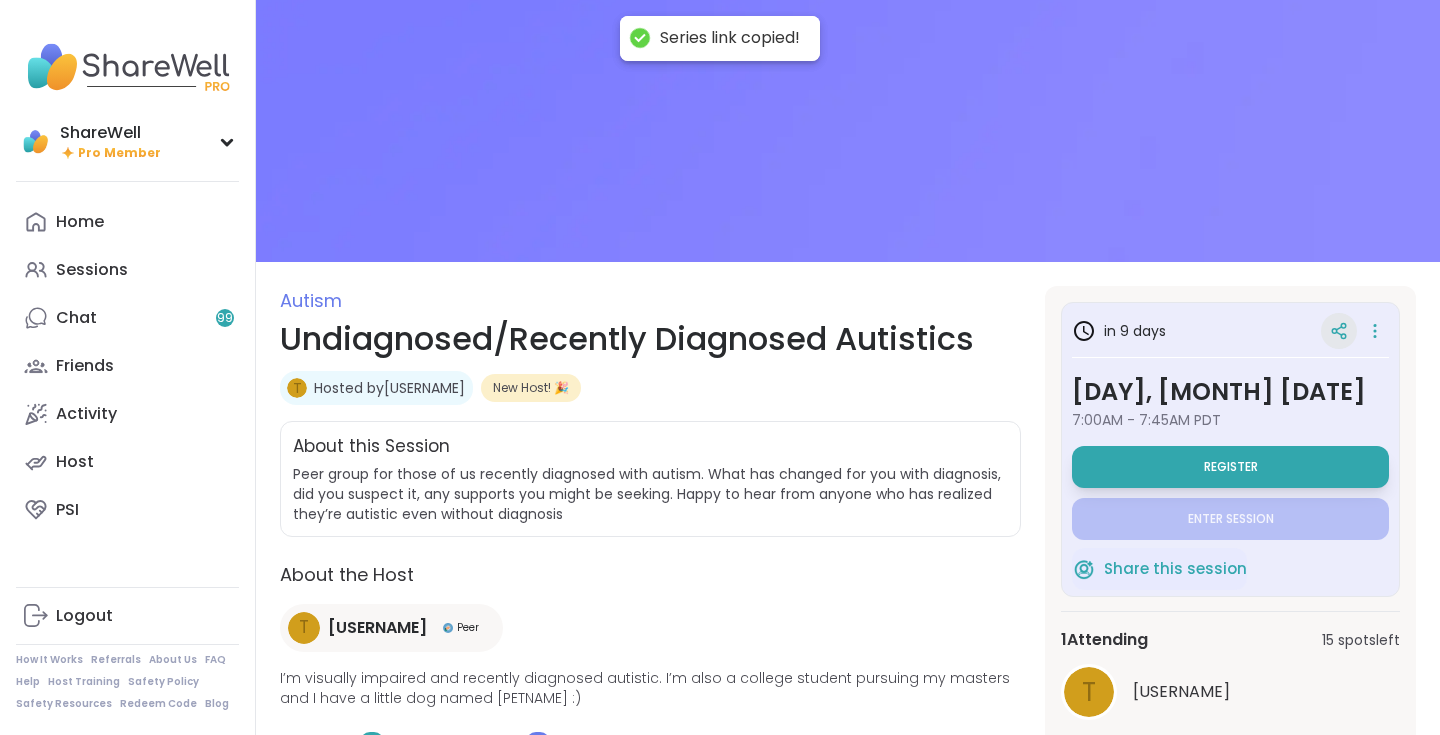click 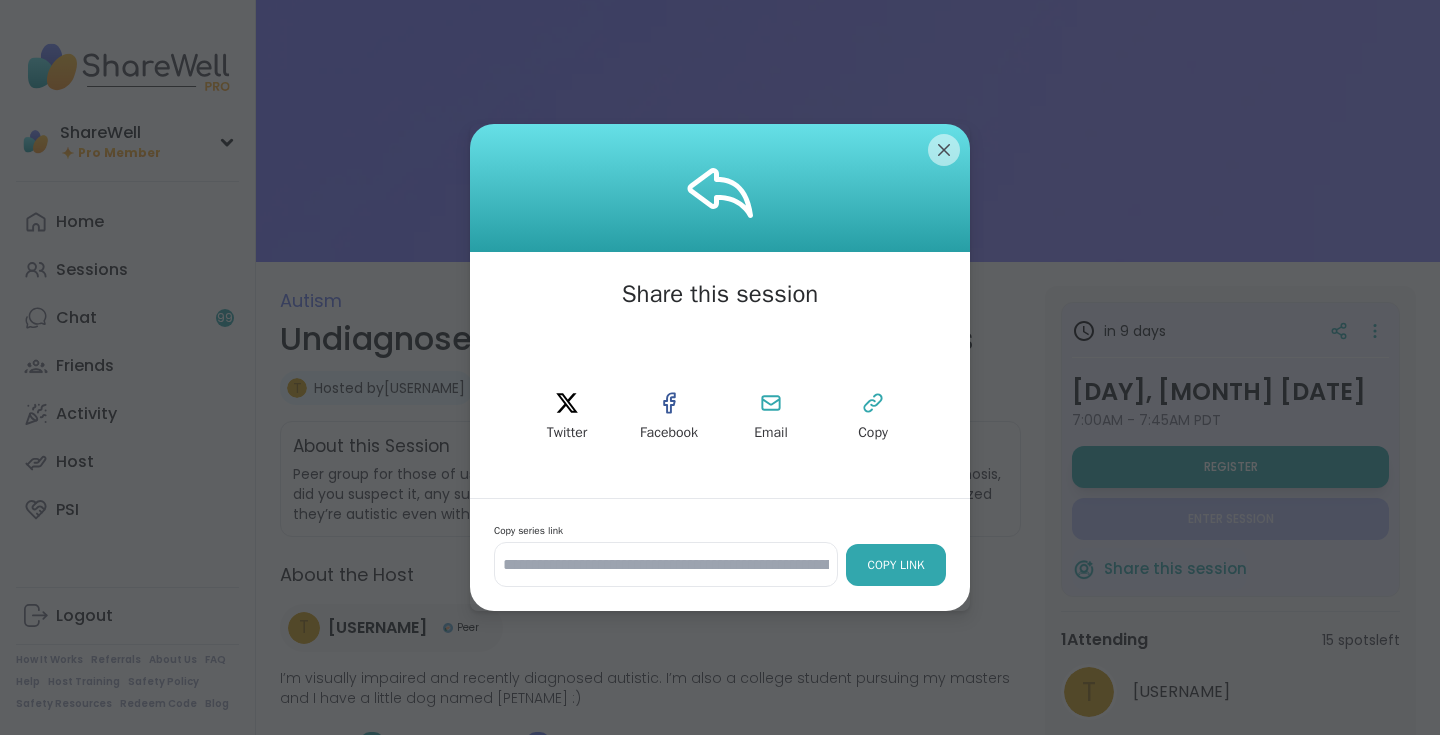 click on "Copy Link" at bounding box center [896, 565] 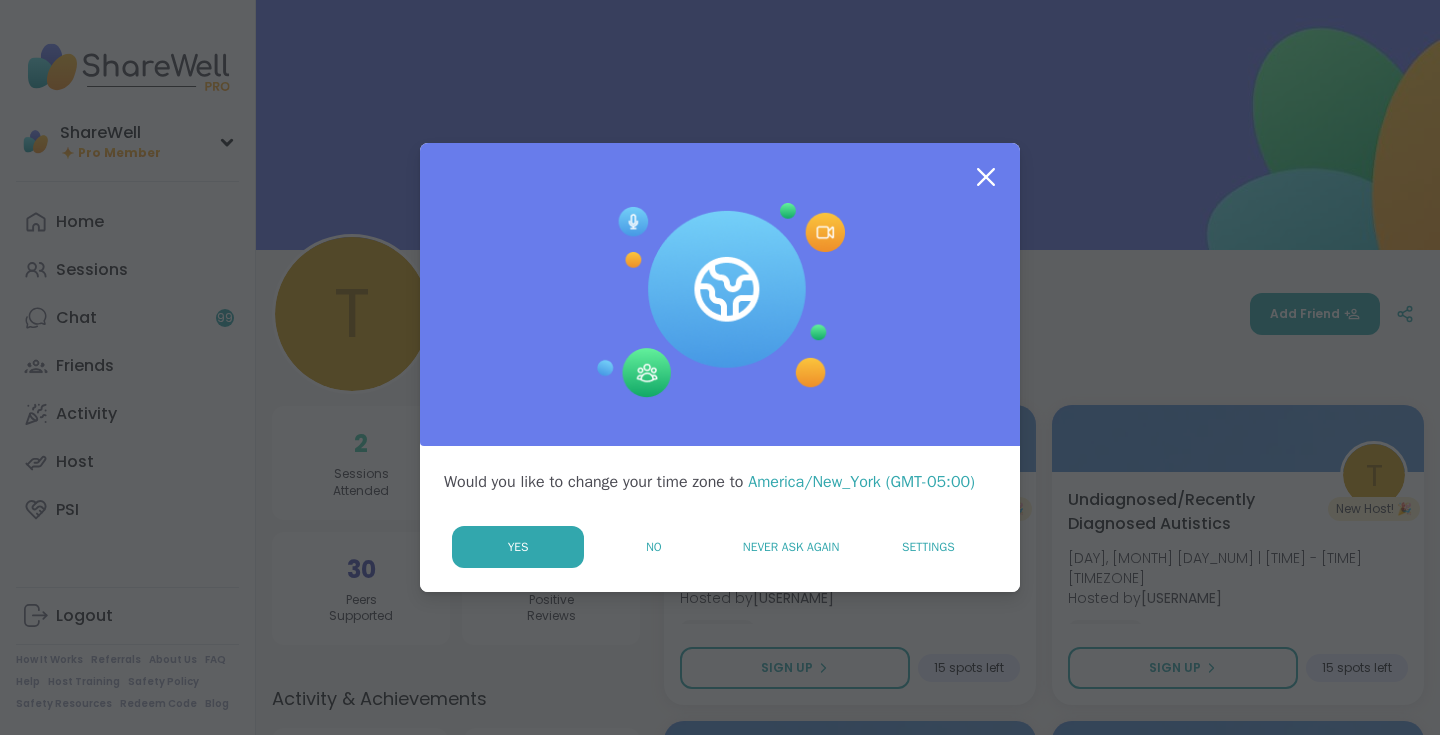scroll, scrollTop: 0, scrollLeft: 0, axis: both 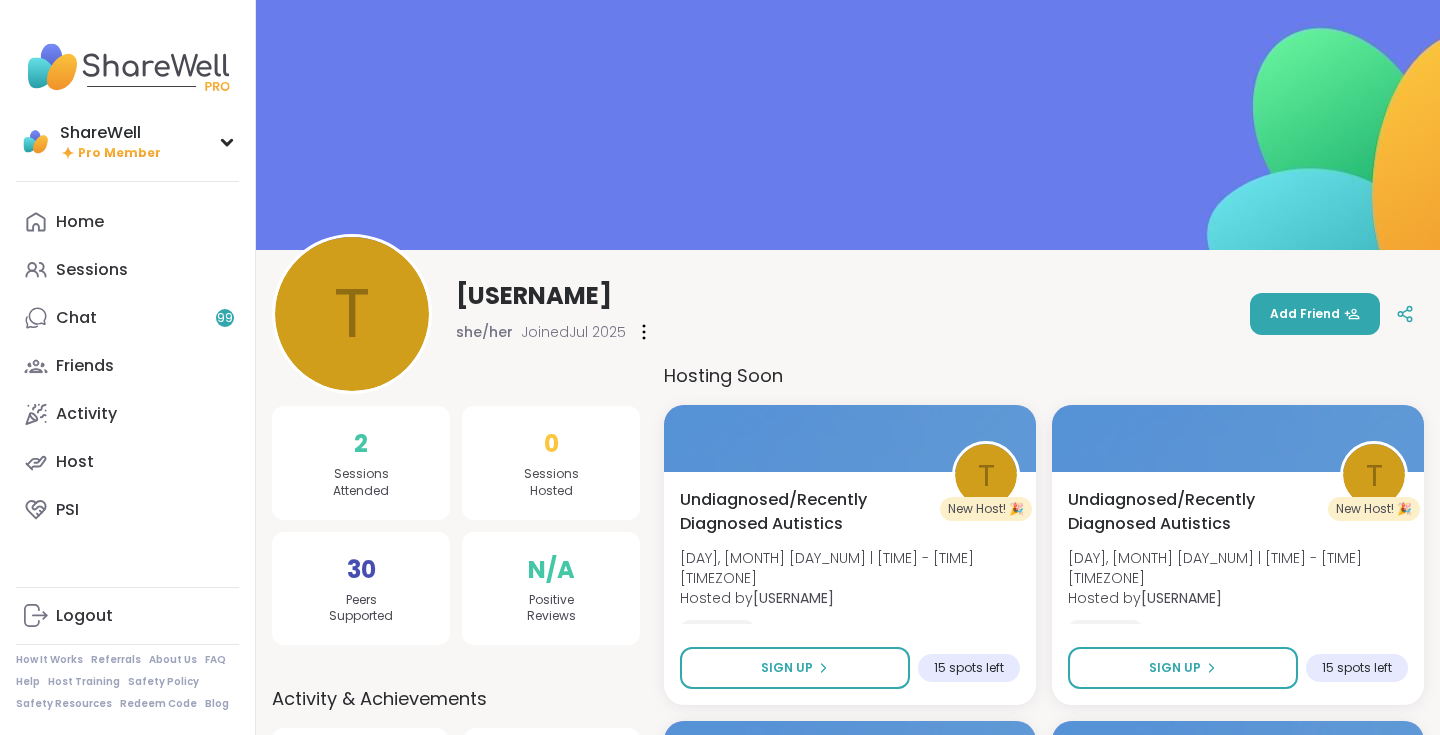 drag, startPoint x: 457, startPoint y: 291, endPoint x: 829, endPoint y: 289, distance: 372.00537 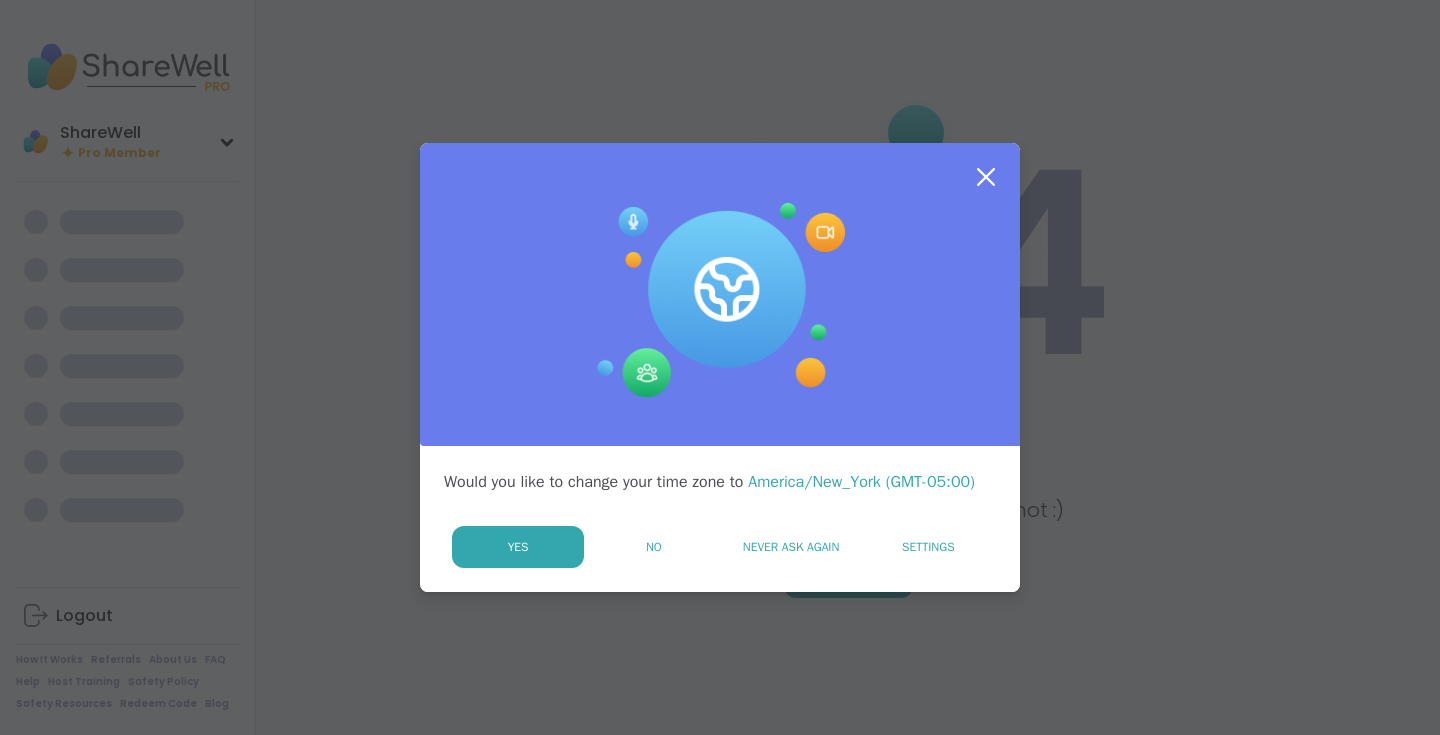 scroll, scrollTop: 0, scrollLeft: 0, axis: both 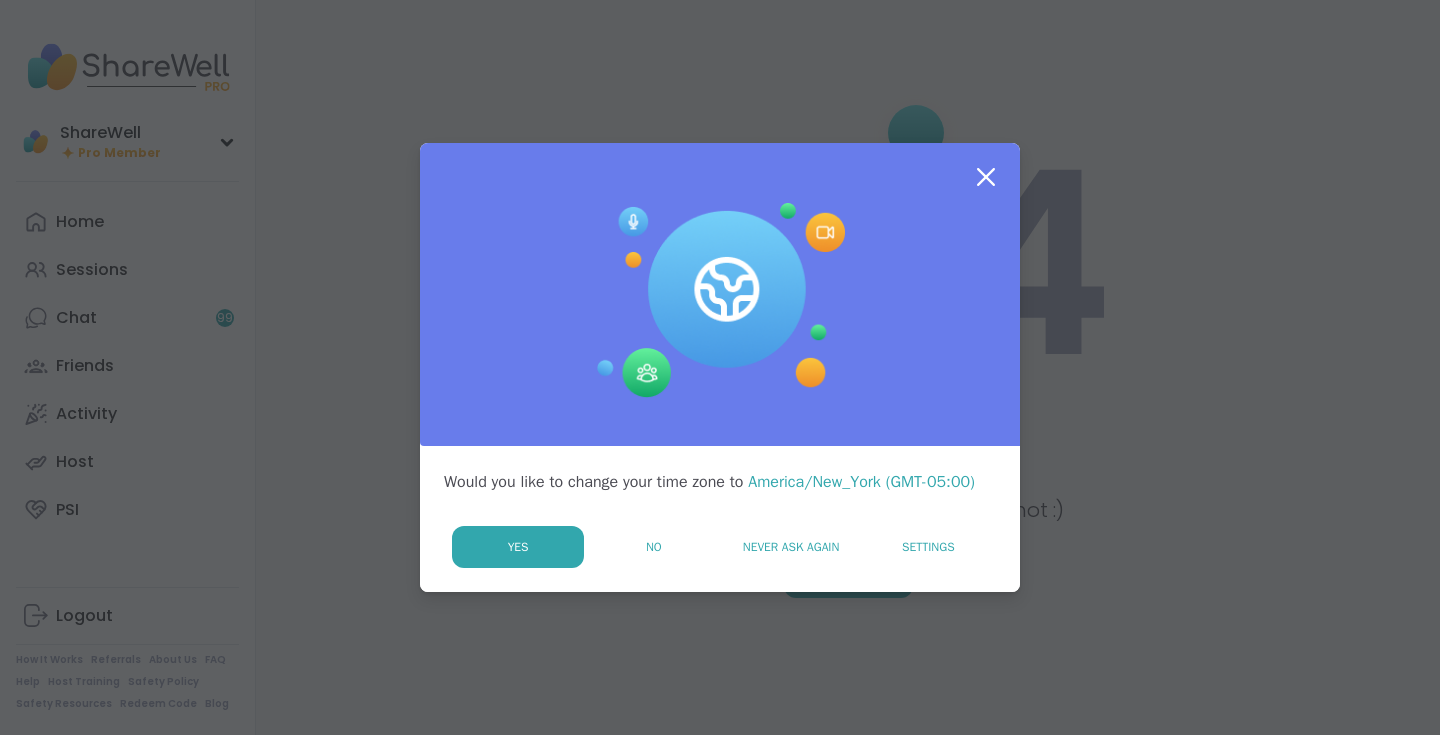 click 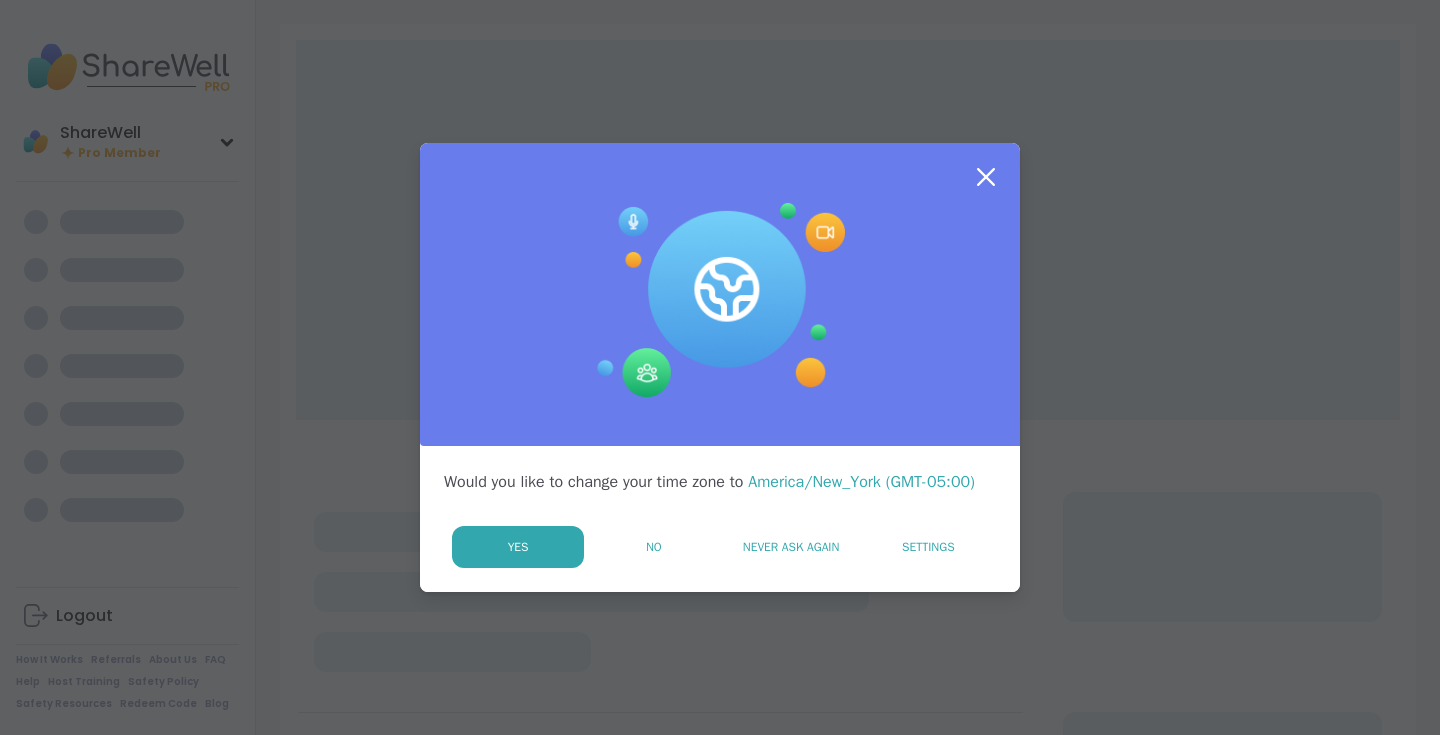 scroll, scrollTop: 0, scrollLeft: 0, axis: both 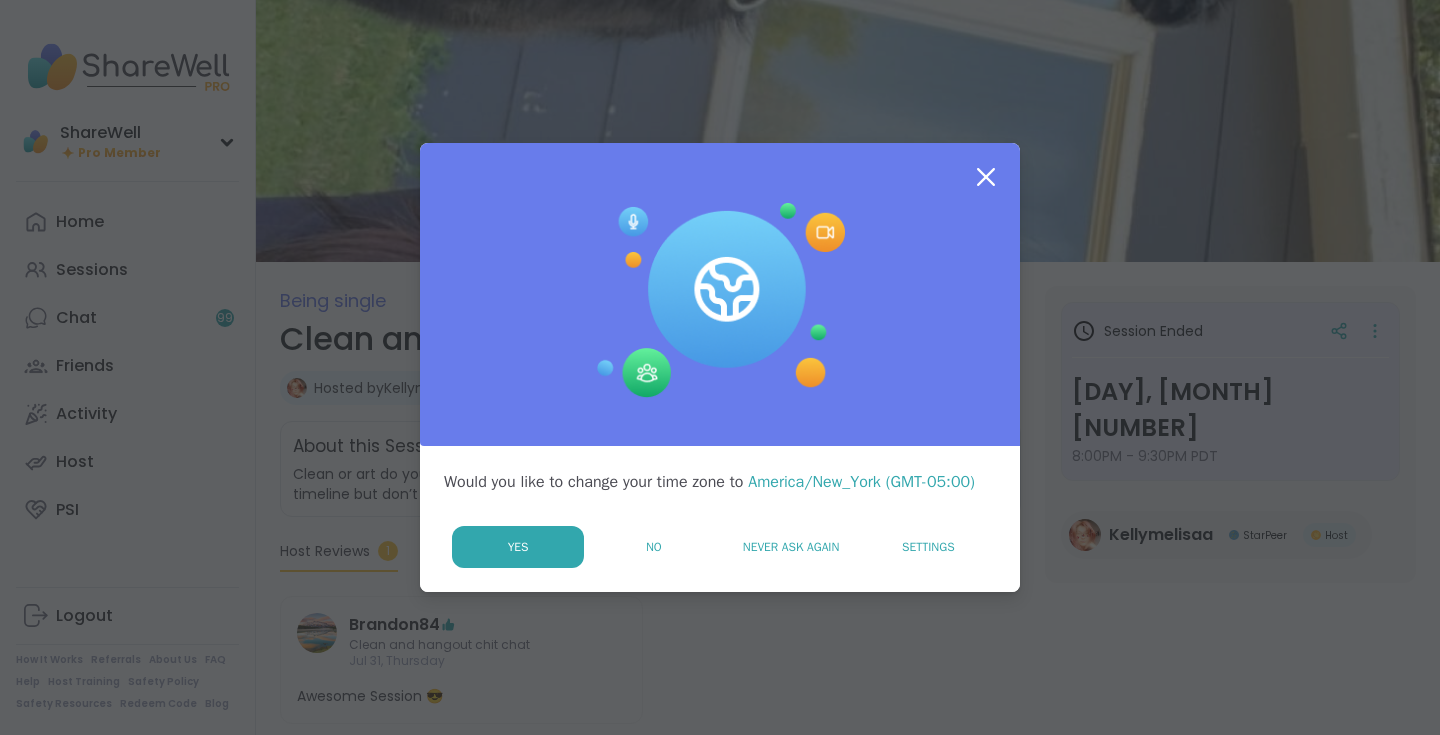 click 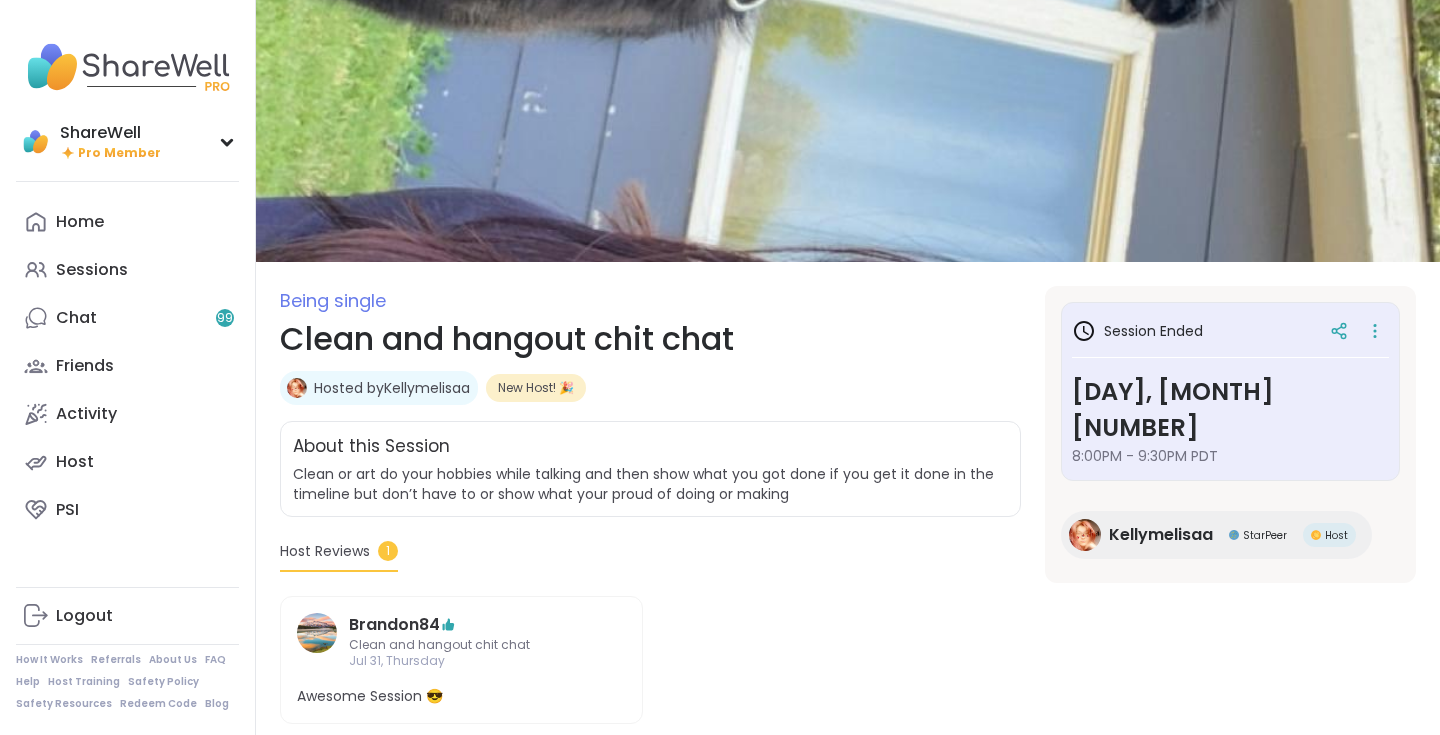 click on "Hosted by  Kellymelisaa" at bounding box center (392, 388) 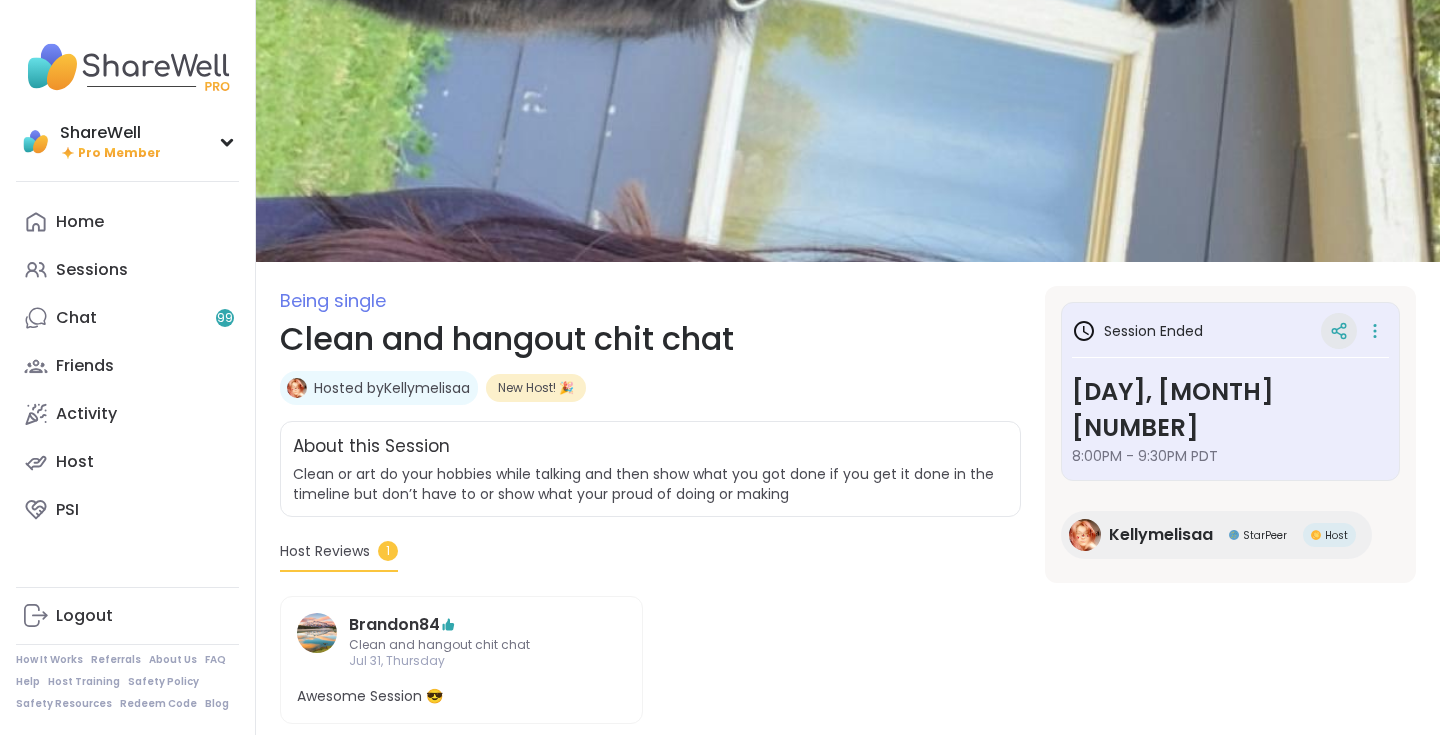 click 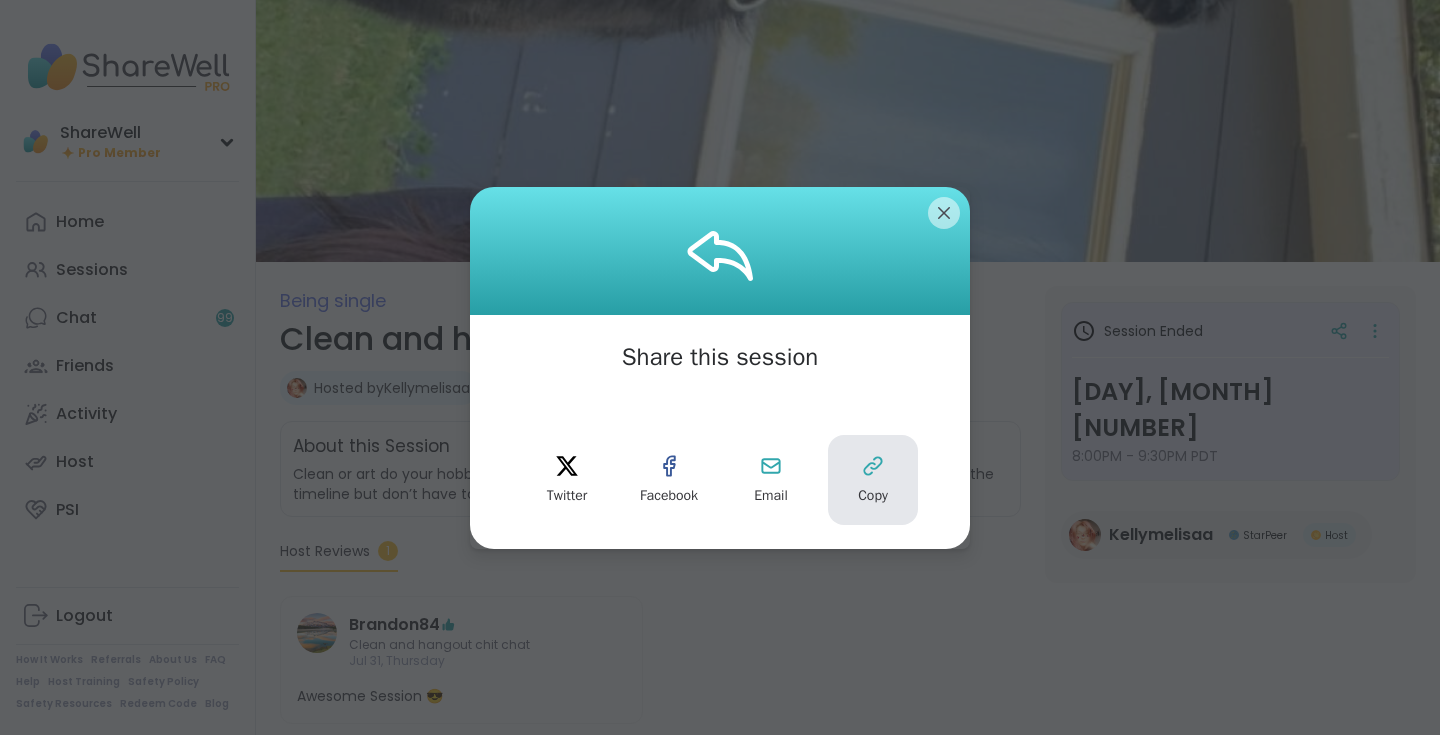 click 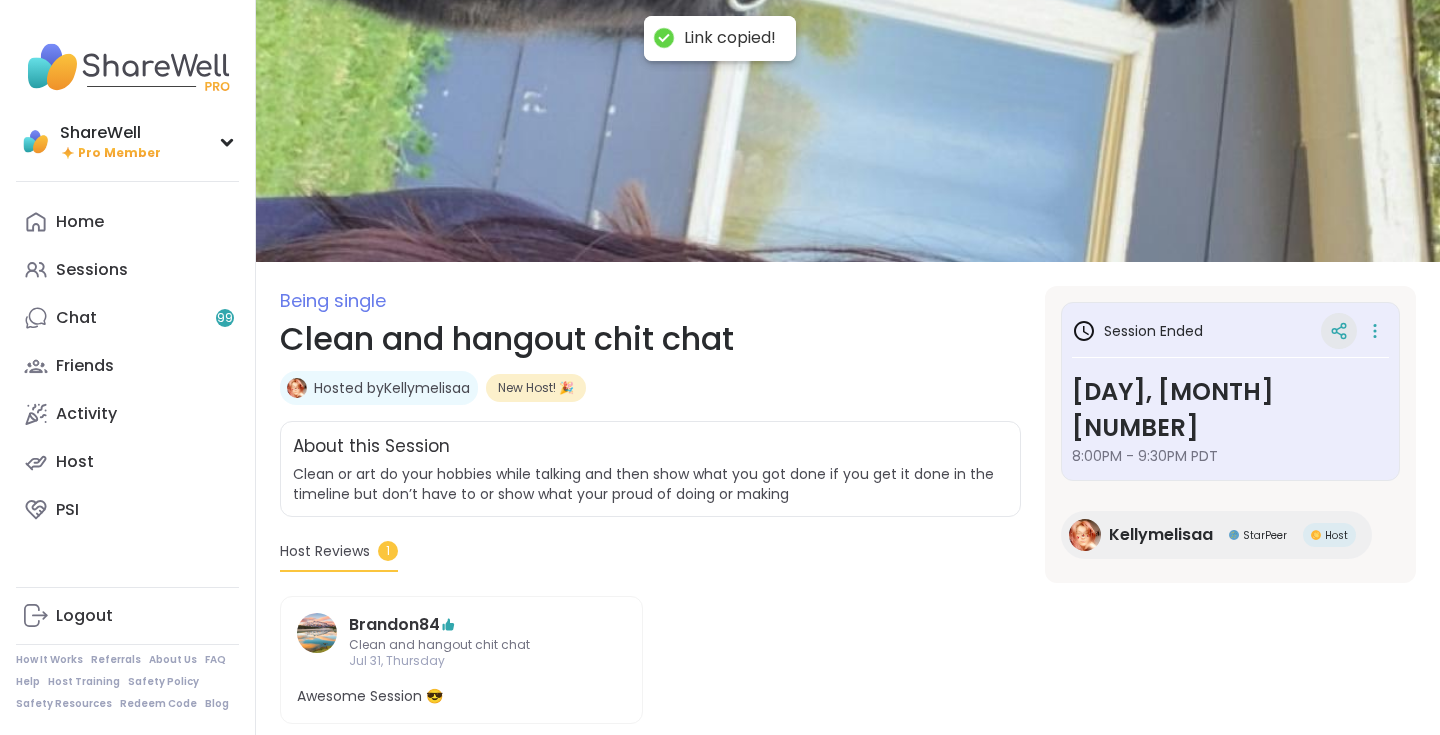click 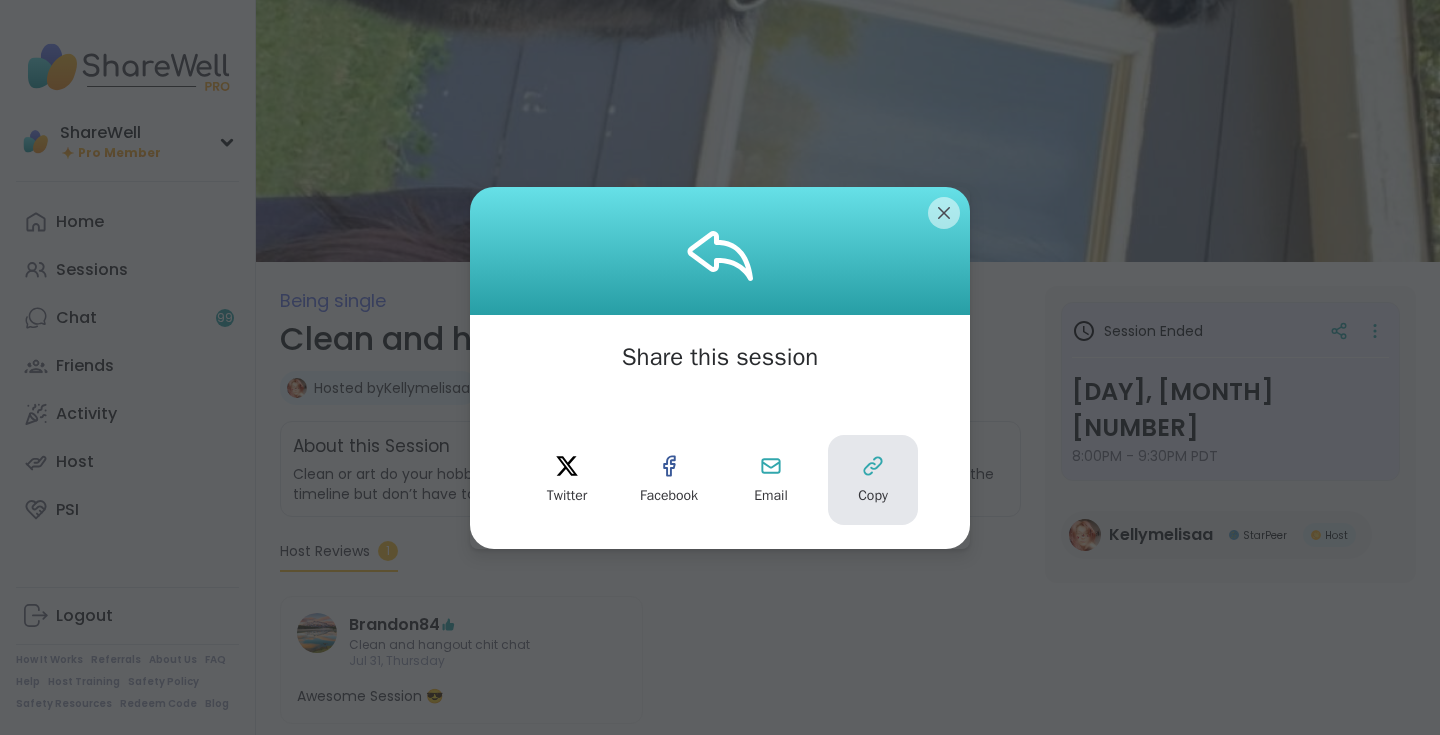 click on "Copy" at bounding box center (873, 496) 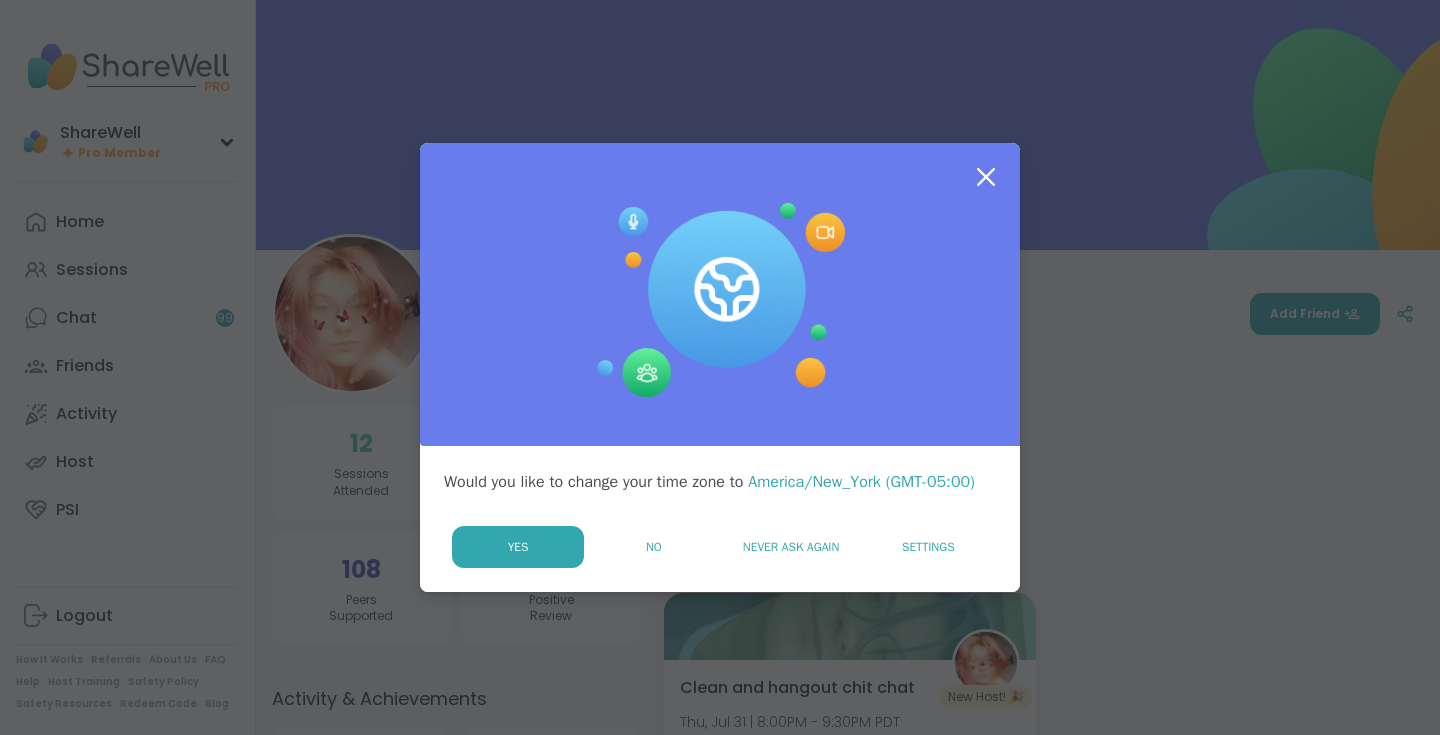 scroll, scrollTop: 0, scrollLeft: 0, axis: both 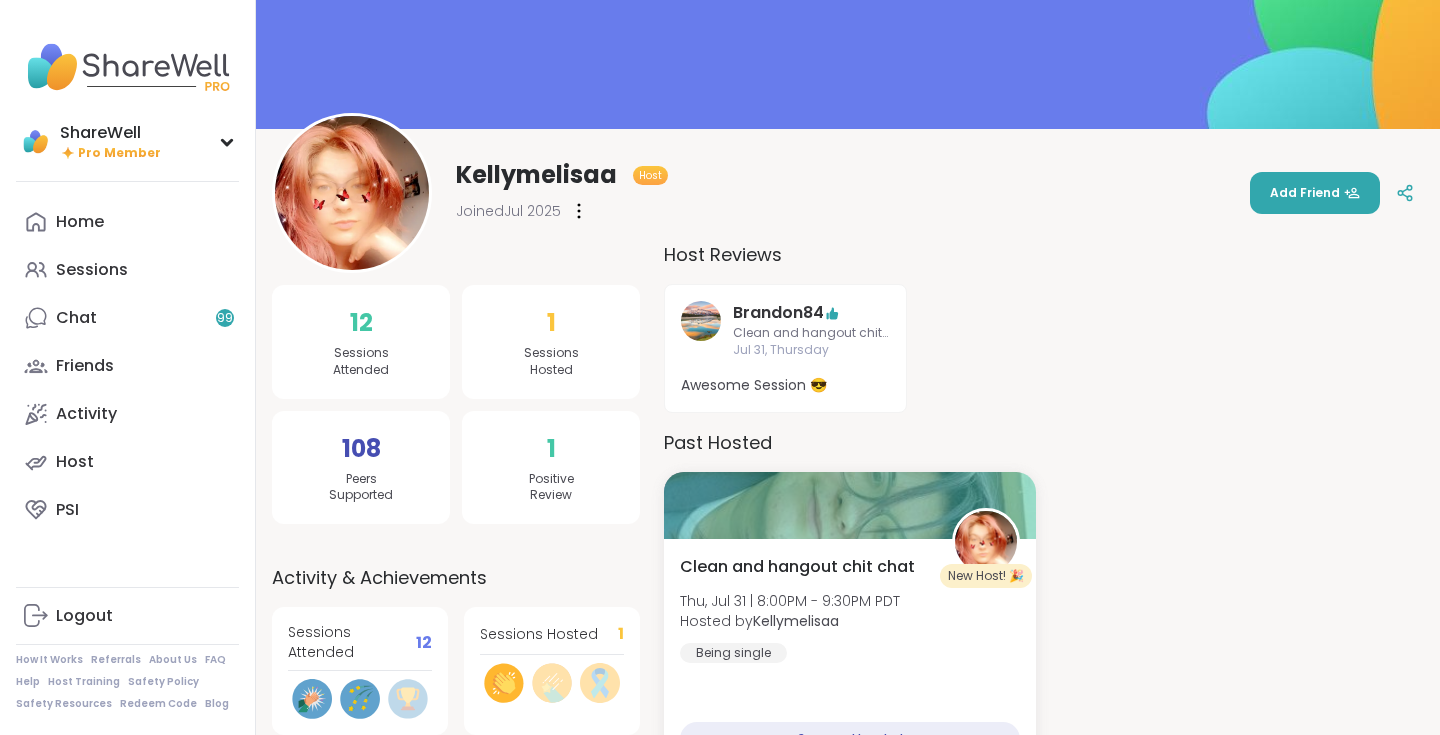 click on "Kellymelisaa" at bounding box center (536, 175) 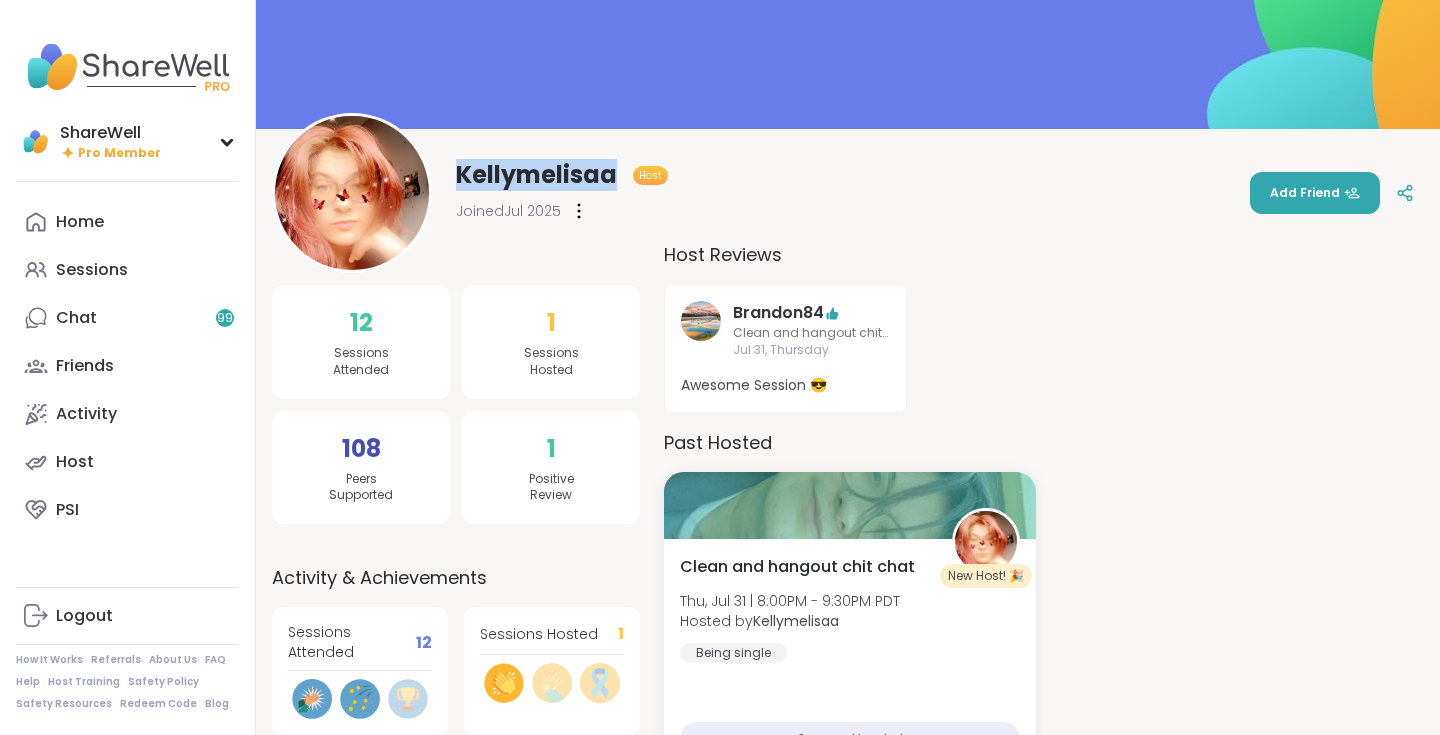 drag, startPoint x: 459, startPoint y: 173, endPoint x: 620, endPoint y: 175, distance: 161.01242 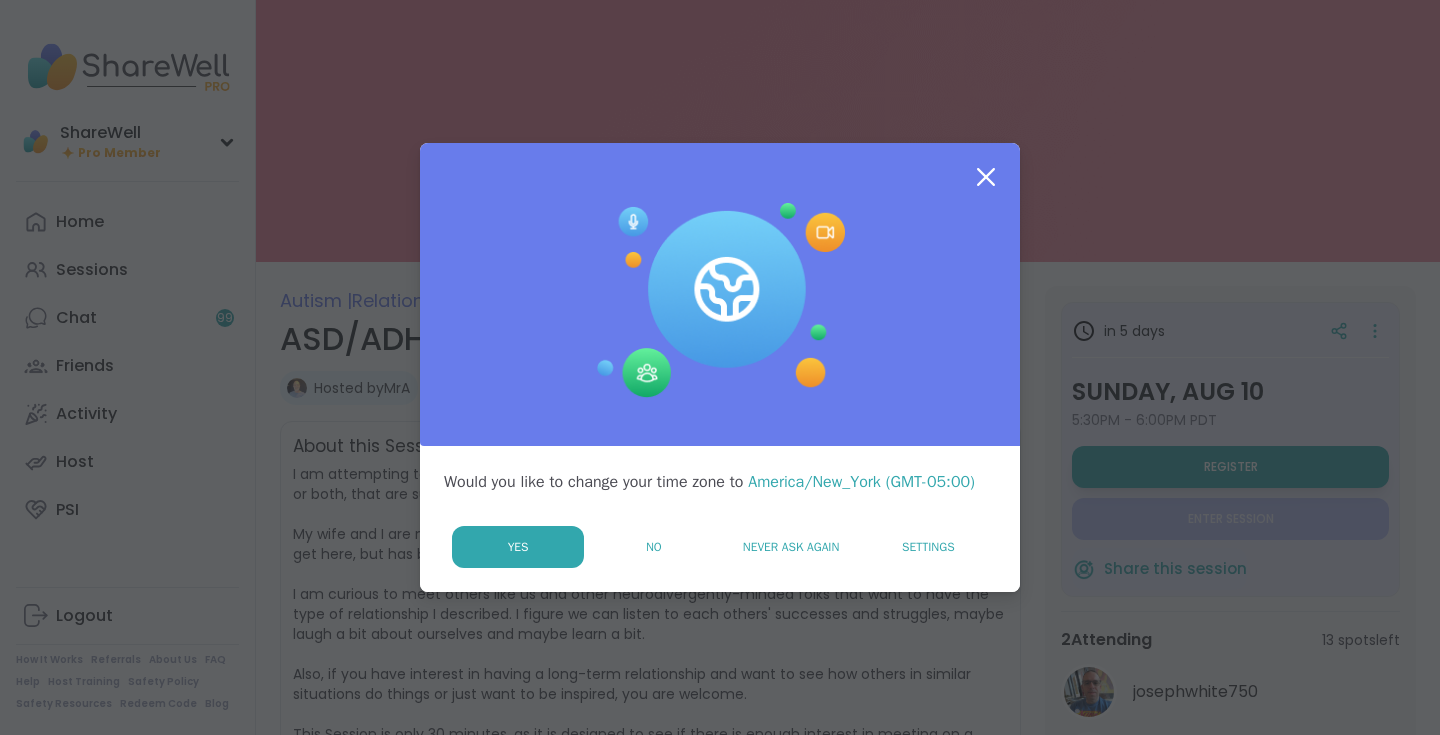scroll, scrollTop: 0, scrollLeft: 0, axis: both 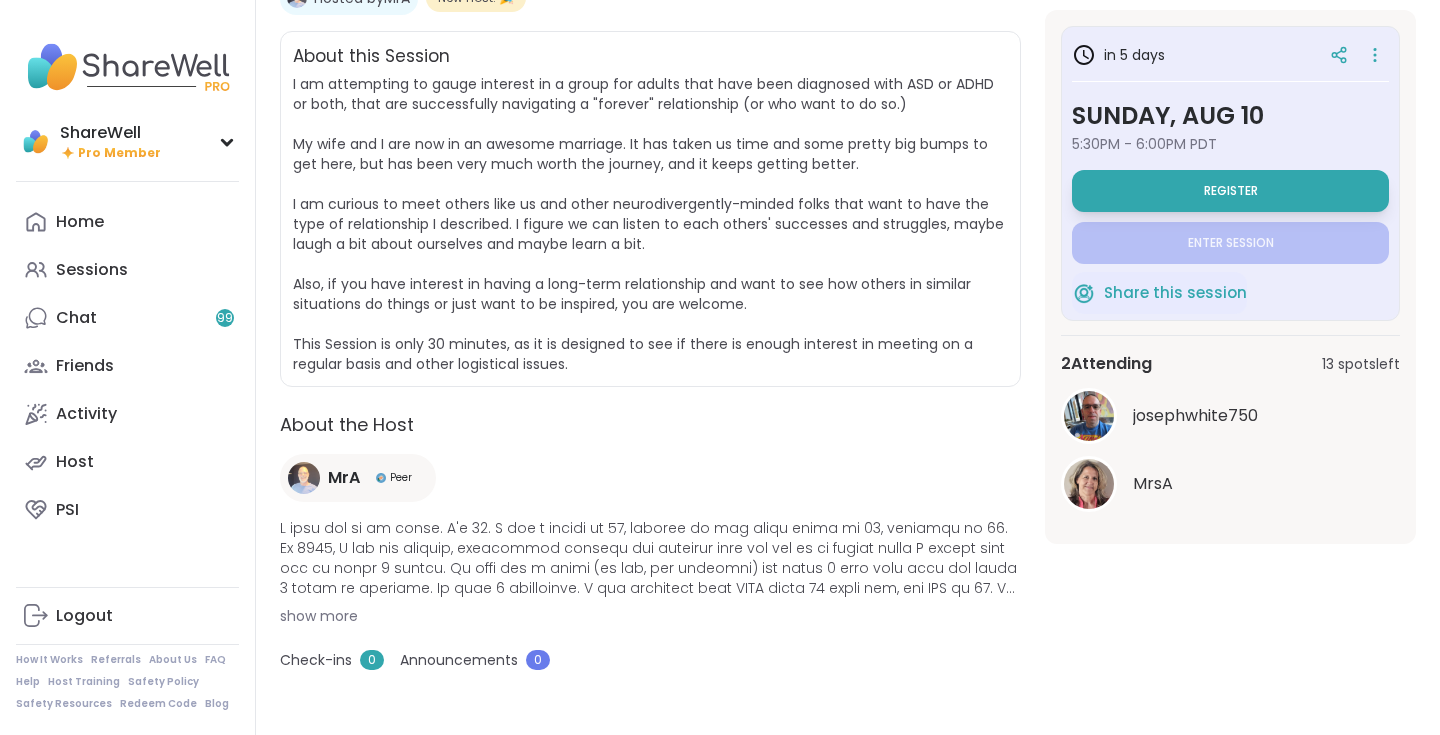 click on "MrA" at bounding box center (344, 478) 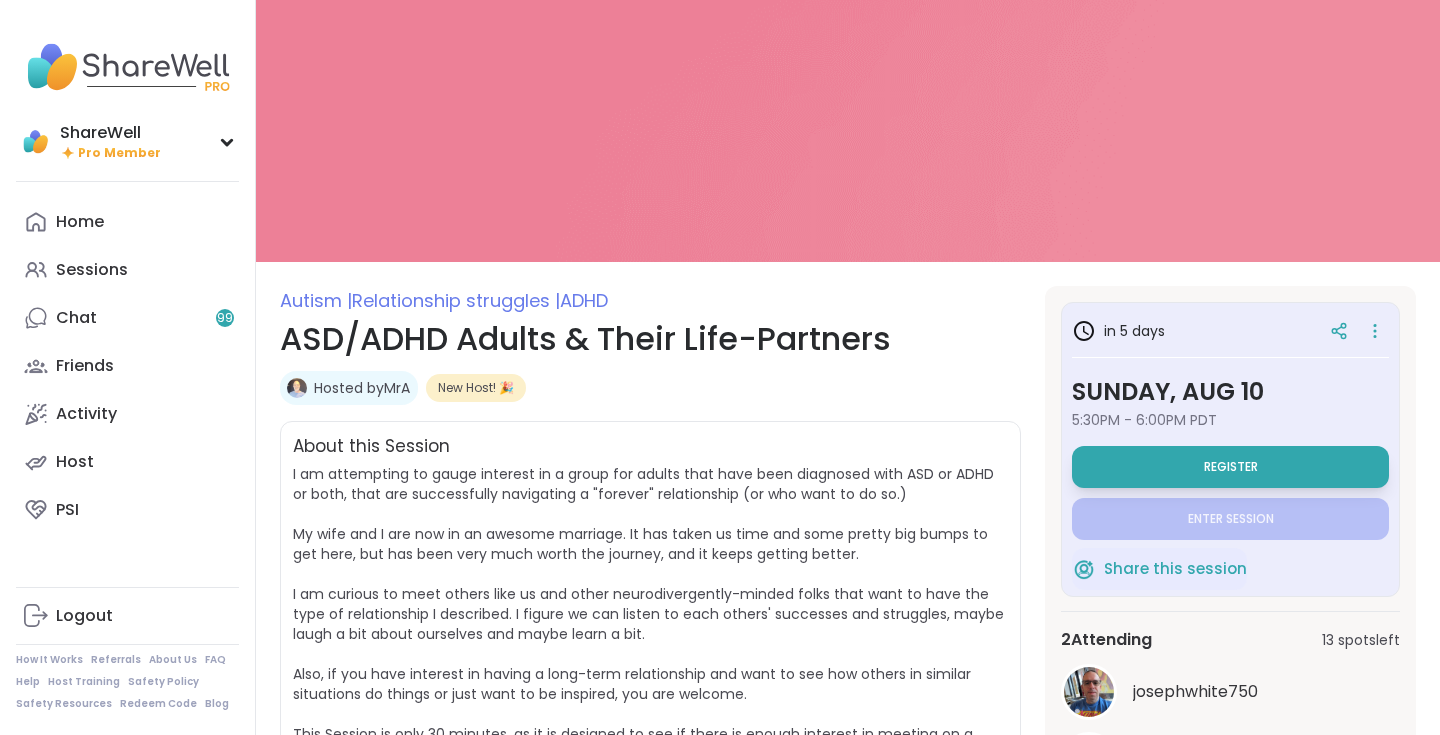 scroll, scrollTop: 0, scrollLeft: 0, axis: both 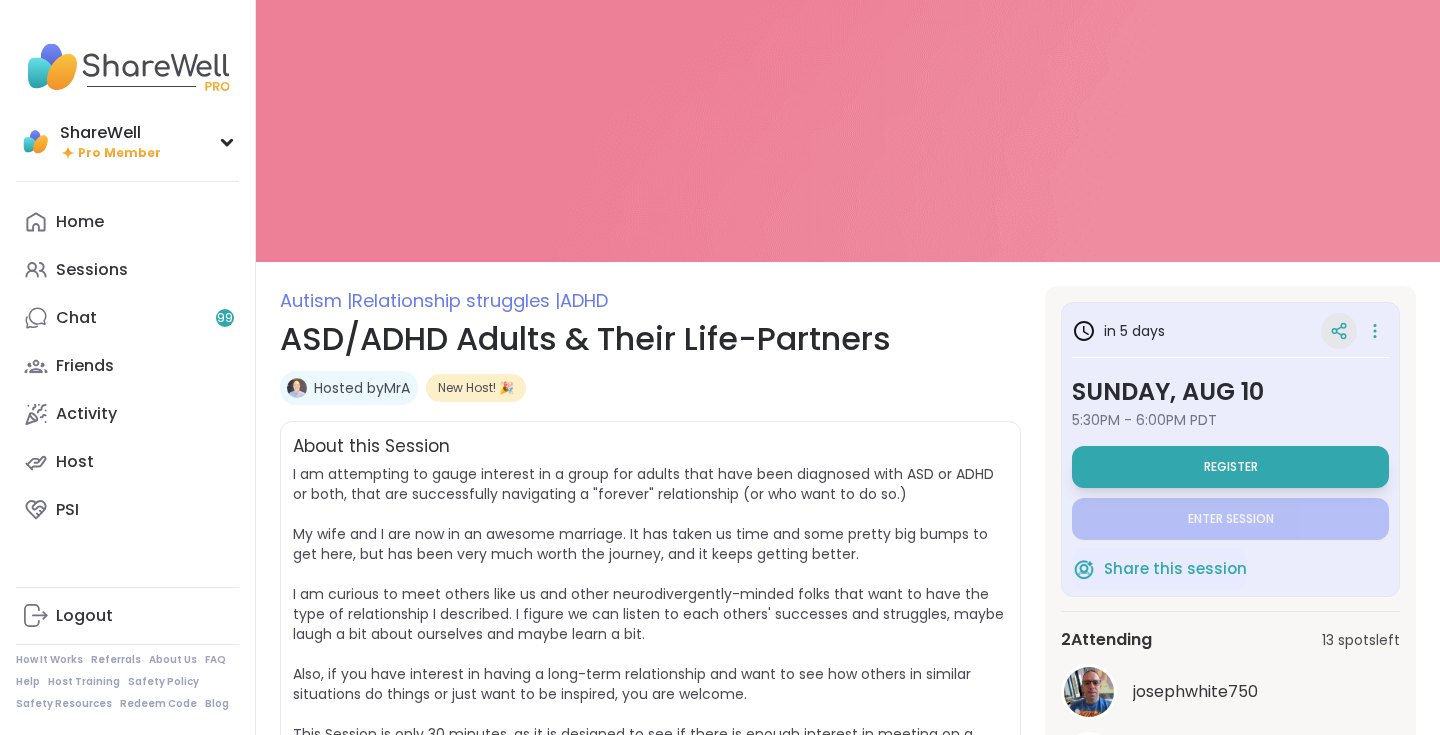 click at bounding box center [1339, 331] 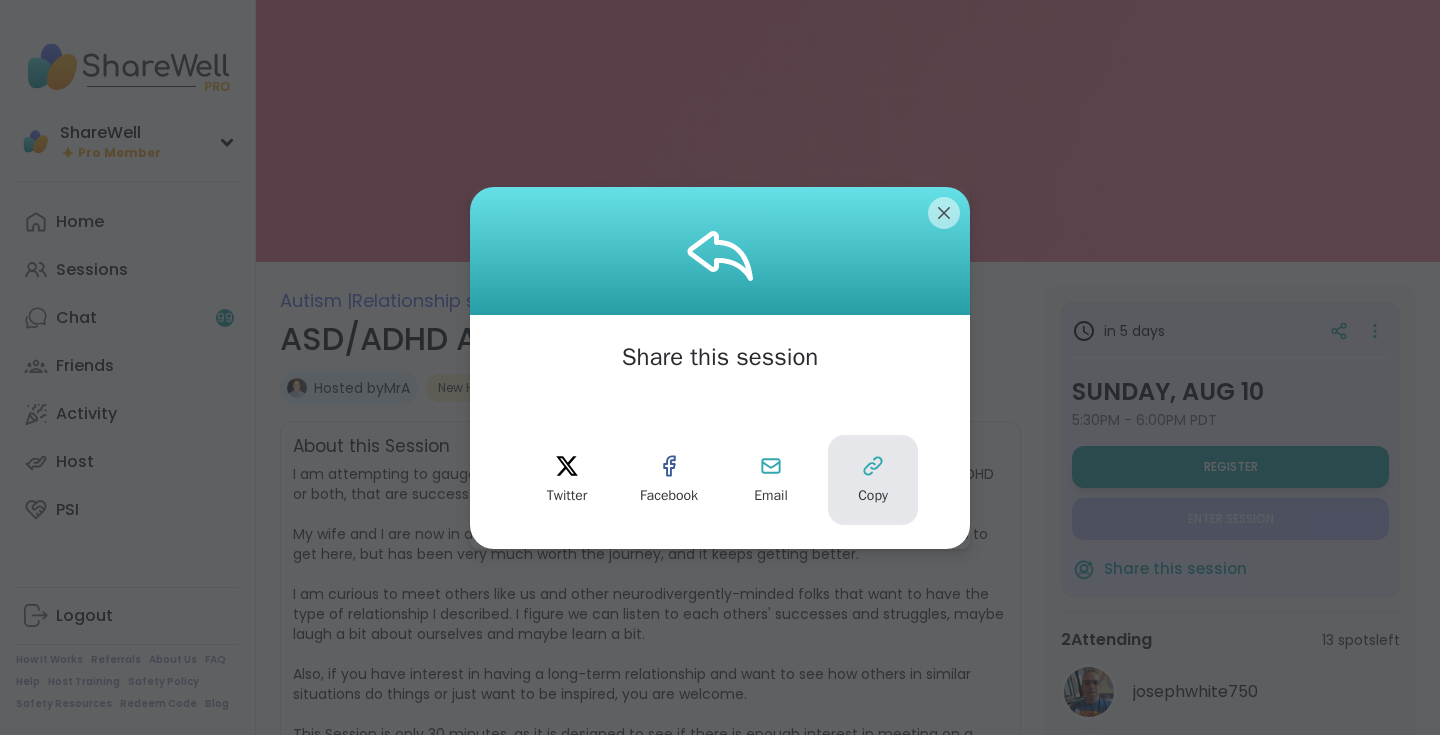click on "Copy" at bounding box center (873, 480) 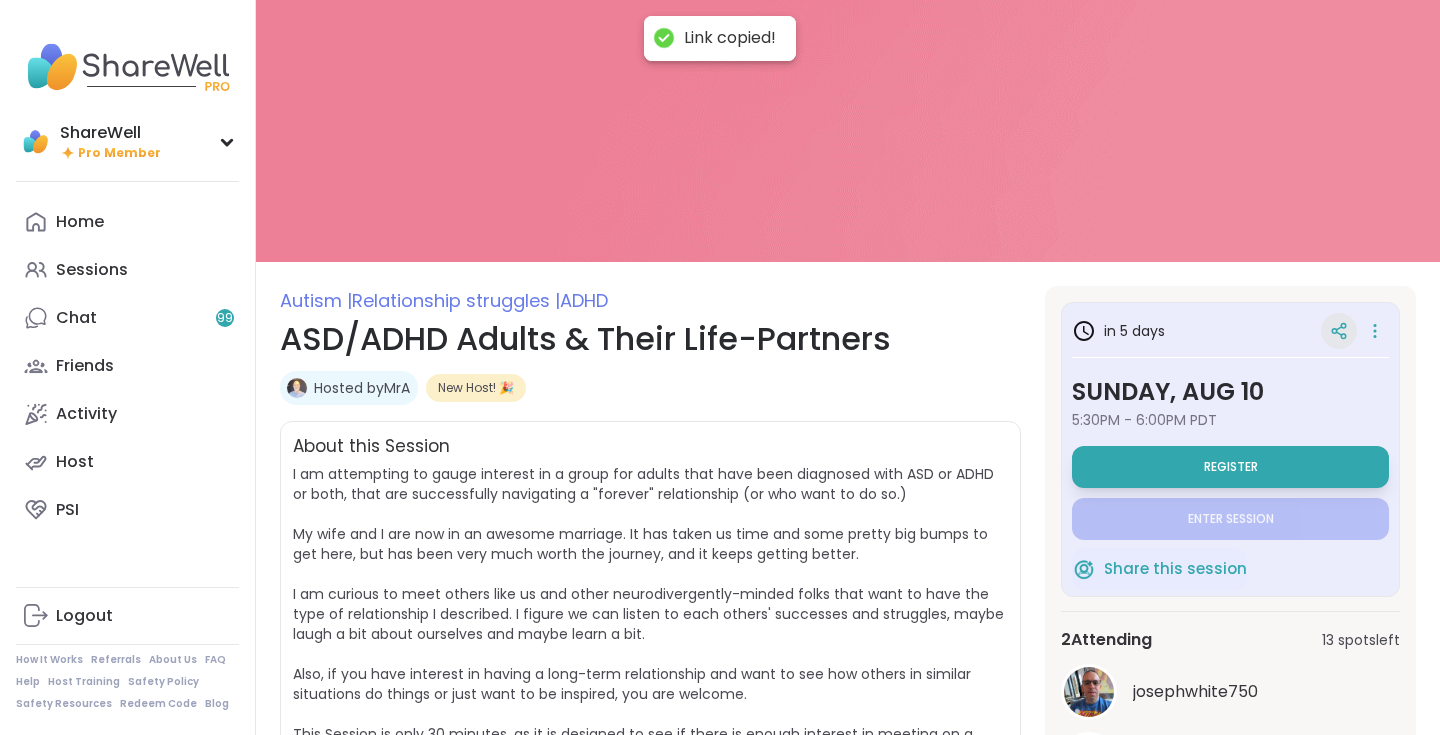 click 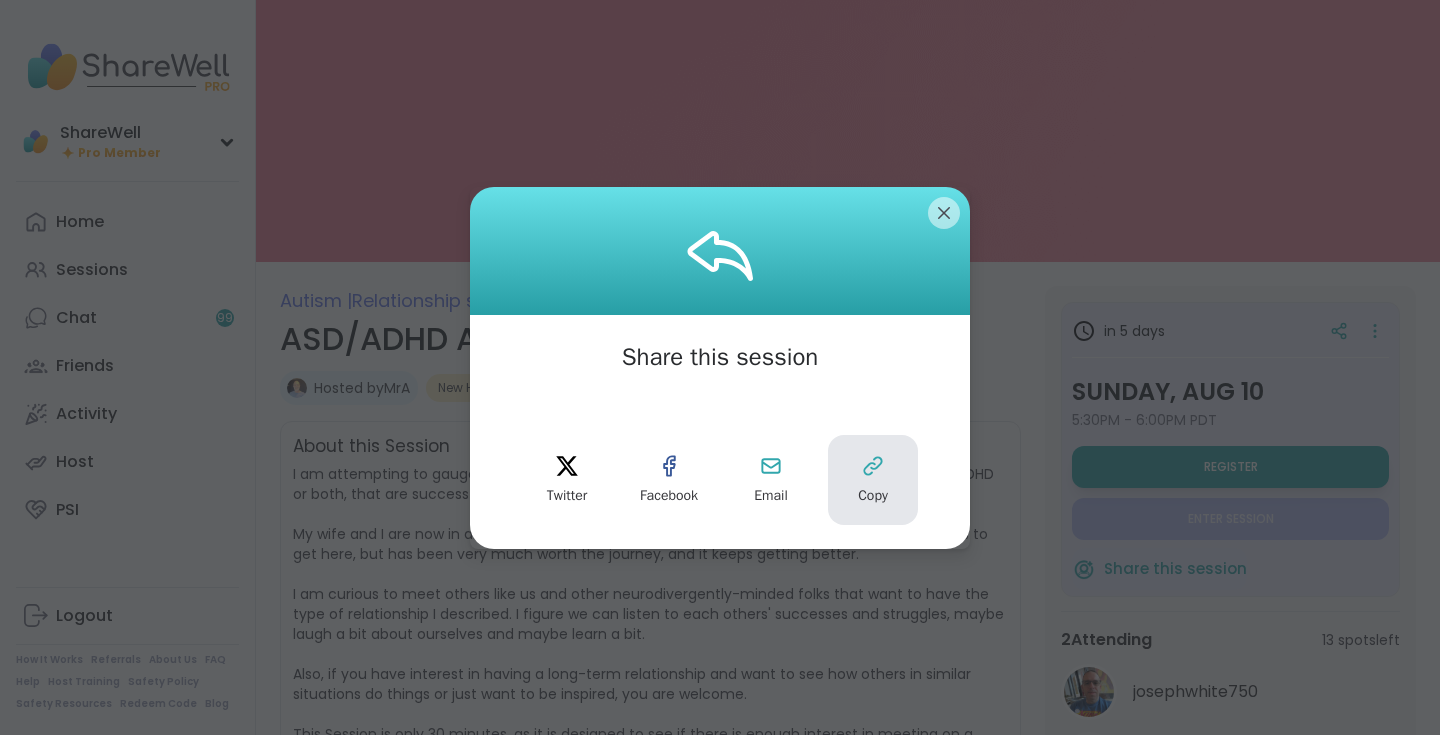 click 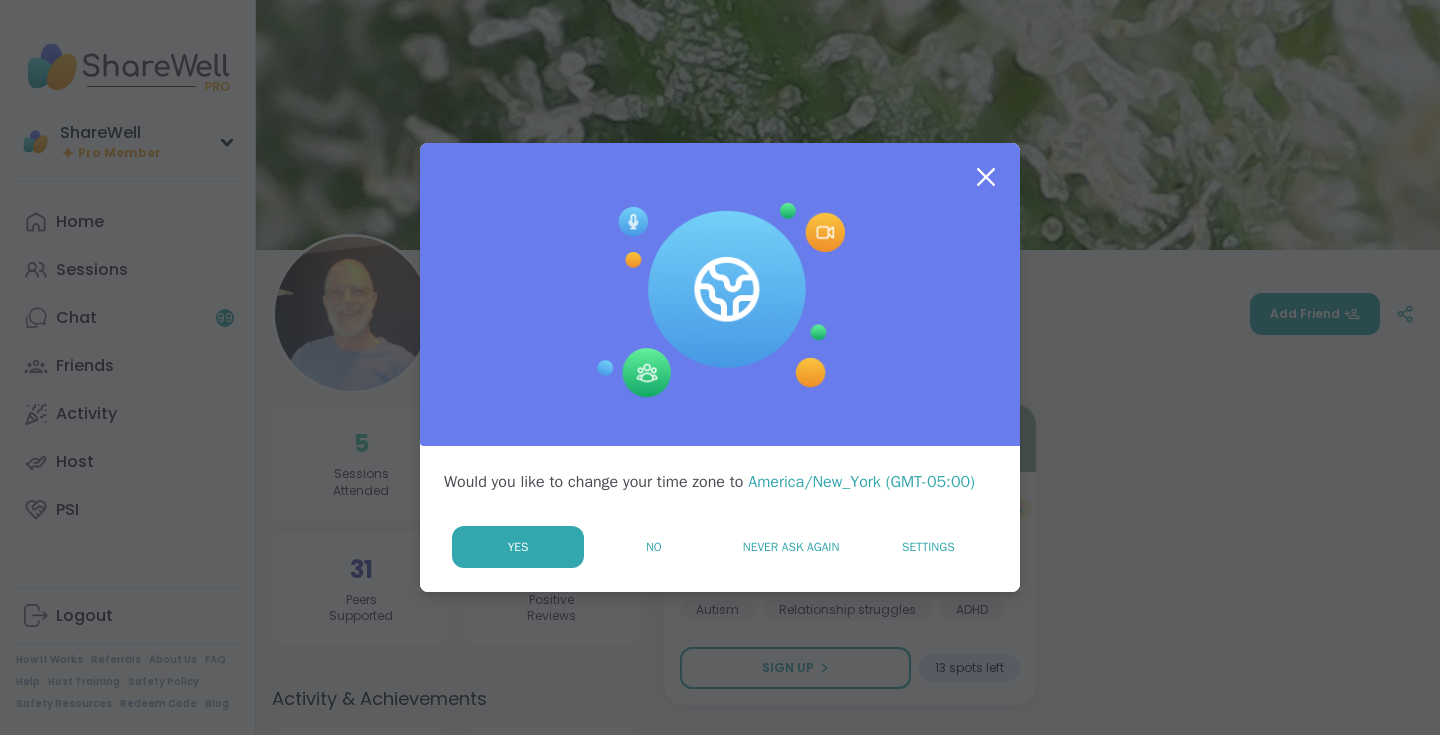scroll, scrollTop: 0, scrollLeft: 0, axis: both 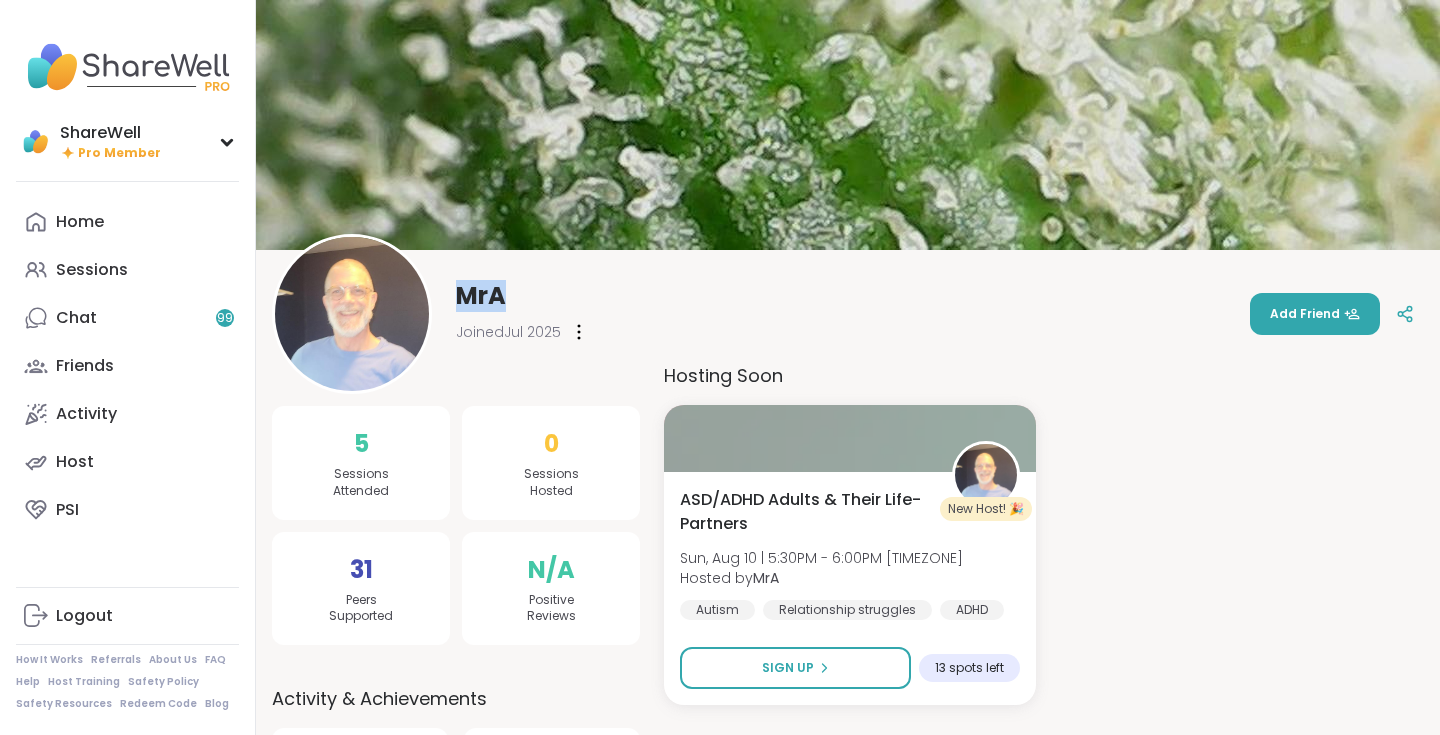 drag, startPoint x: 458, startPoint y: 295, endPoint x: 578, endPoint y: 297, distance: 120.01666 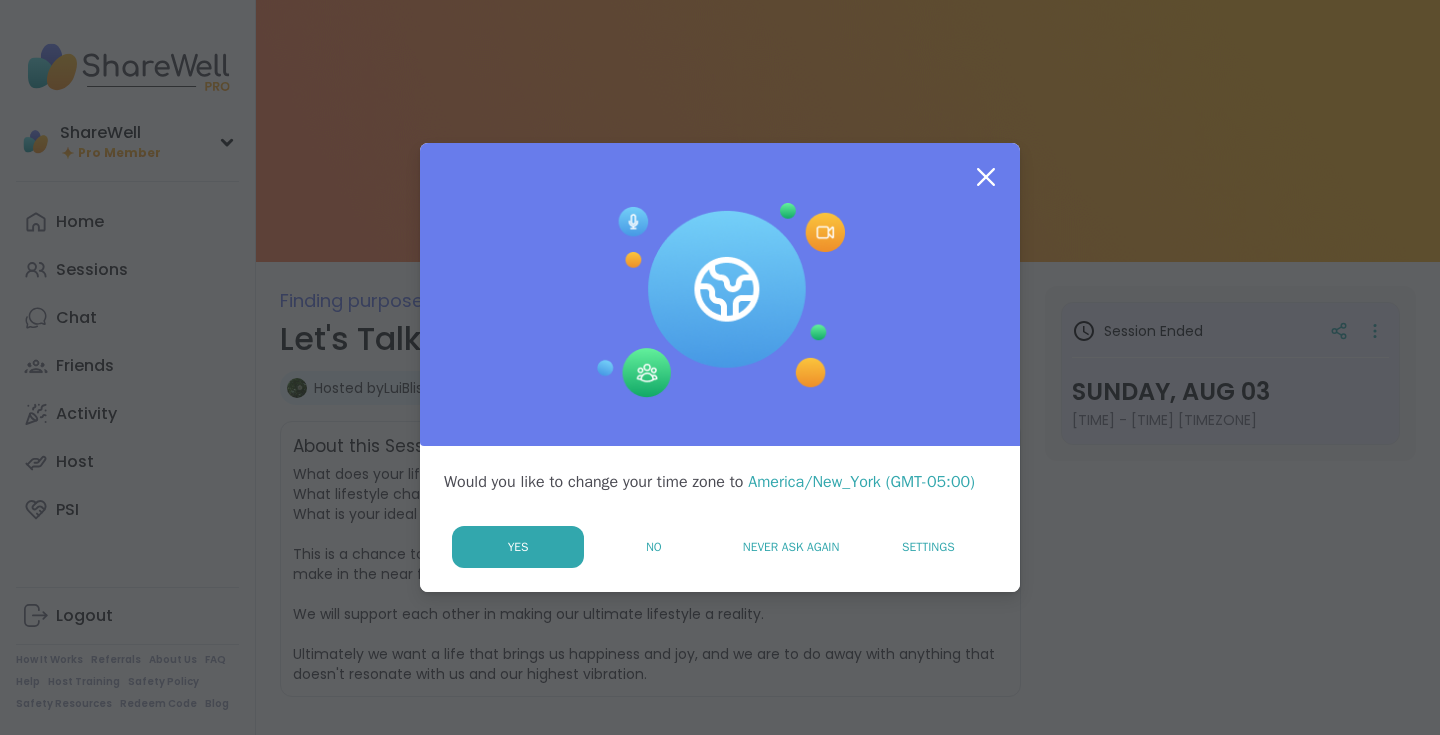 scroll, scrollTop: 0, scrollLeft: 0, axis: both 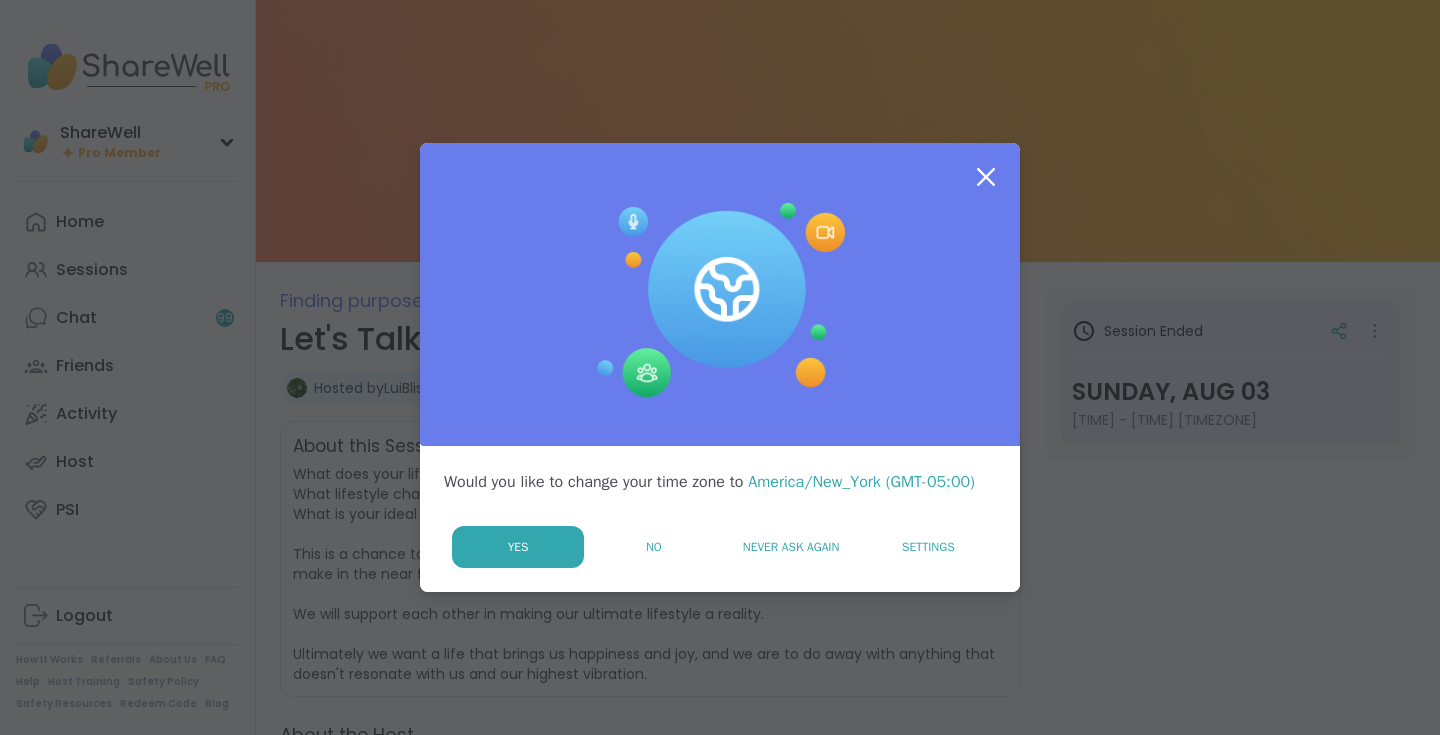 click 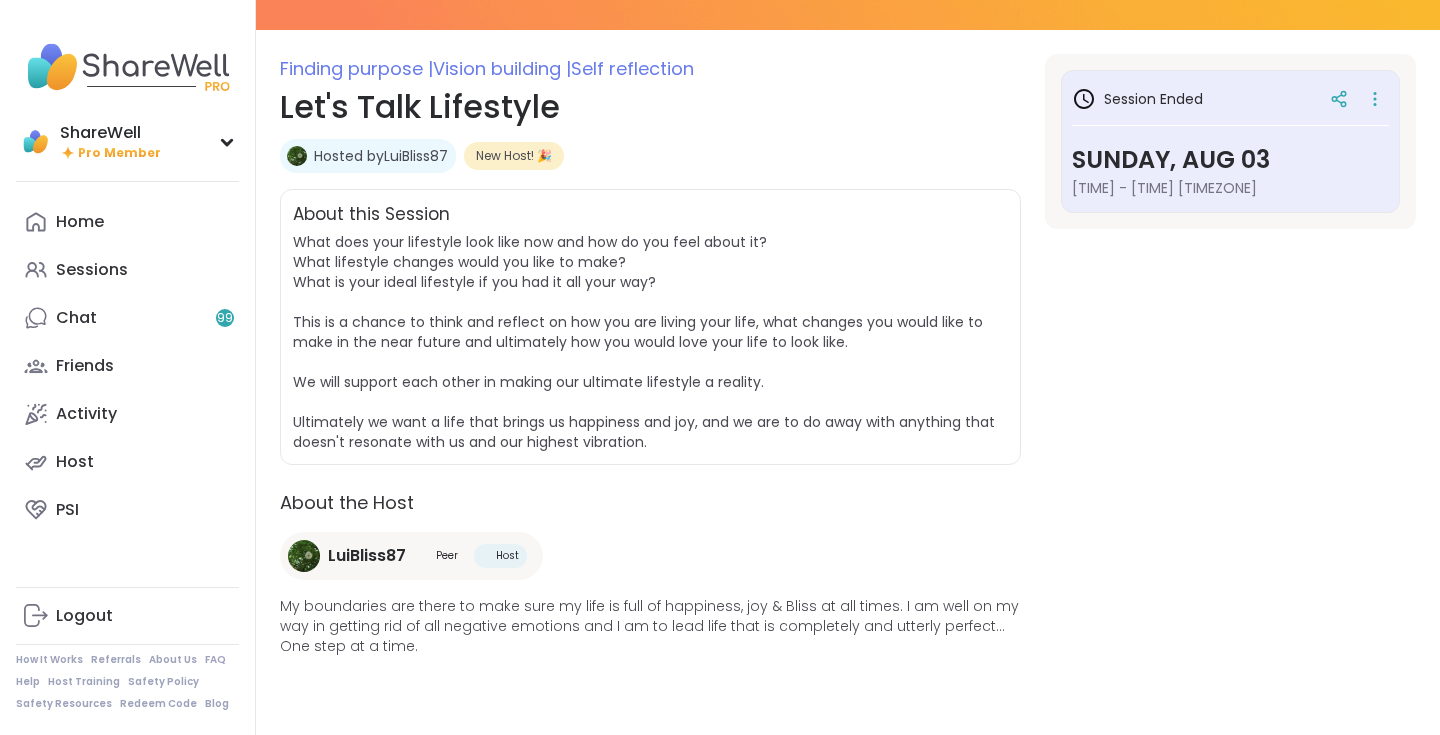 scroll, scrollTop: 36, scrollLeft: 0, axis: vertical 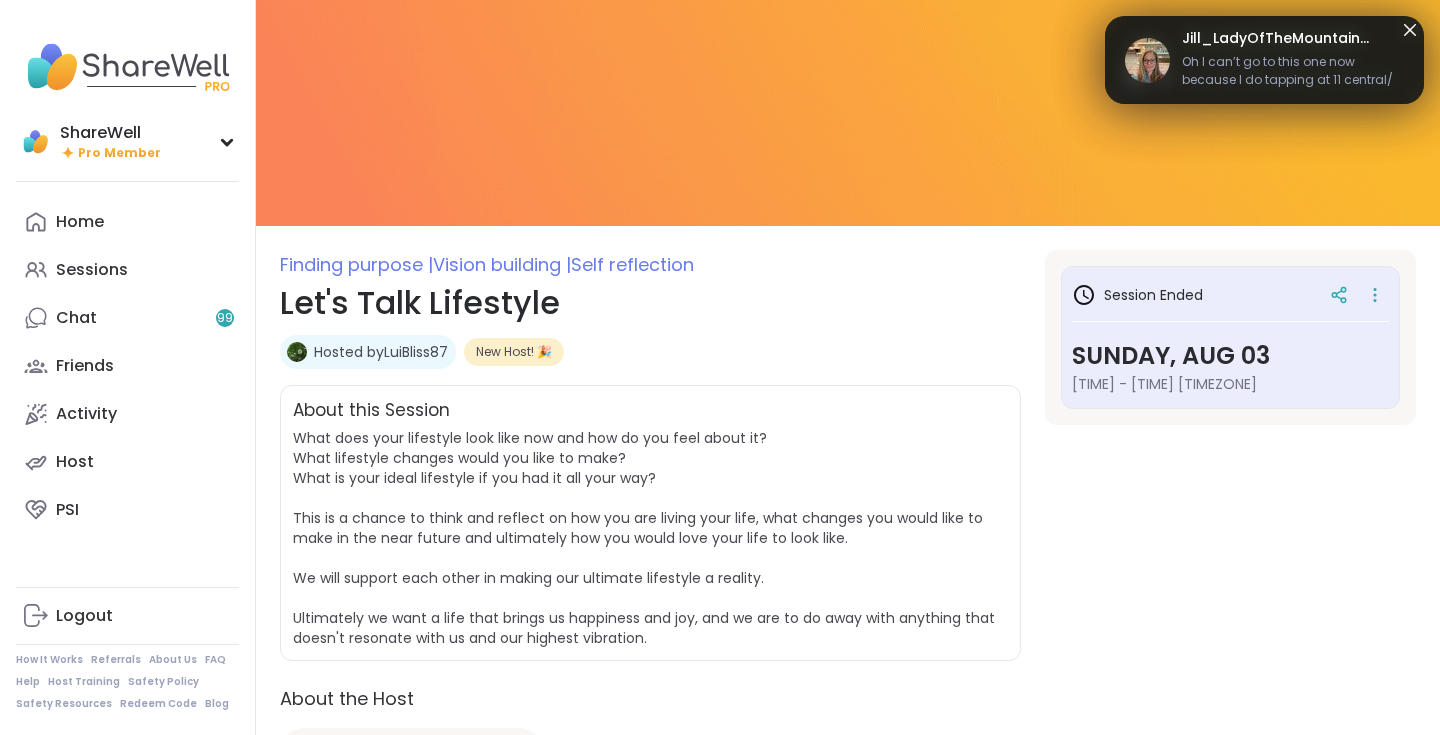 click on "Hosted by  LuiBliss87" at bounding box center [381, 352] 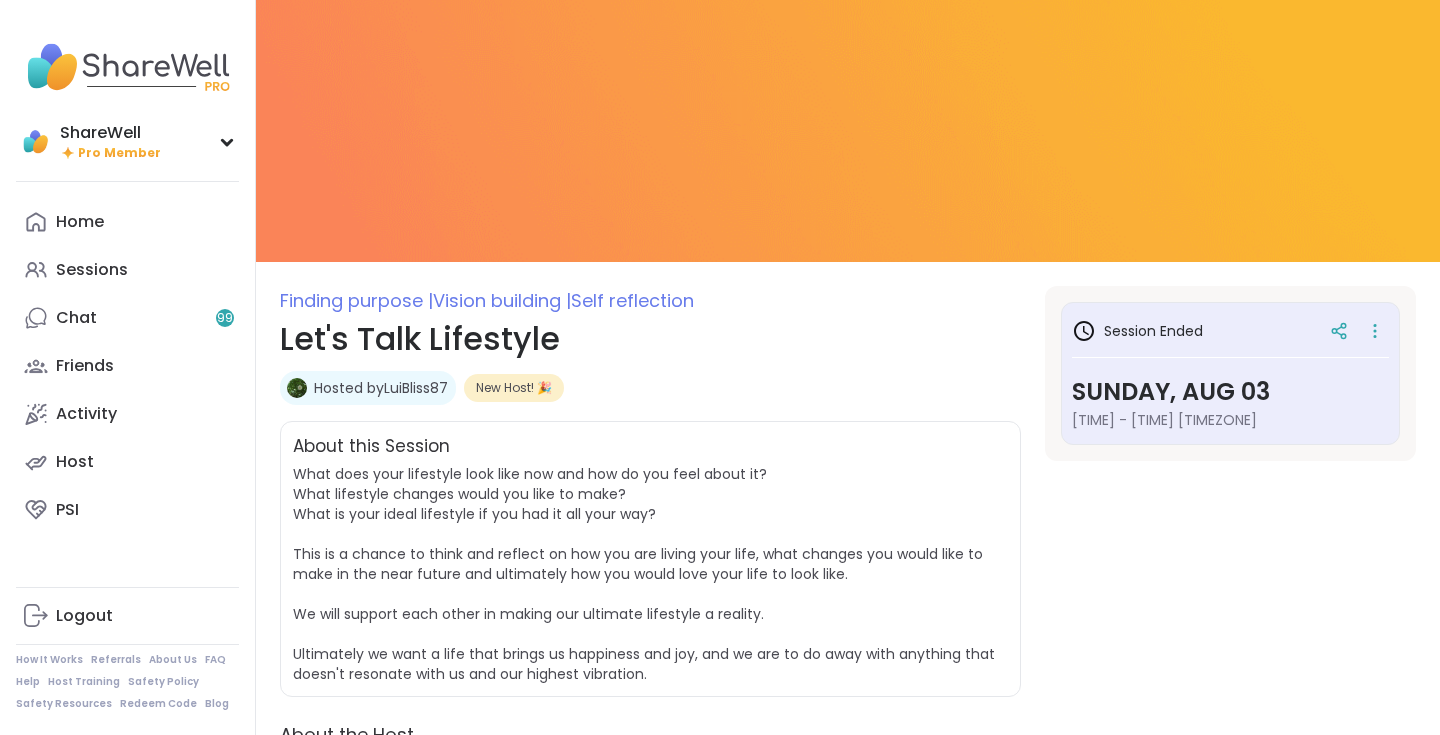 scroll, scrollTop: 0, scrollLeft: 0, axis: both 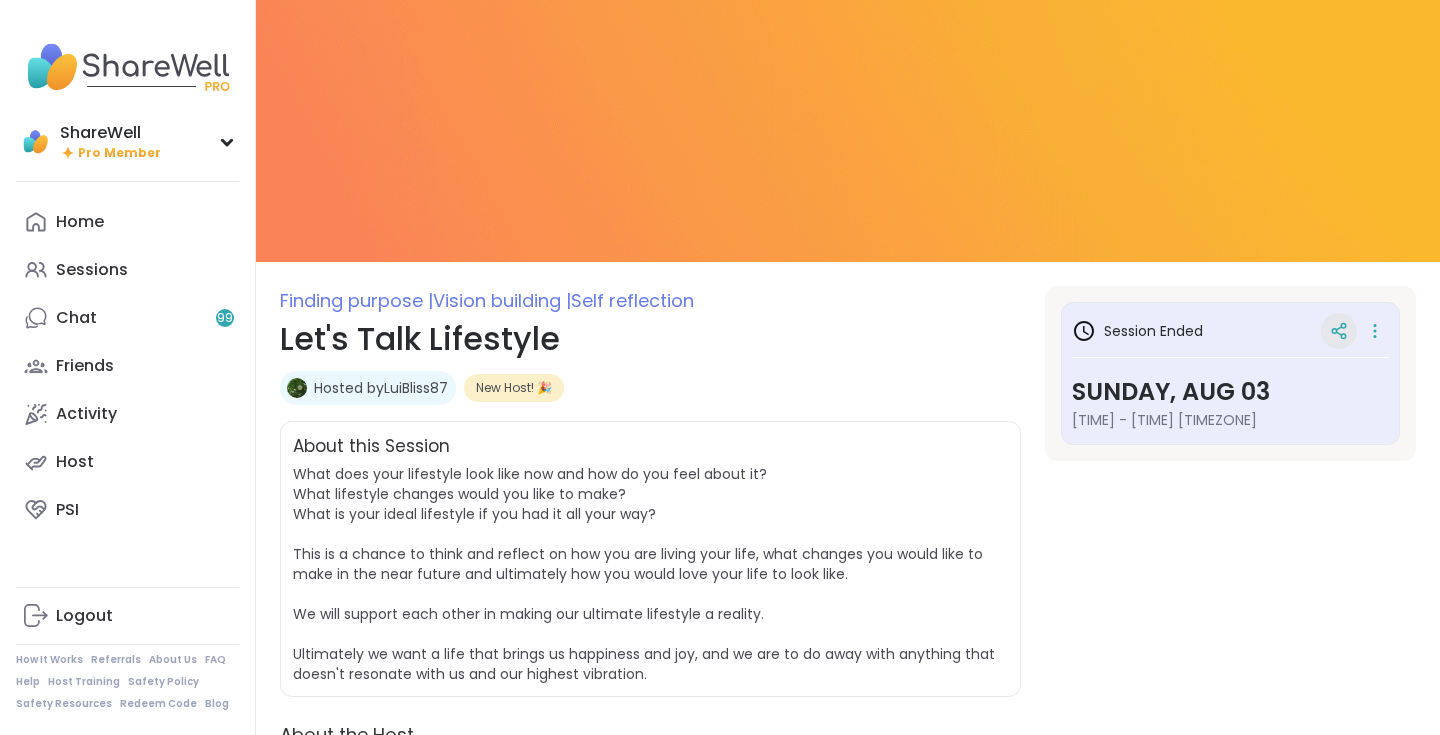 click 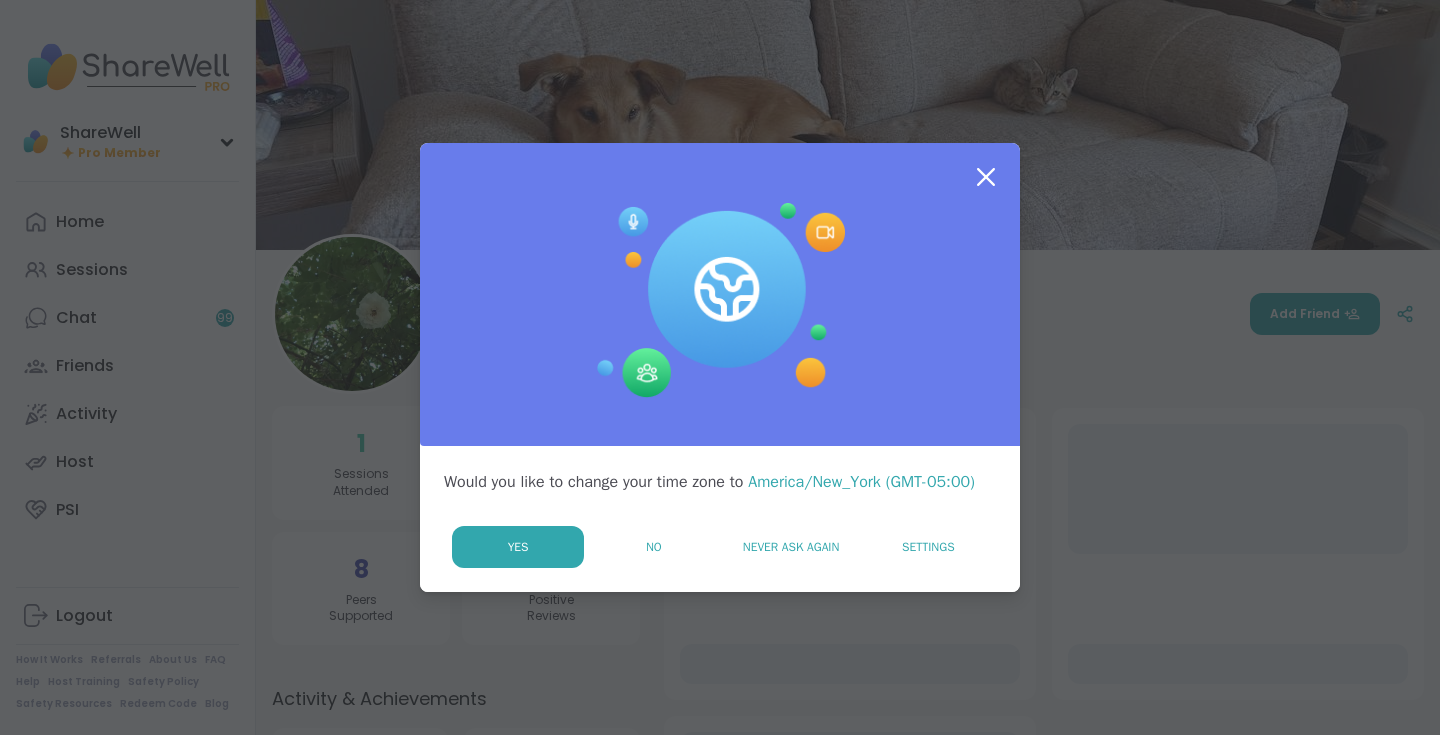 scroll, scrollTop: 0, scrollLeft: 0, axis: both 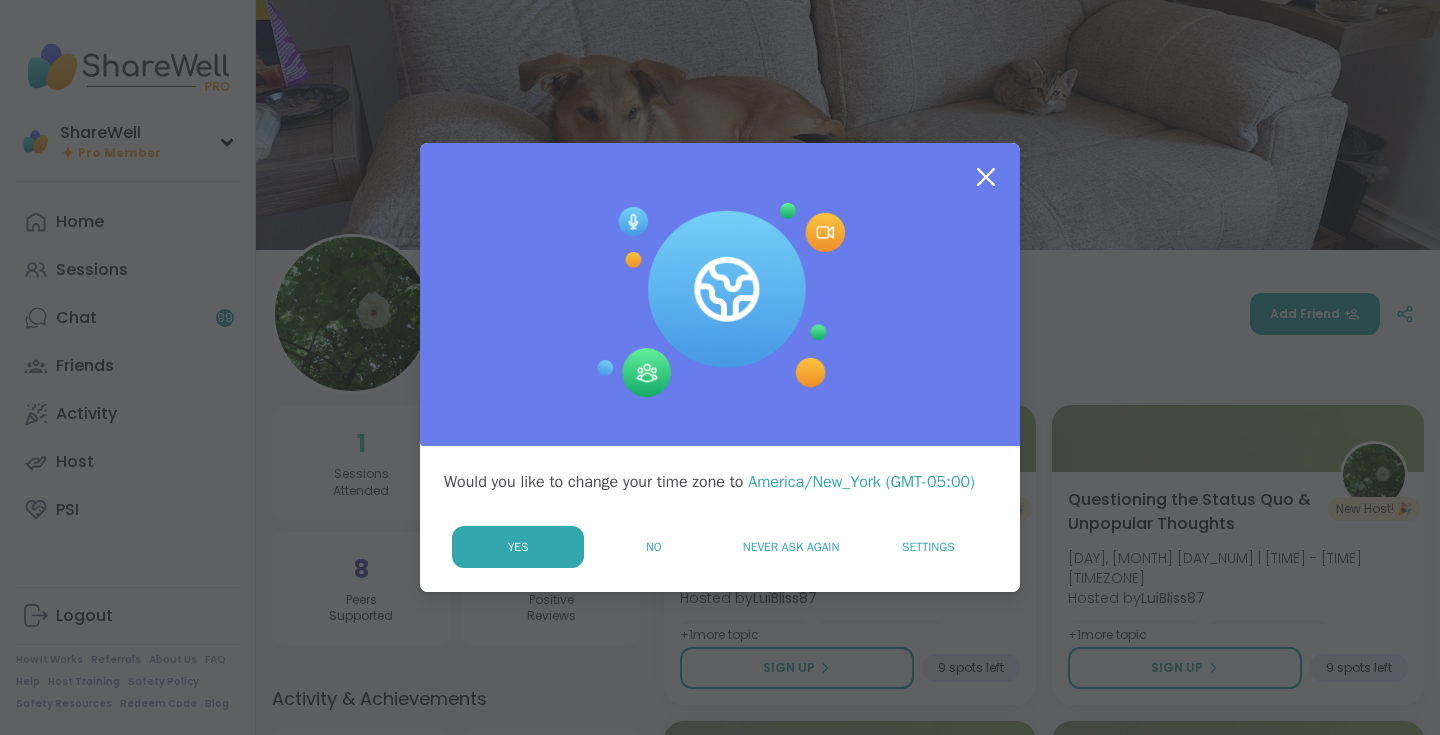 click 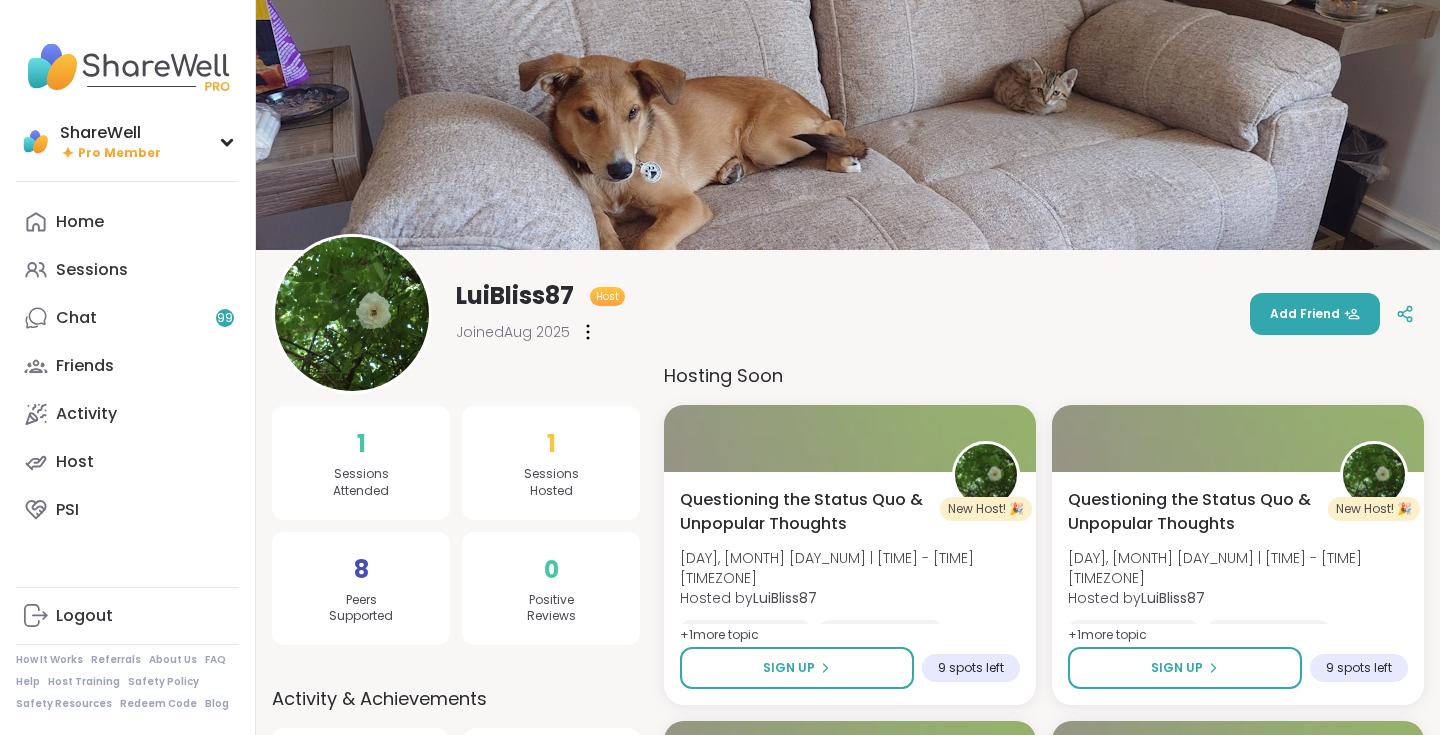 scroll, scrollTop: 0, scrollLeft: 0, axis: both 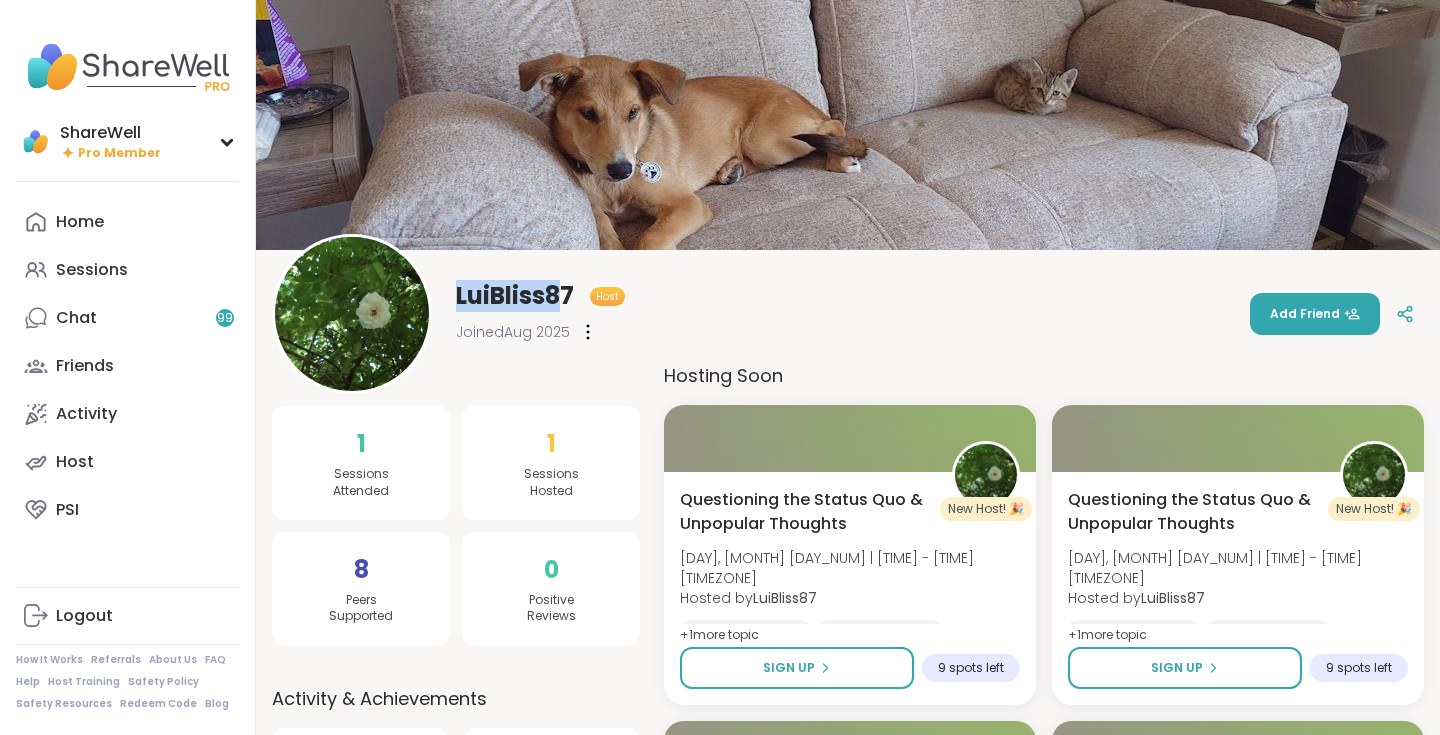 drag, startPoint x: 459, startPoint y: 292, endPoint x: 561, endPoint y: 297, distance: 102.122475 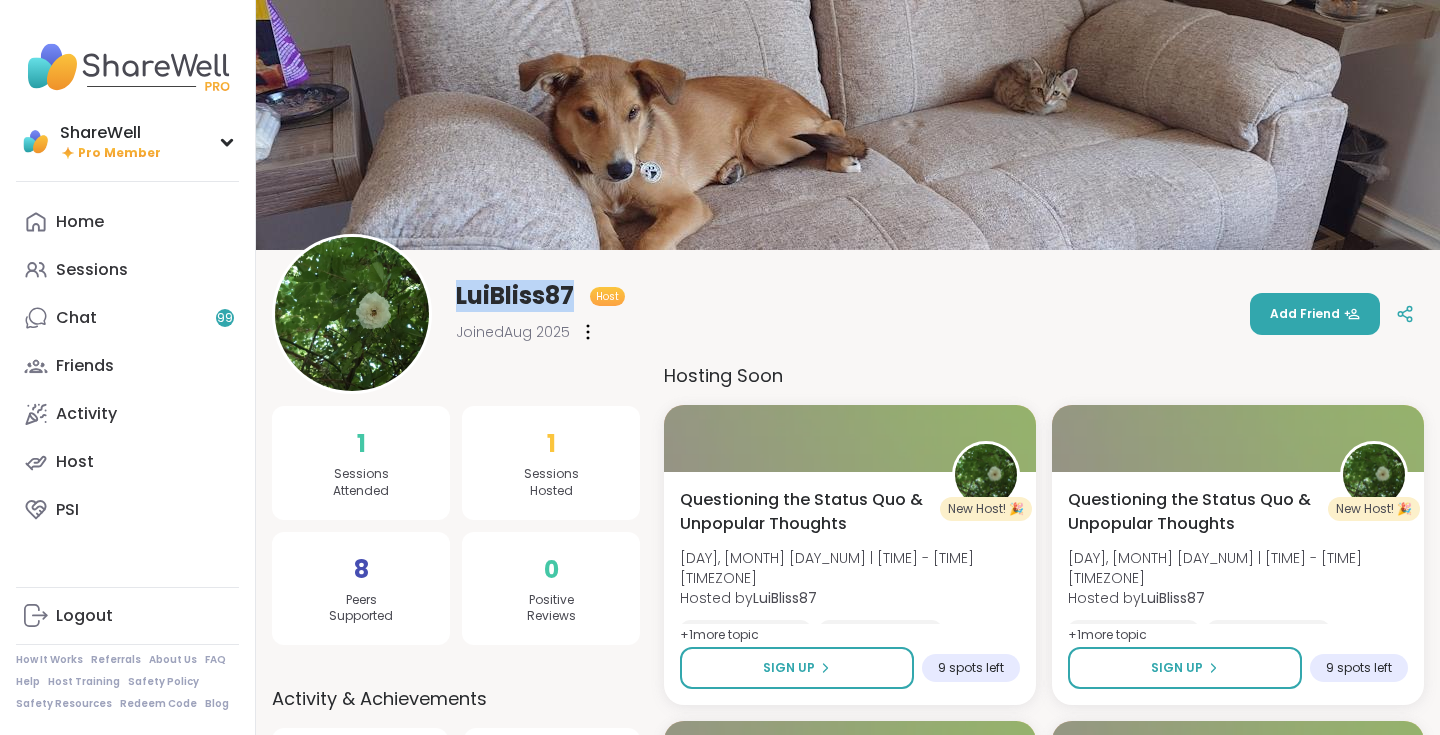 drag, startPoint x: 460, startPoint y: 295, endPoint x: 585, endPoint y: 294, distance: 125.004 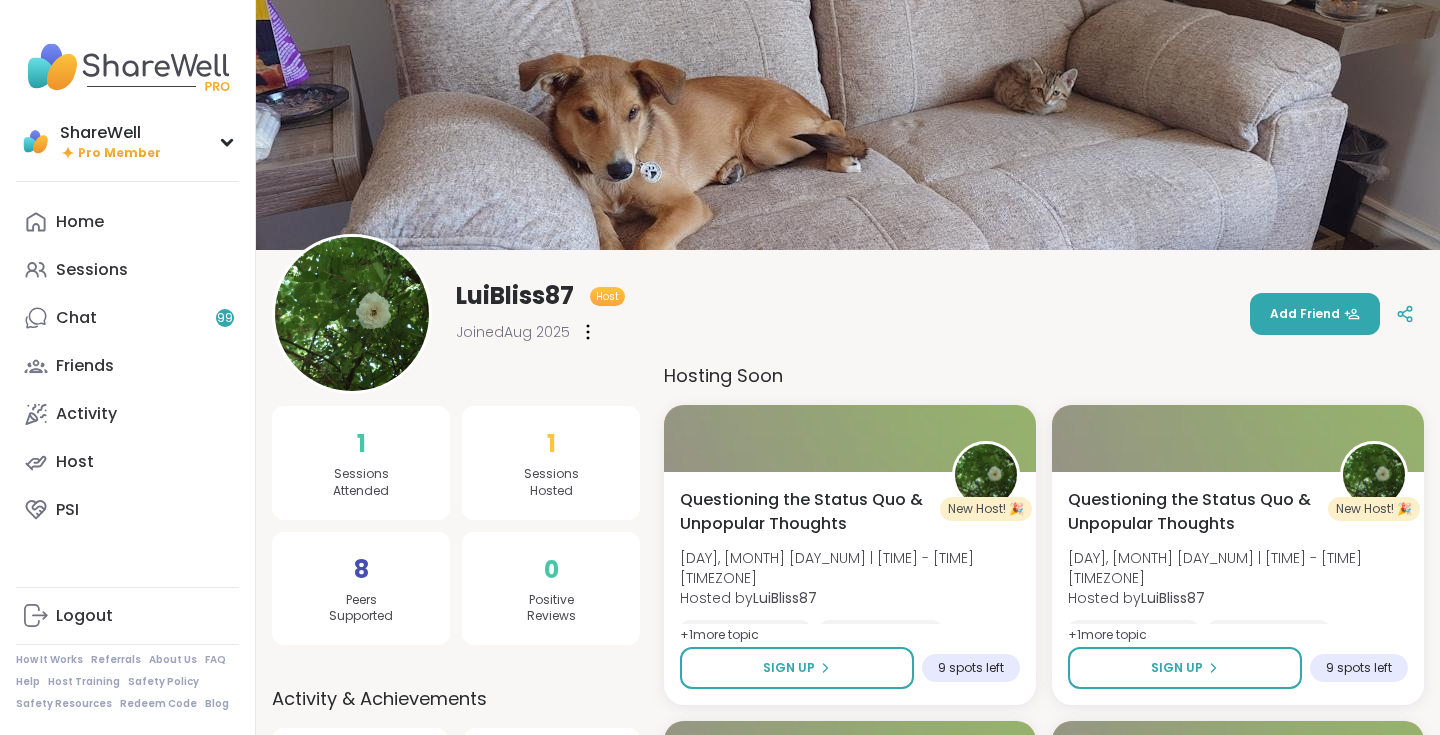 click on "LuiBliss87 Host Joined  Aug 2025 Add Friend" at bounding box center [848, 314] 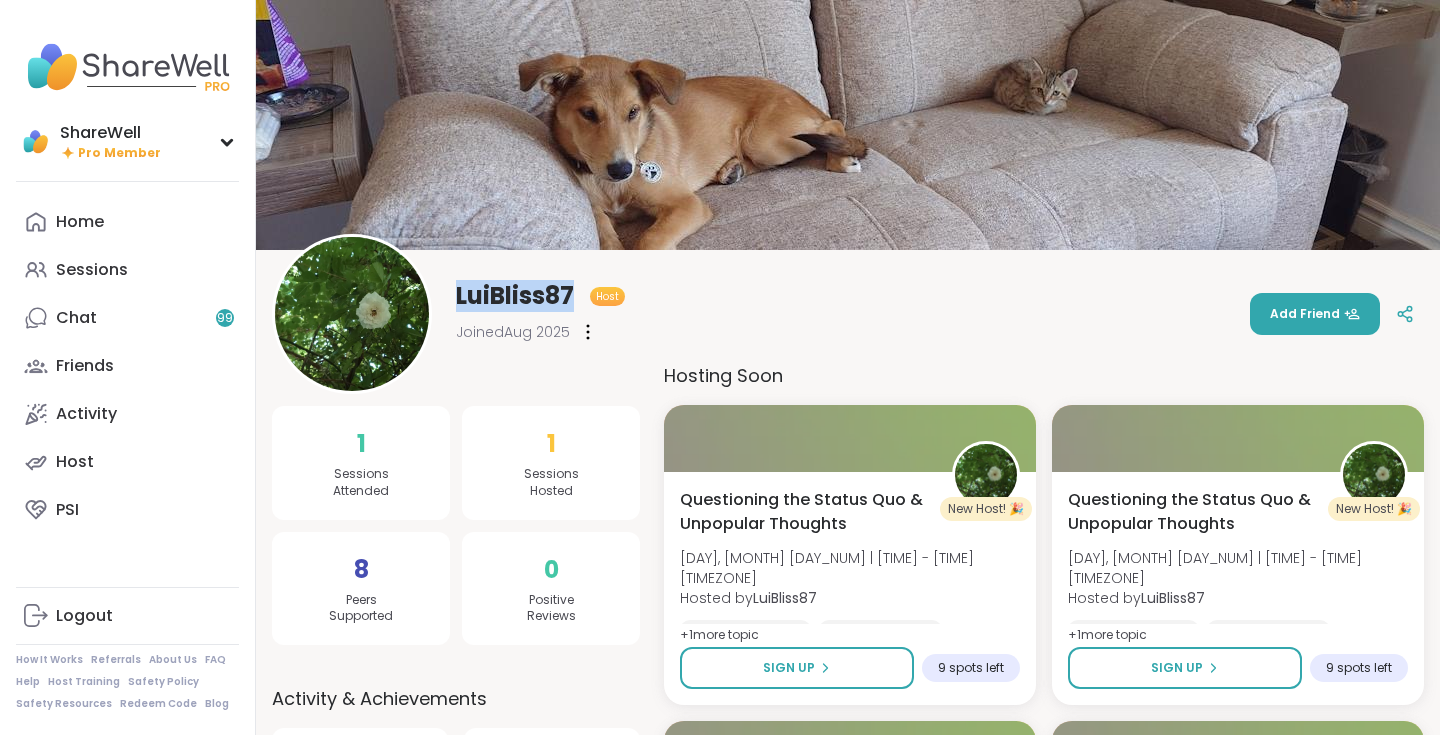 drag, startPoint x: 458, startPoint y: 292, endPoint x: 584, endPoint y: 291, distance: 126.00397 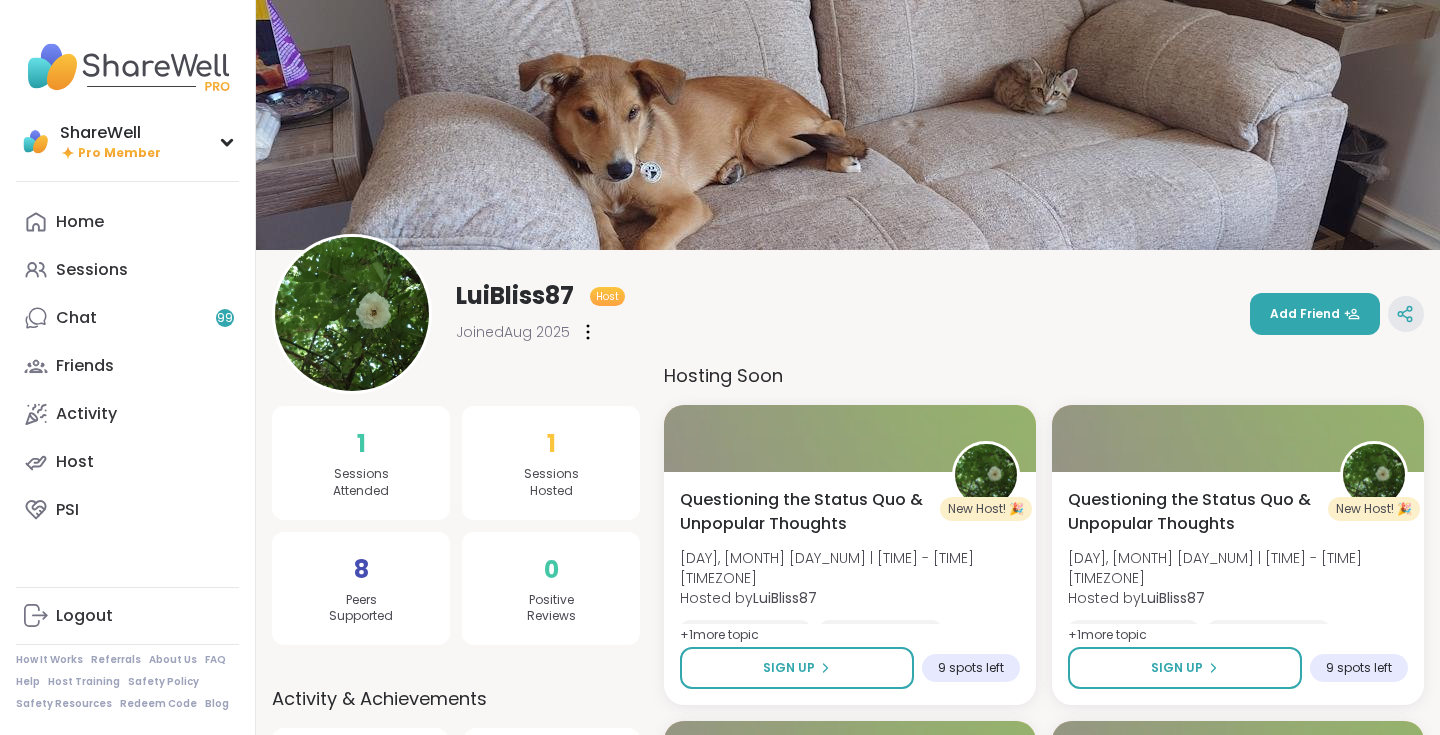 click 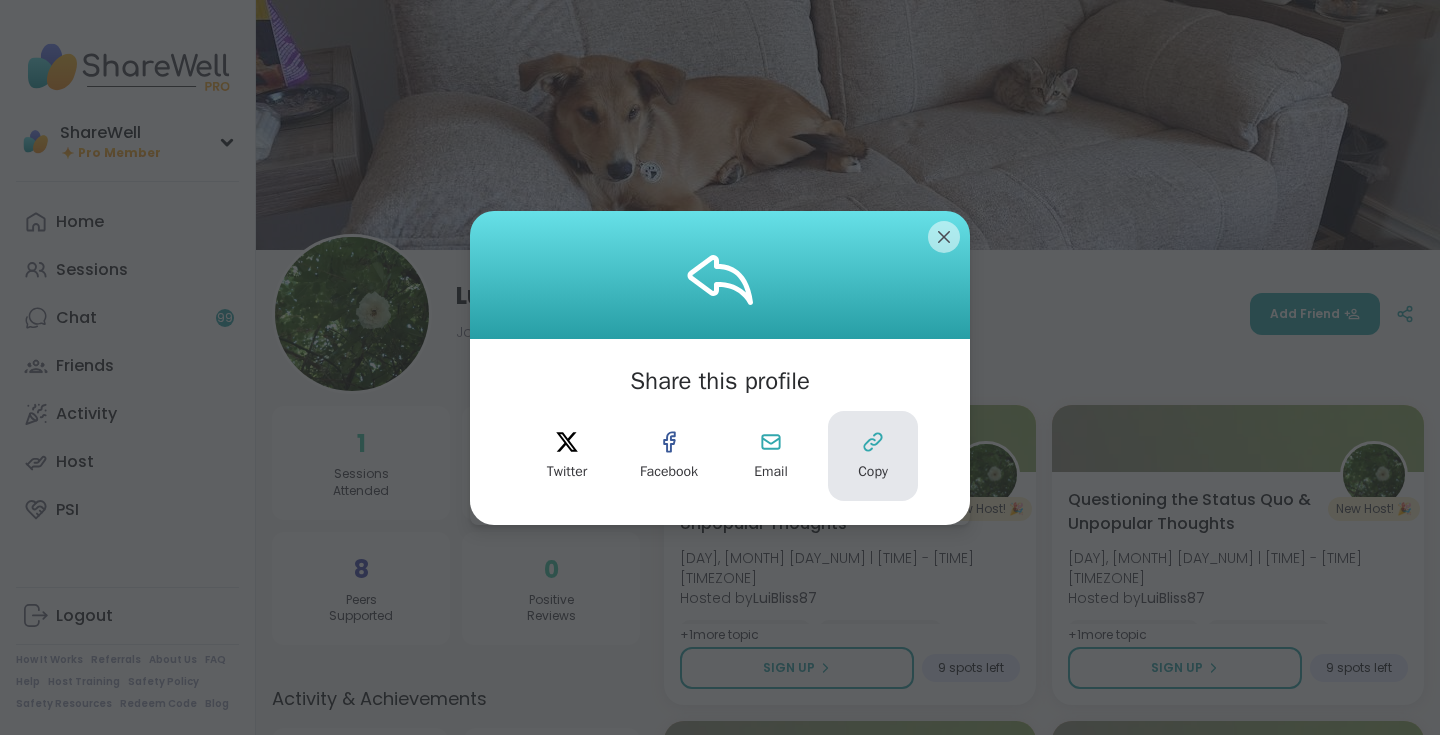 click on "Copy" at bounding box center (873, 472) 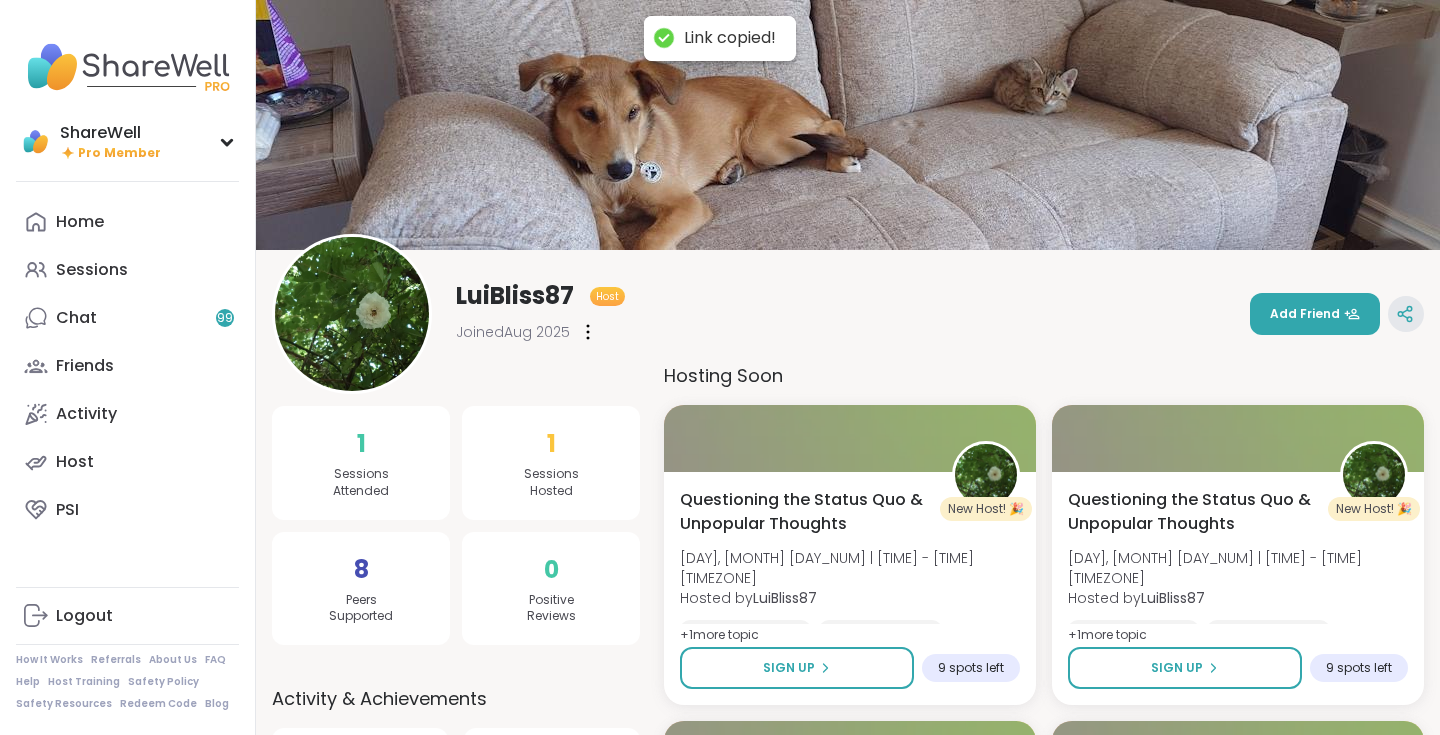click at bounding box center (1406, 314) 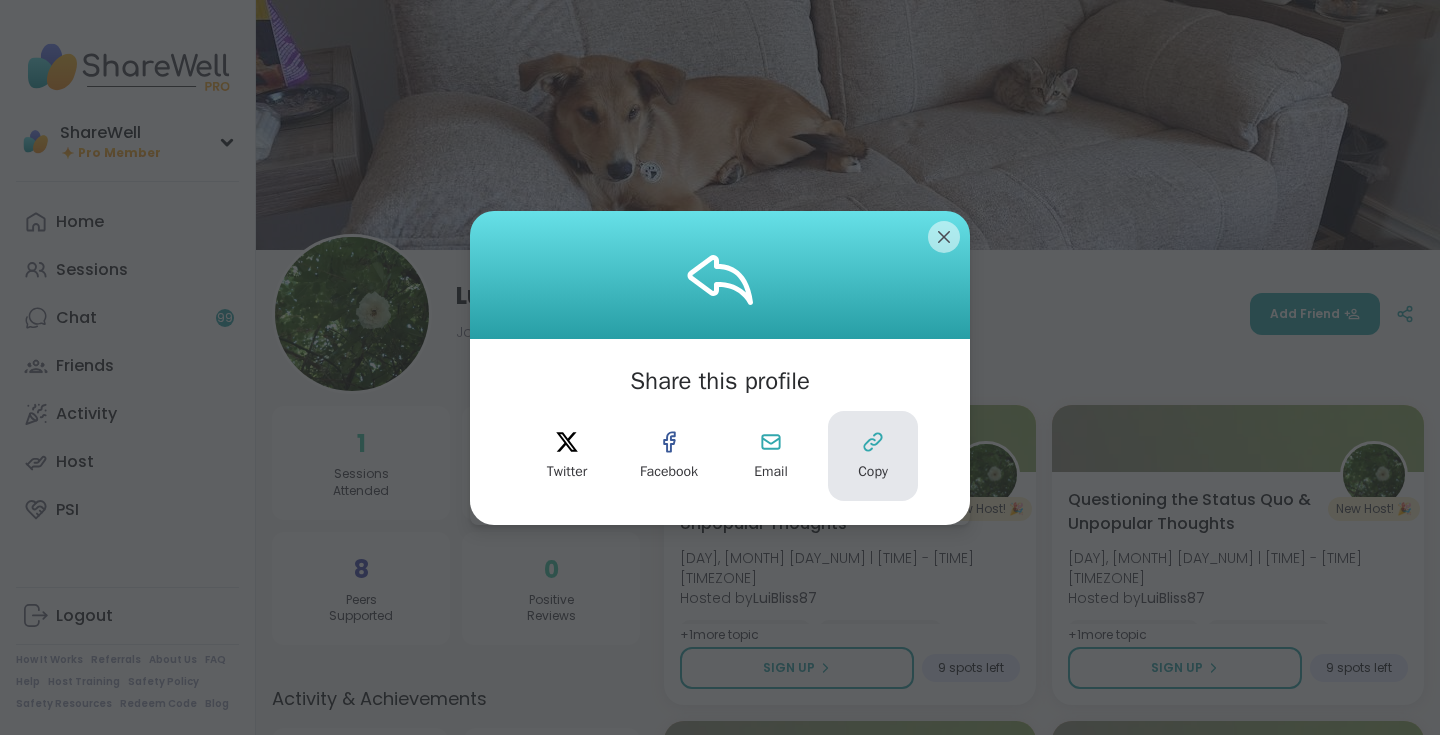 click on "Copy" at bounding box center [873, 456] 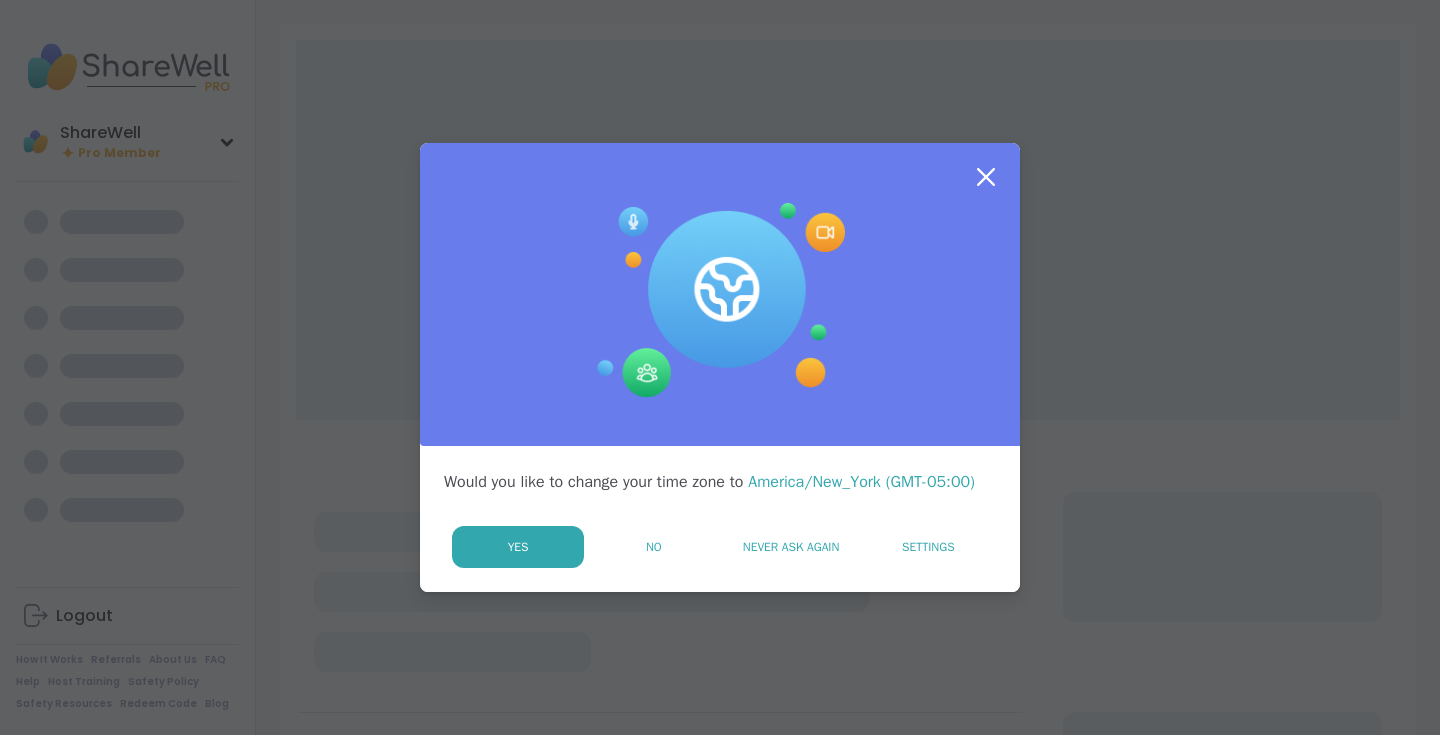scroll, scrollTop: 0, scrollLeft: 0, axis: both 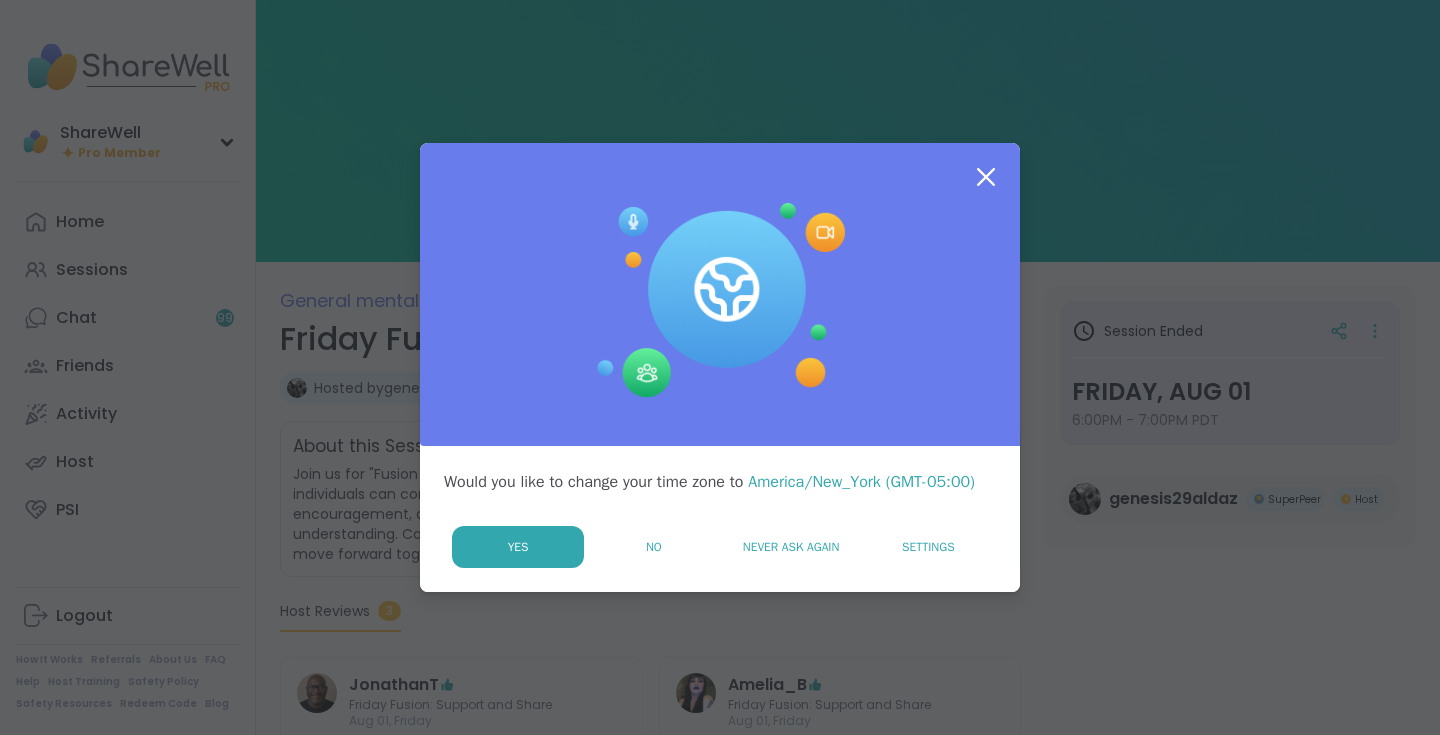click 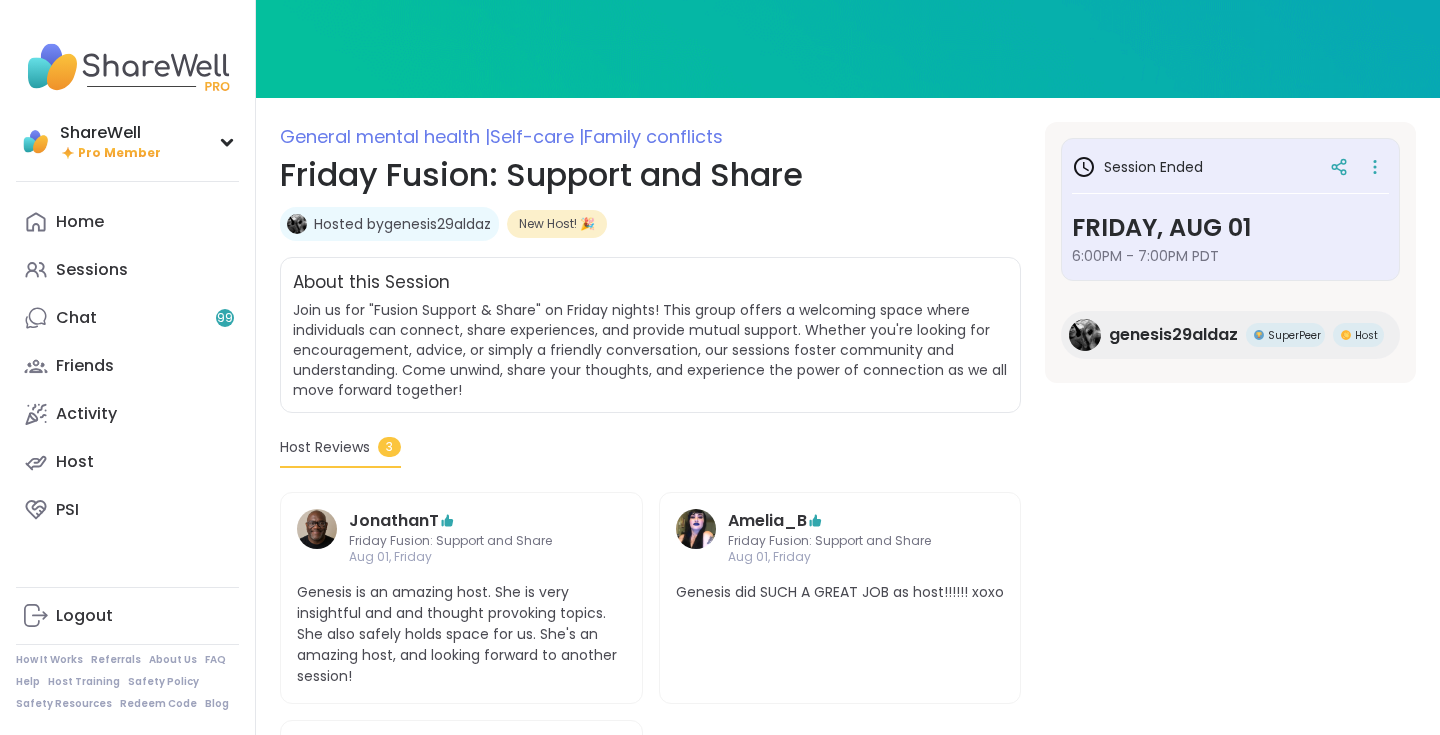scroll, scrollTop: 72, scrollLeft: 0, axis: vertical 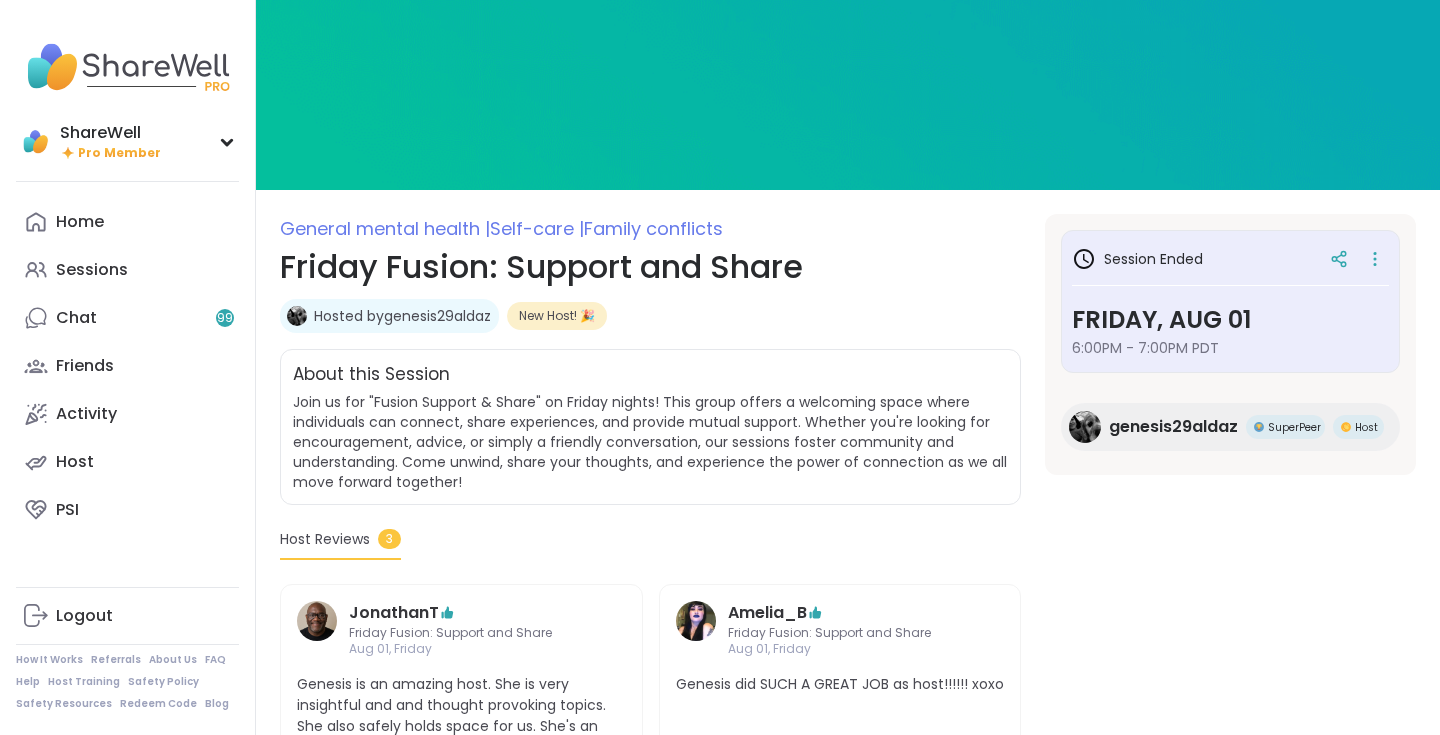 click on "Hosted by  genesis29aldaz" at bounding box center [402, 316] 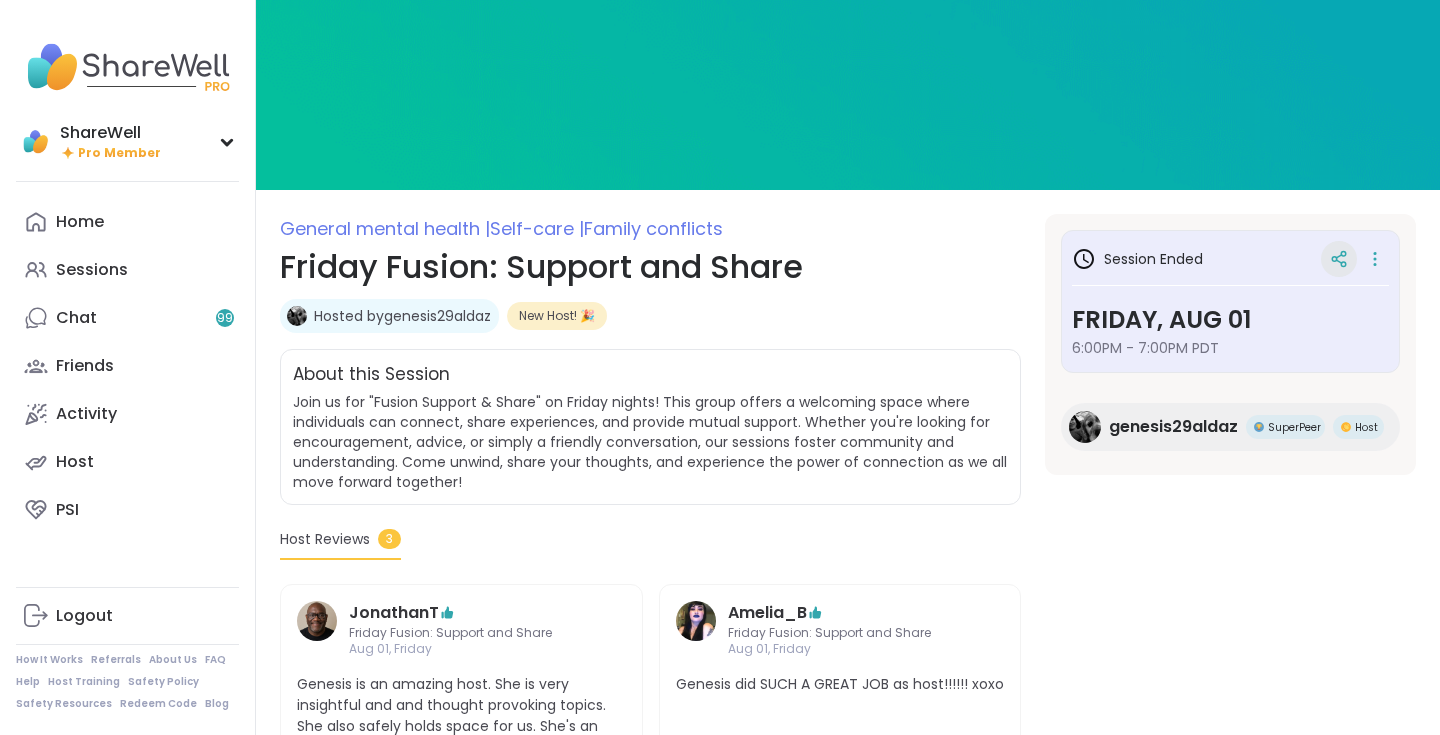 click at bounding box center (1339, 259) 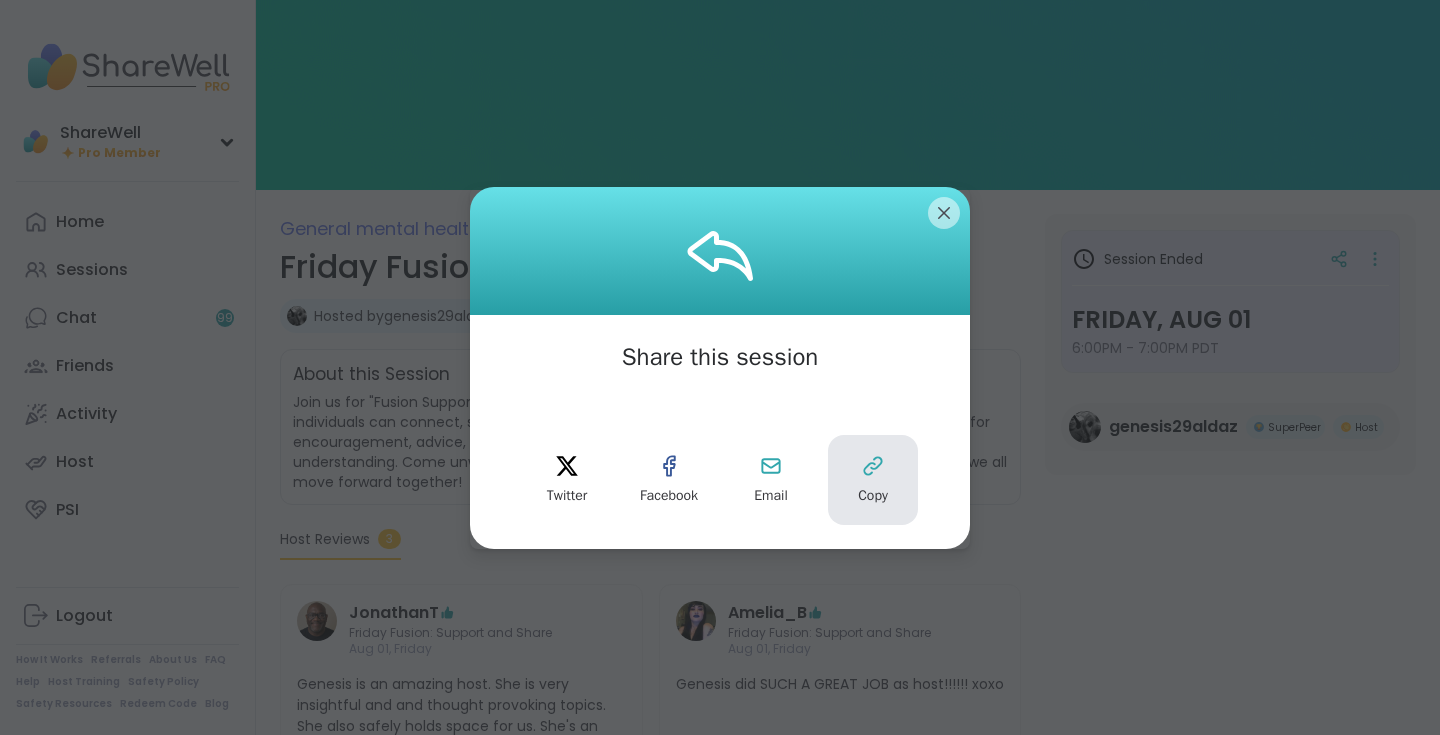 click 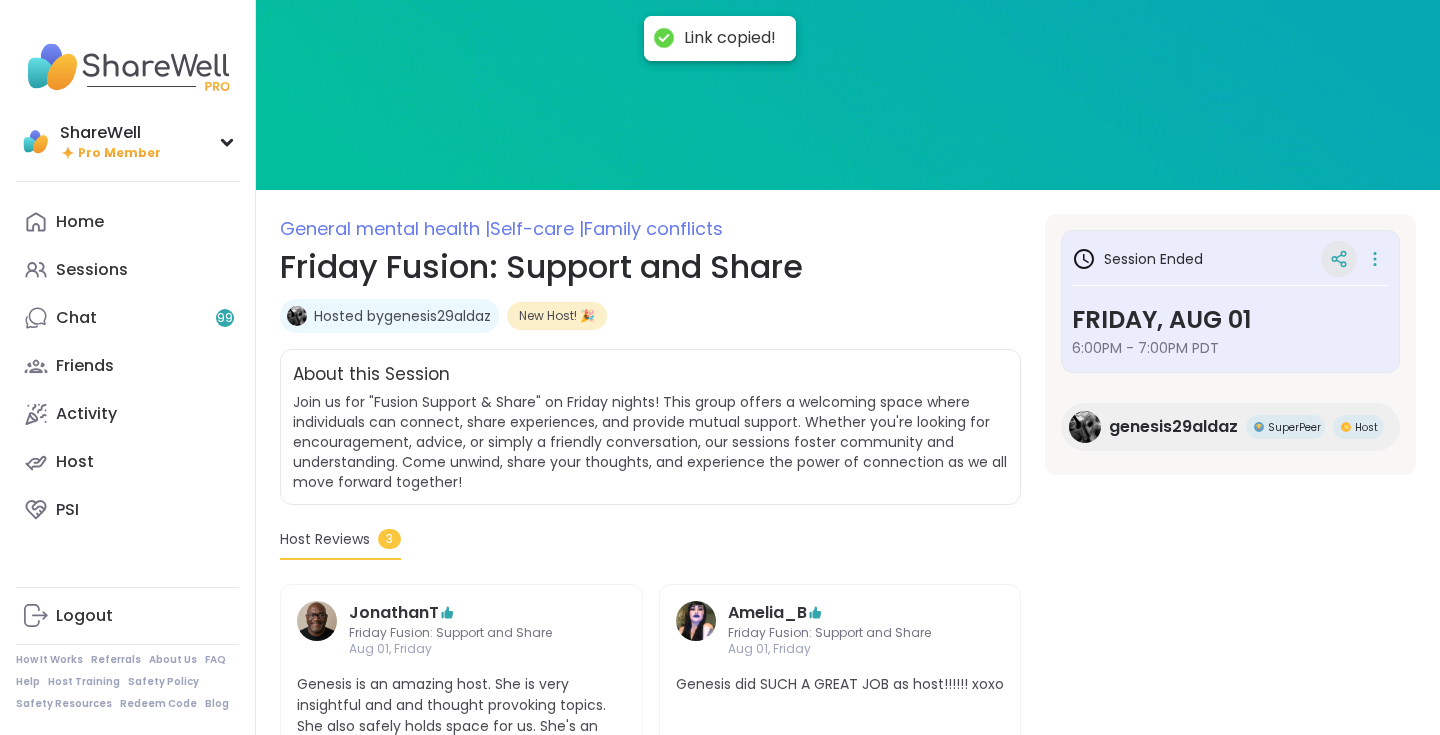 click 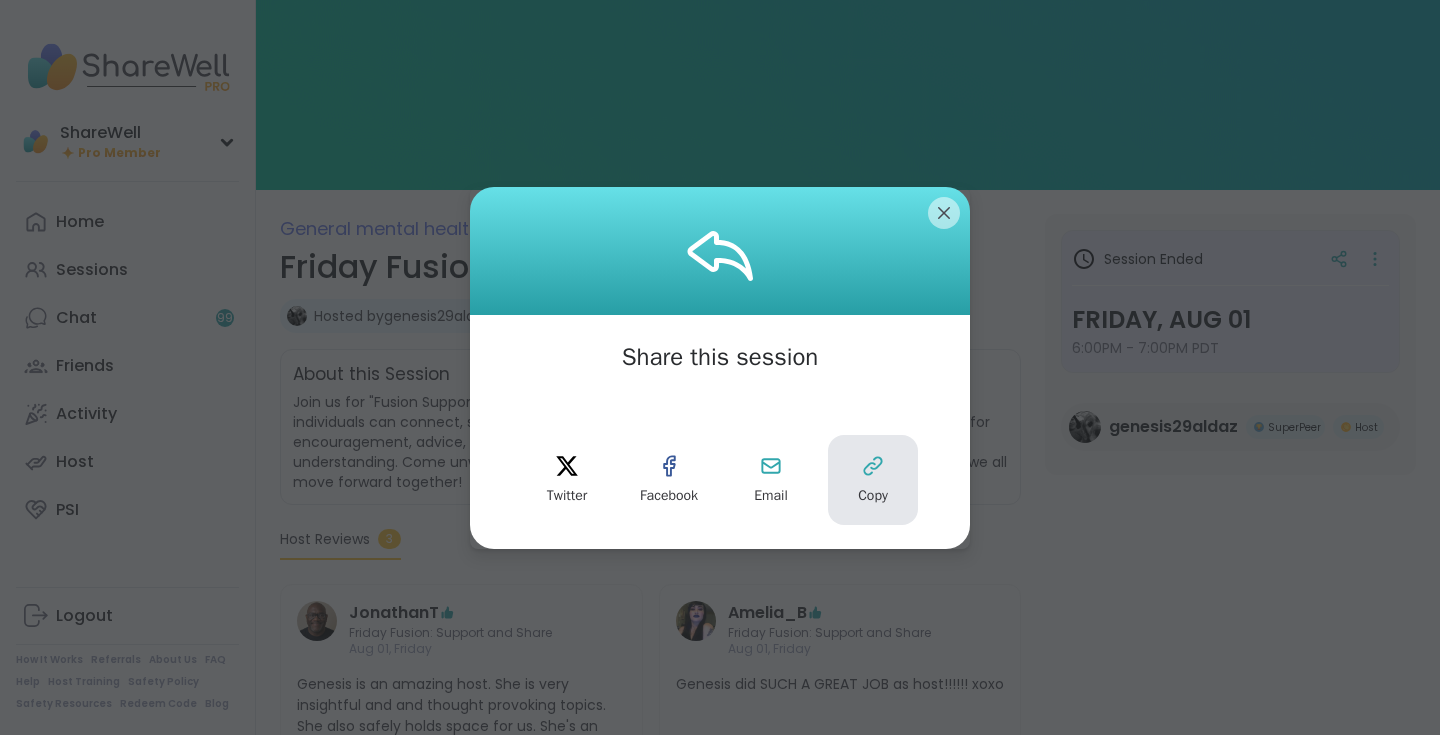 click 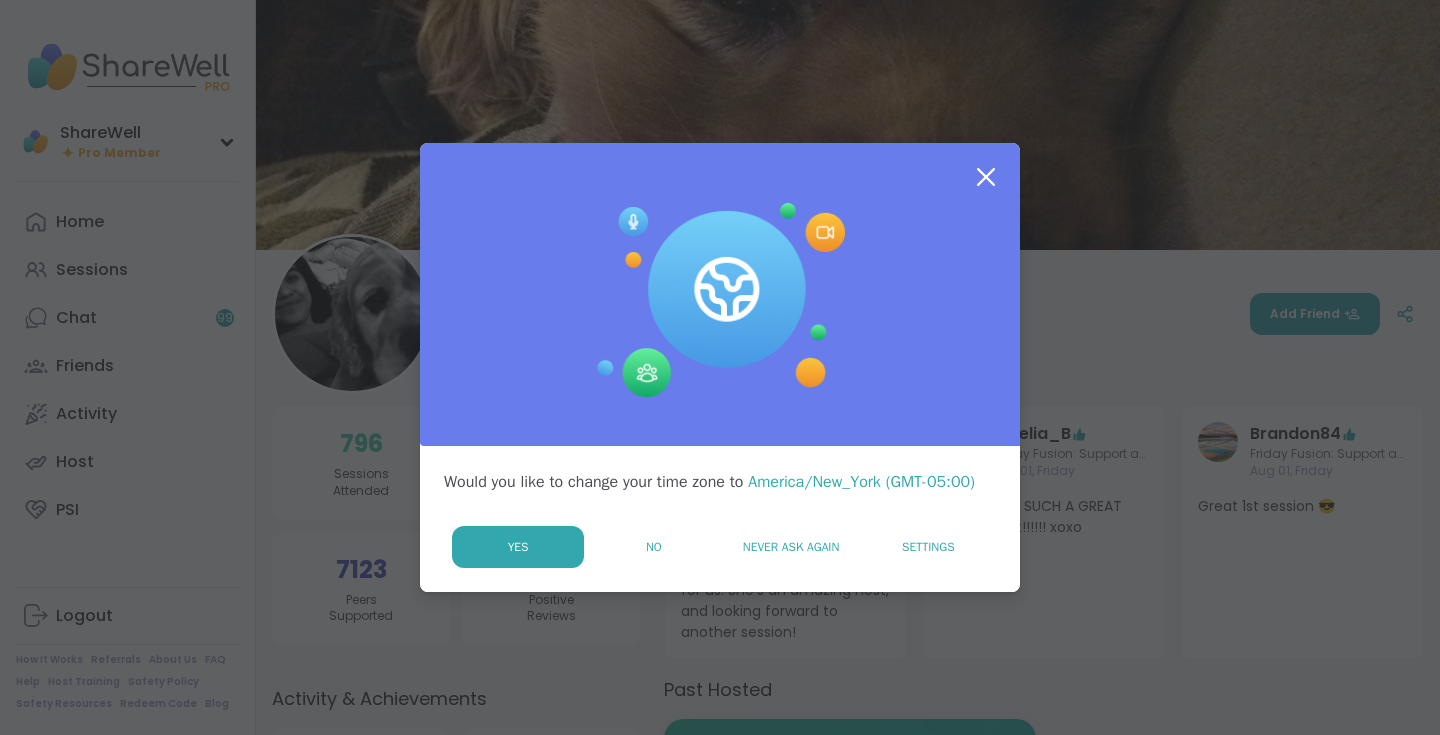 scroll, scrollTop: 0, scrollLeft: 0, axis: both 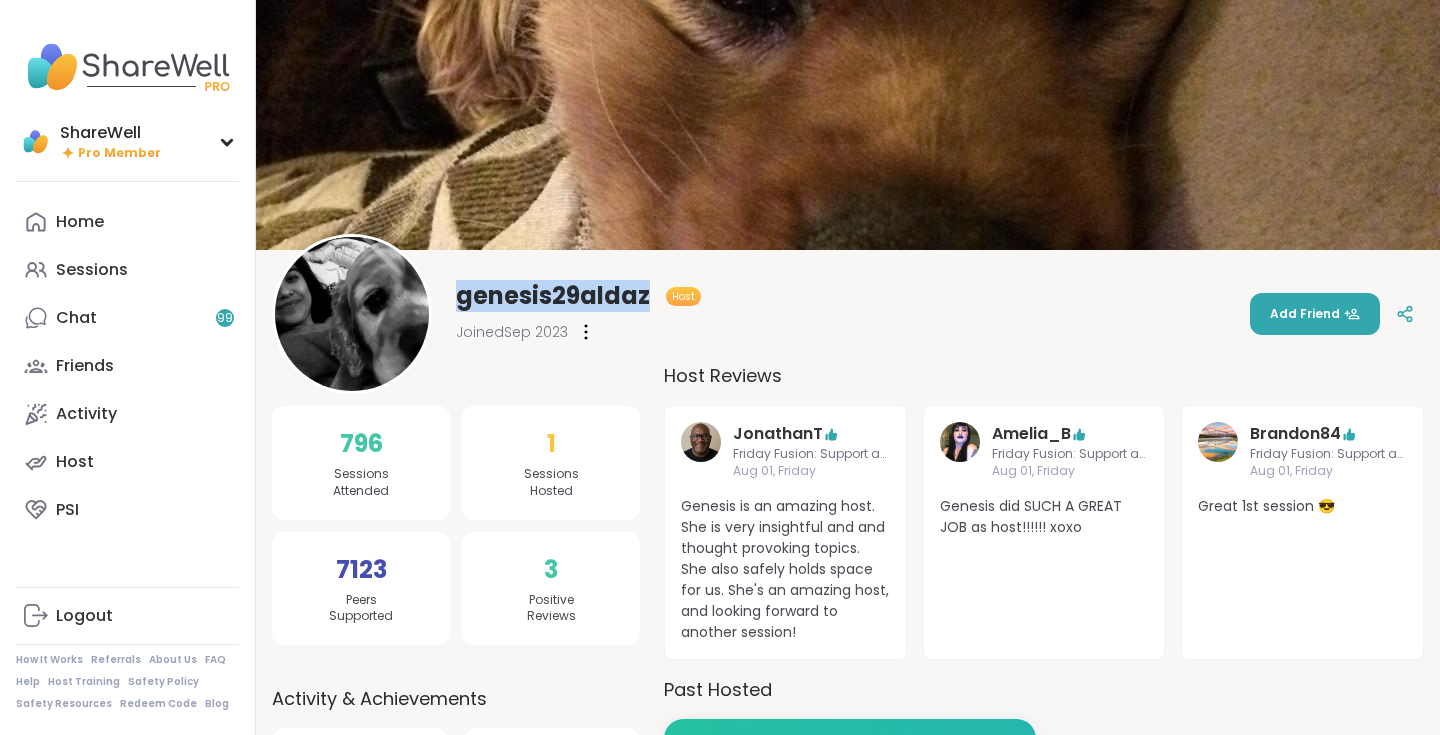 drag, startPoint x: 458, startPoint y: 296, endPoint x: 644, endPoint y: 299, distance: 186.02419 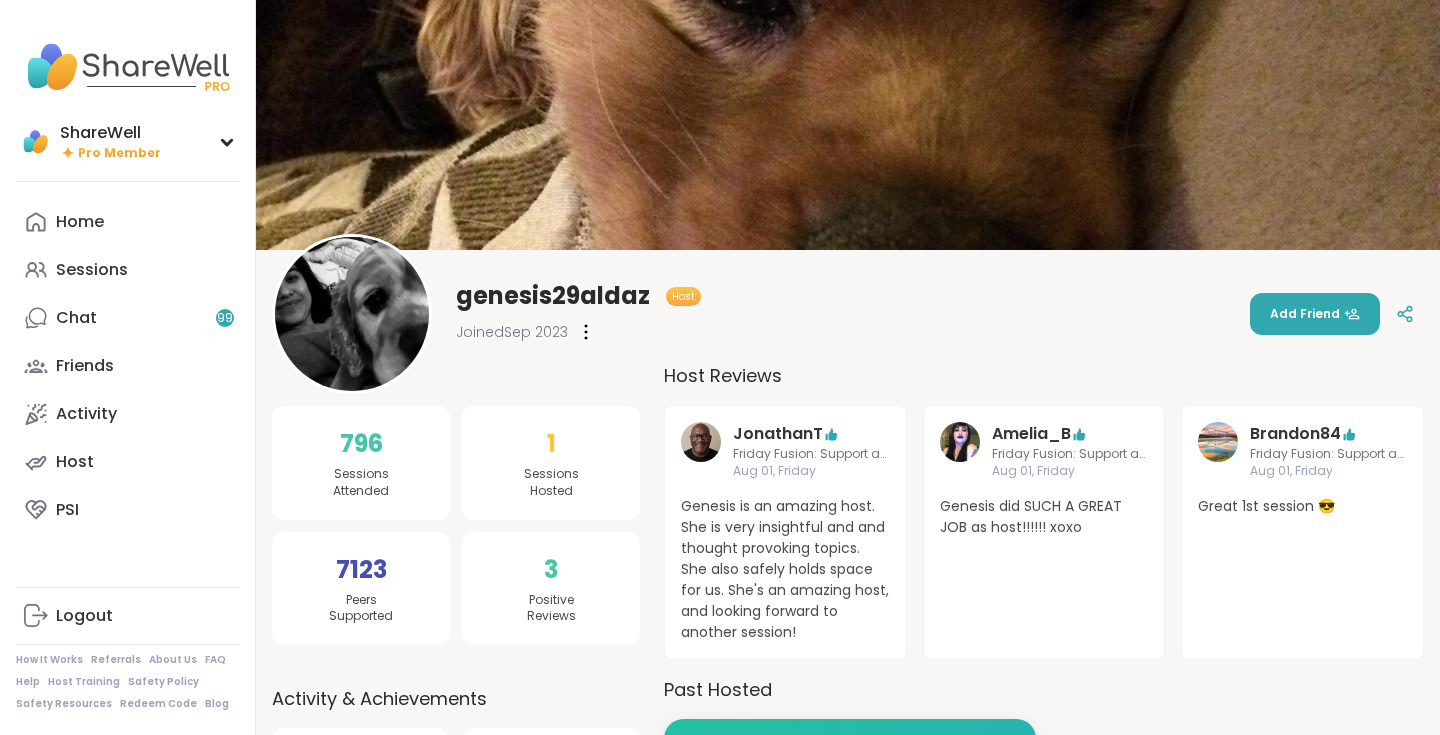 click on "[USERNAME] Host Joined  Sep 2023 Add Friend" at bounding box center [848, 314] 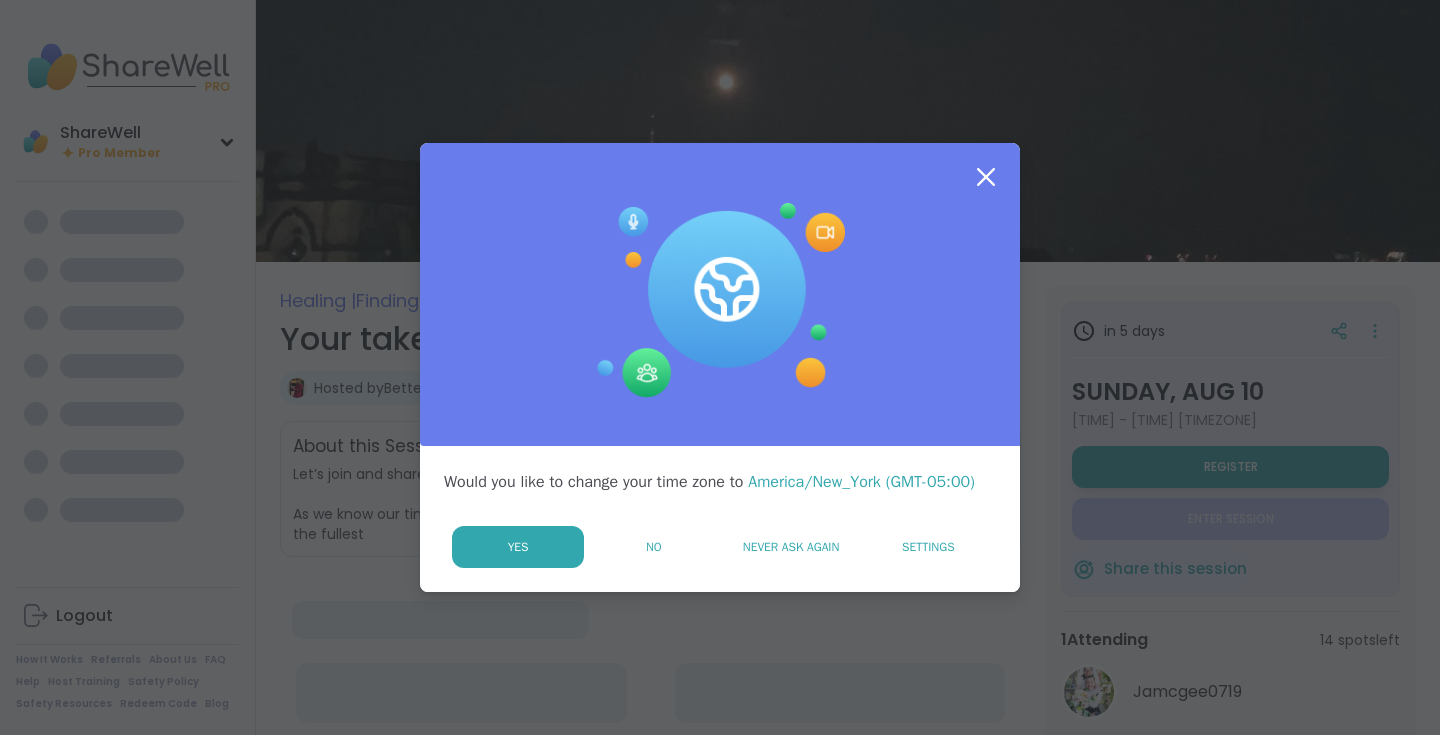scroll, scrollTop: 0, scrollLeft: 0, axis: both 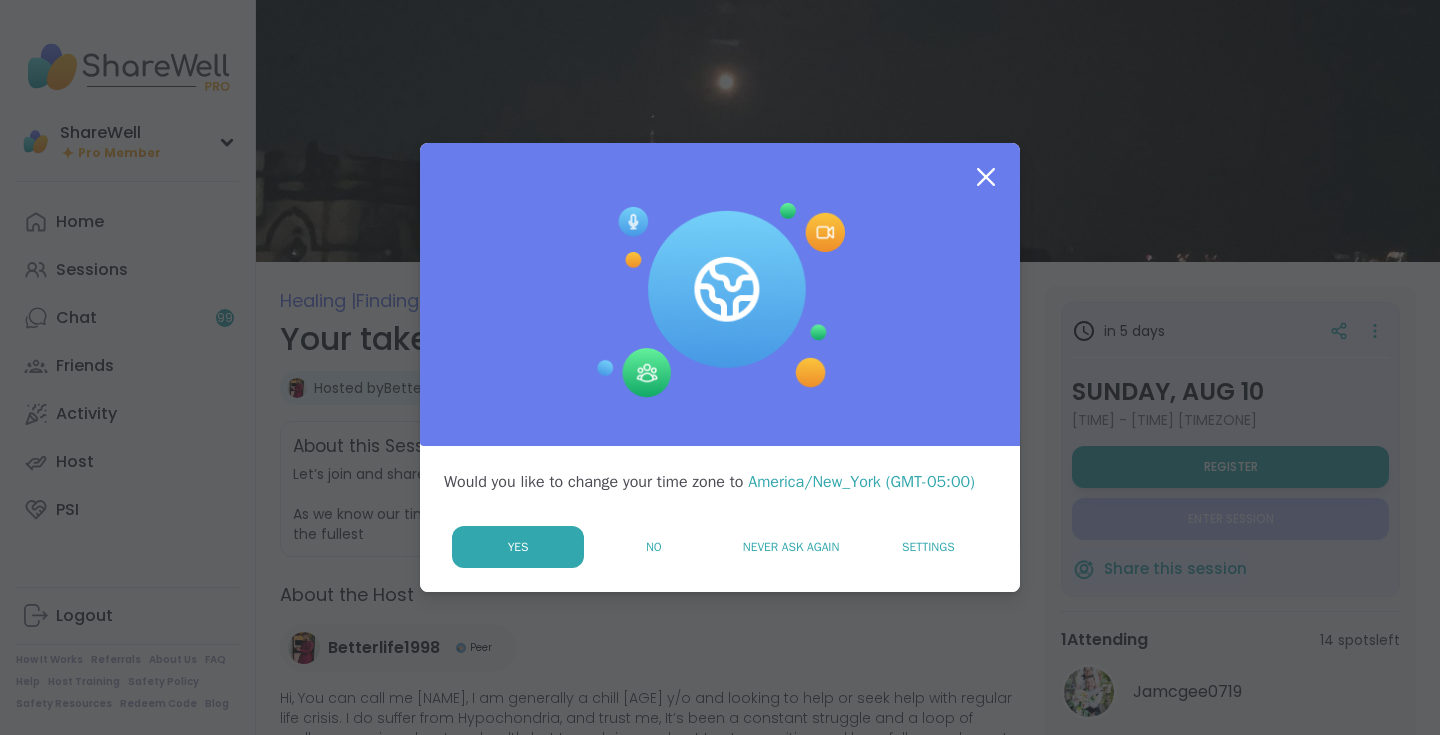click 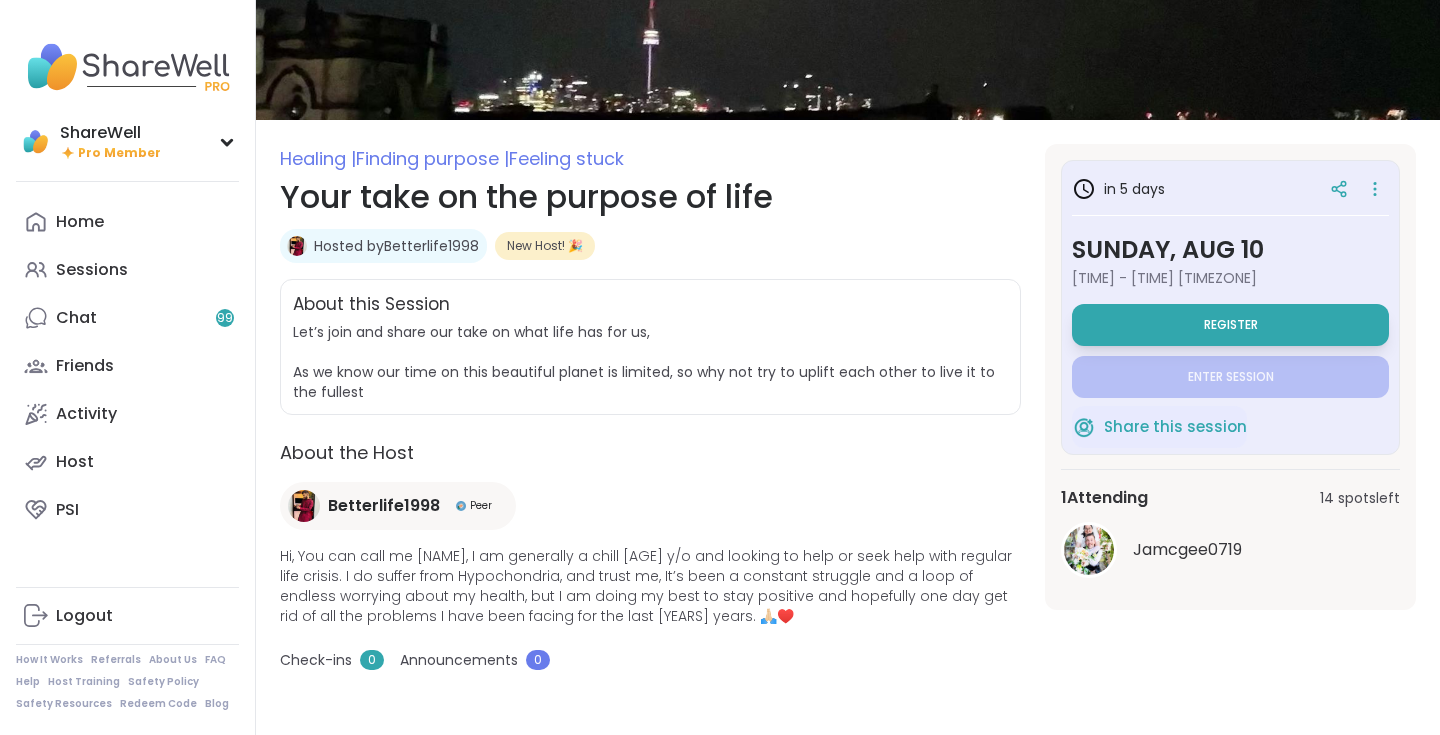 scroll, scrollTop: 141, scrollLeft: 0, axis: vertical 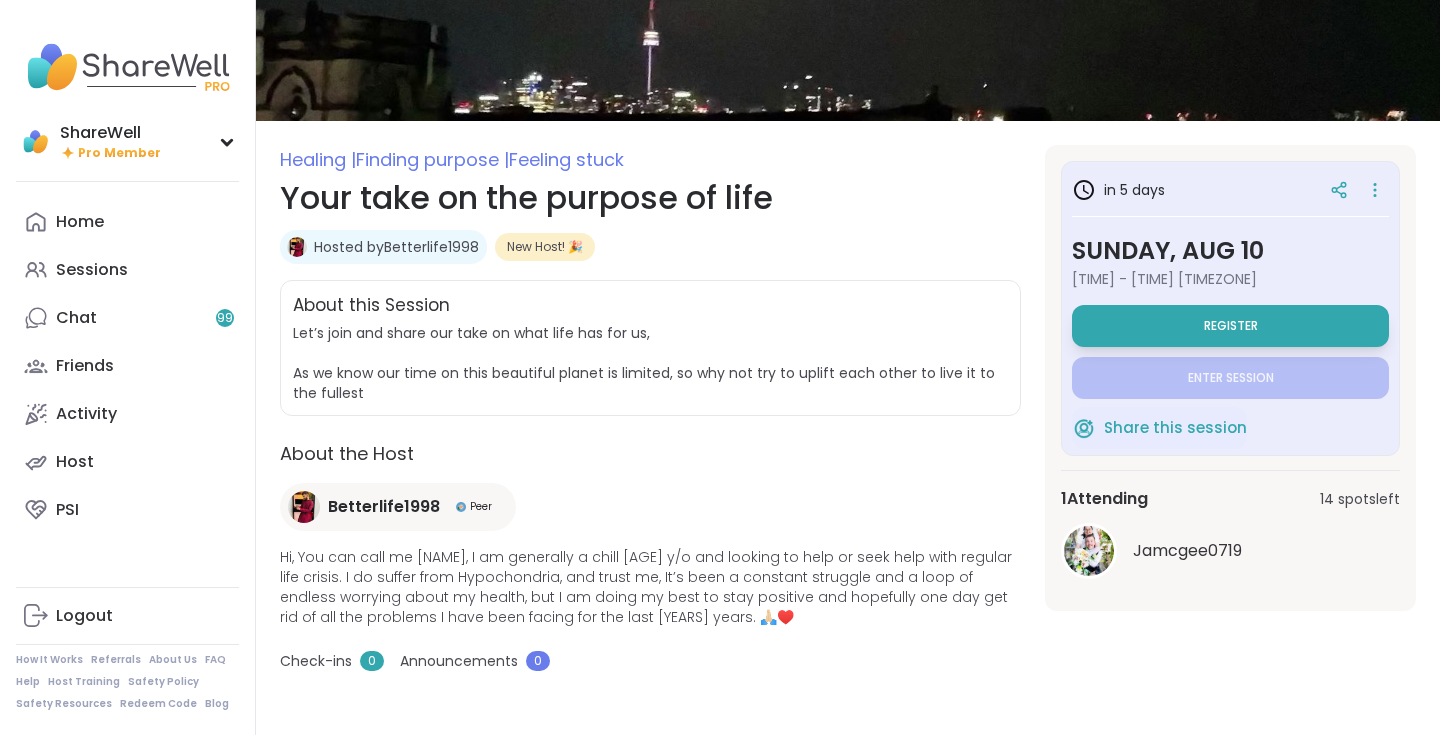 click on "Hosted by  Betterlife1998" at bounding box center [396, 247] 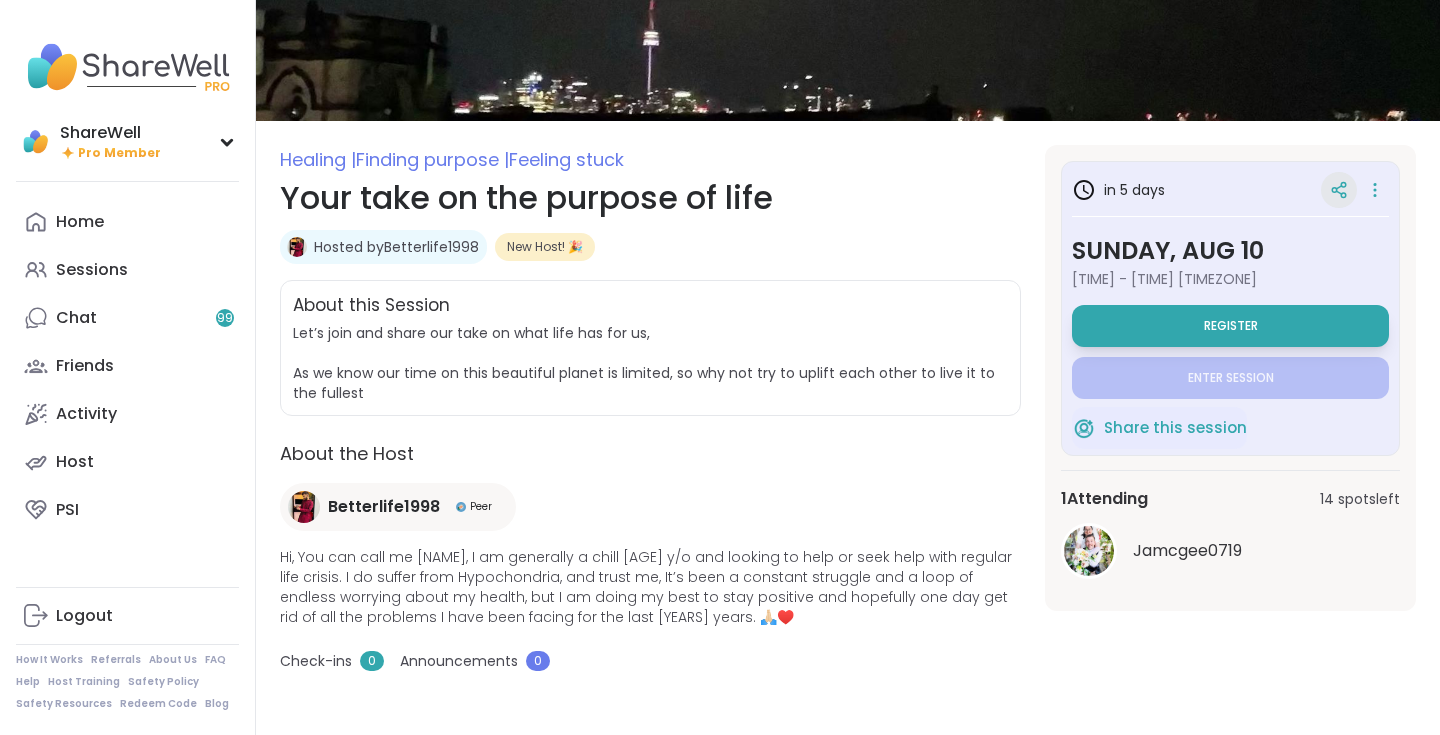 click 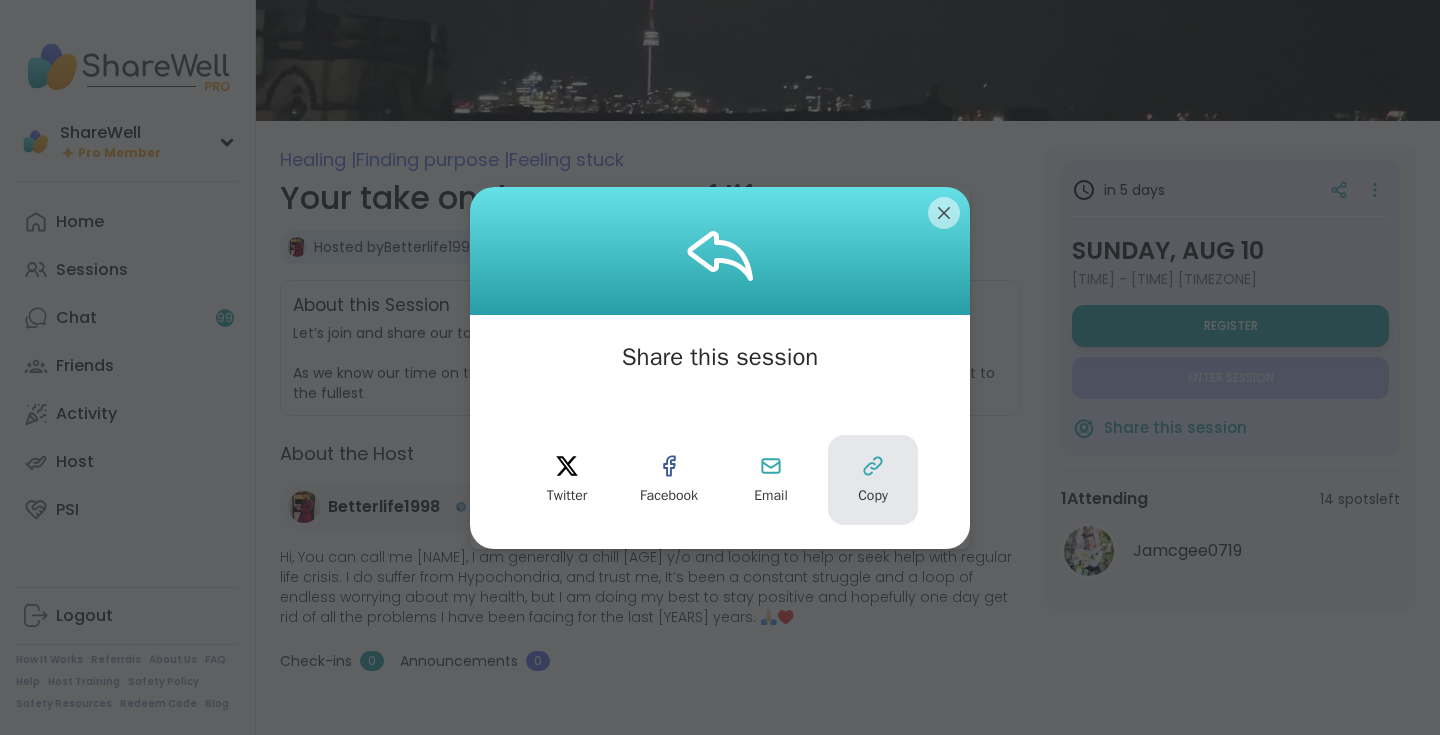 click on "Copy" at bounding box center [873, 496] 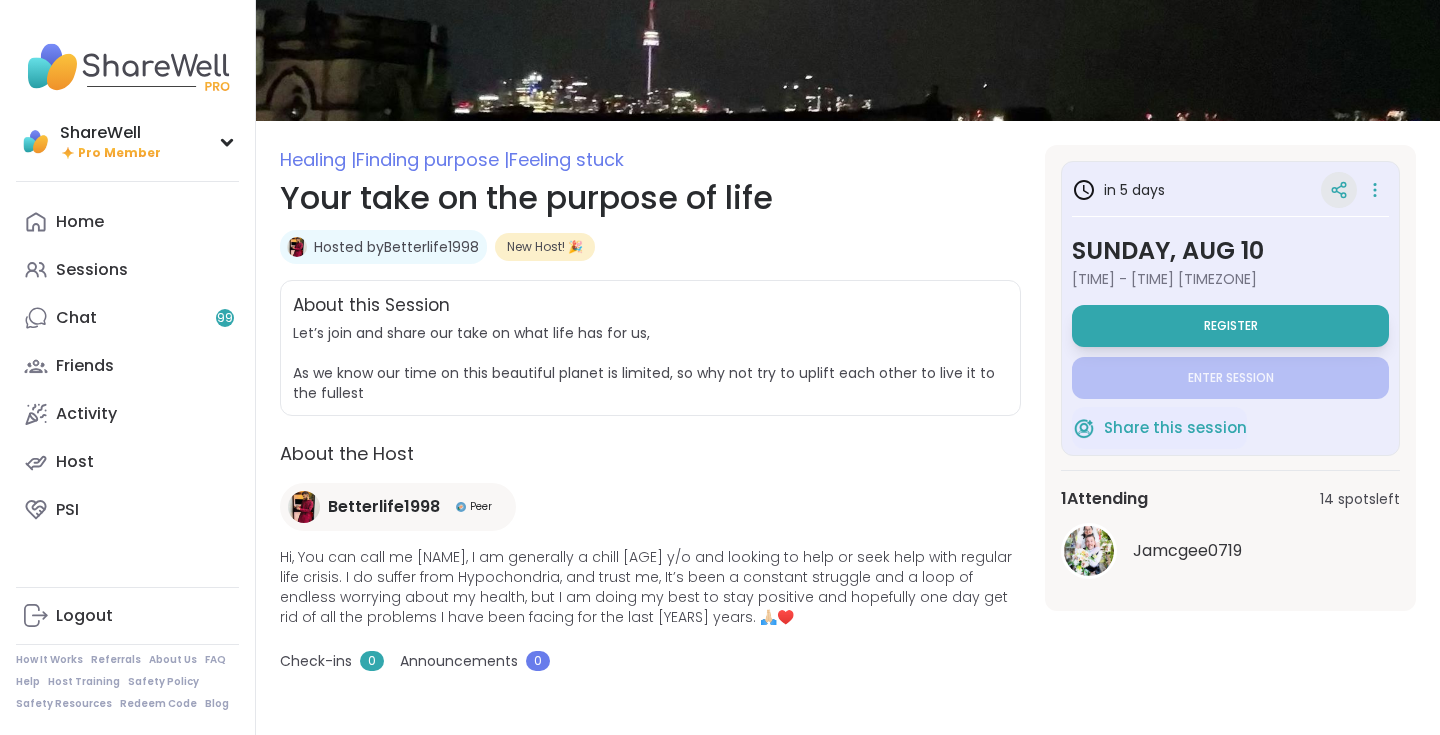 click 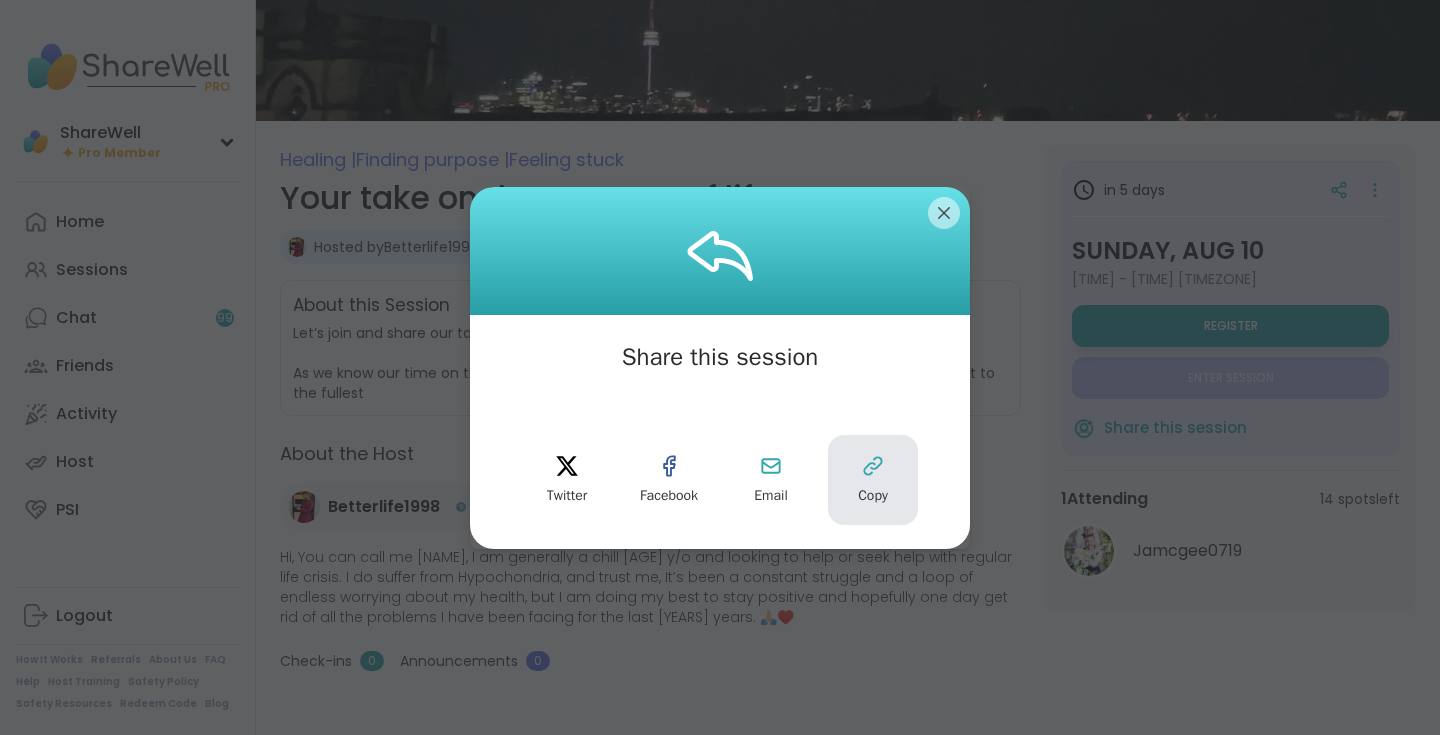 click 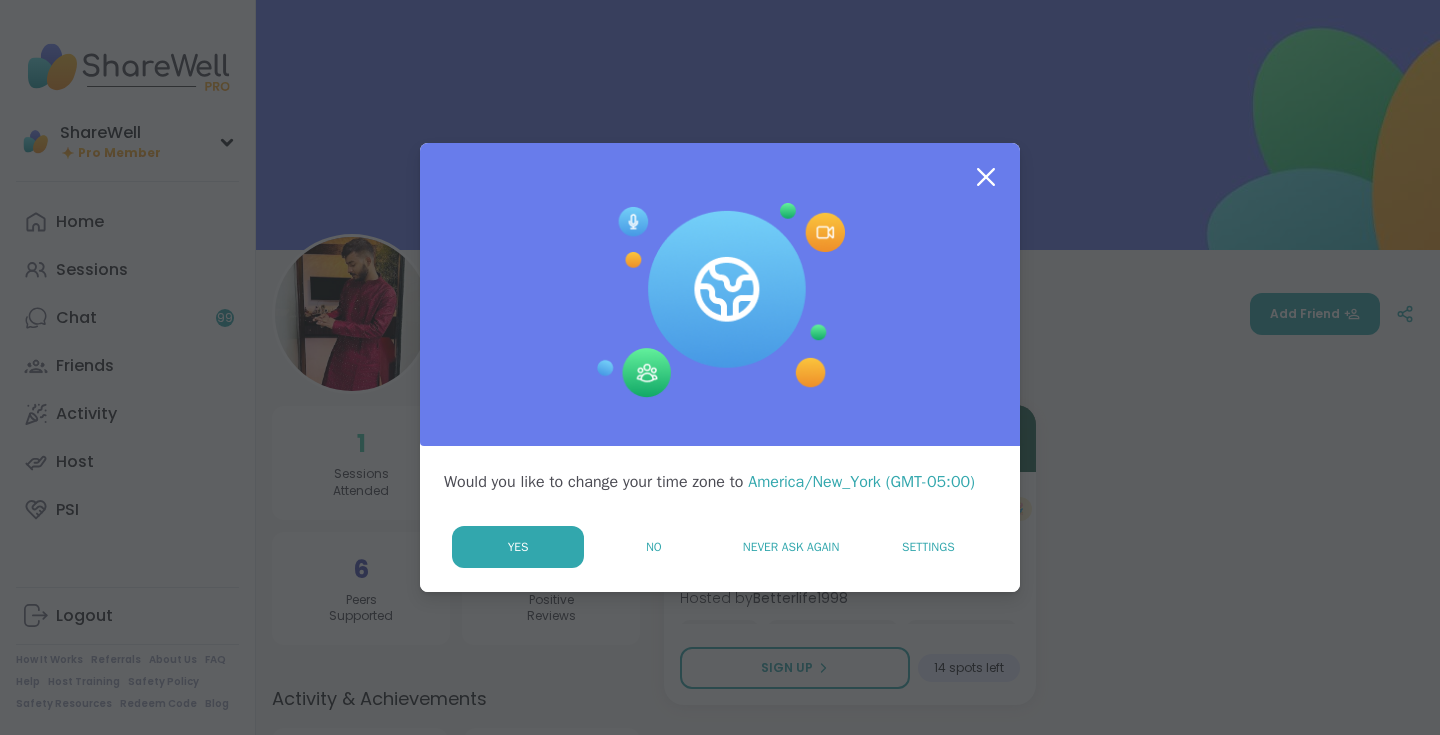 scroll, scrollTop: 0, scrollLeft: 0, axis: both 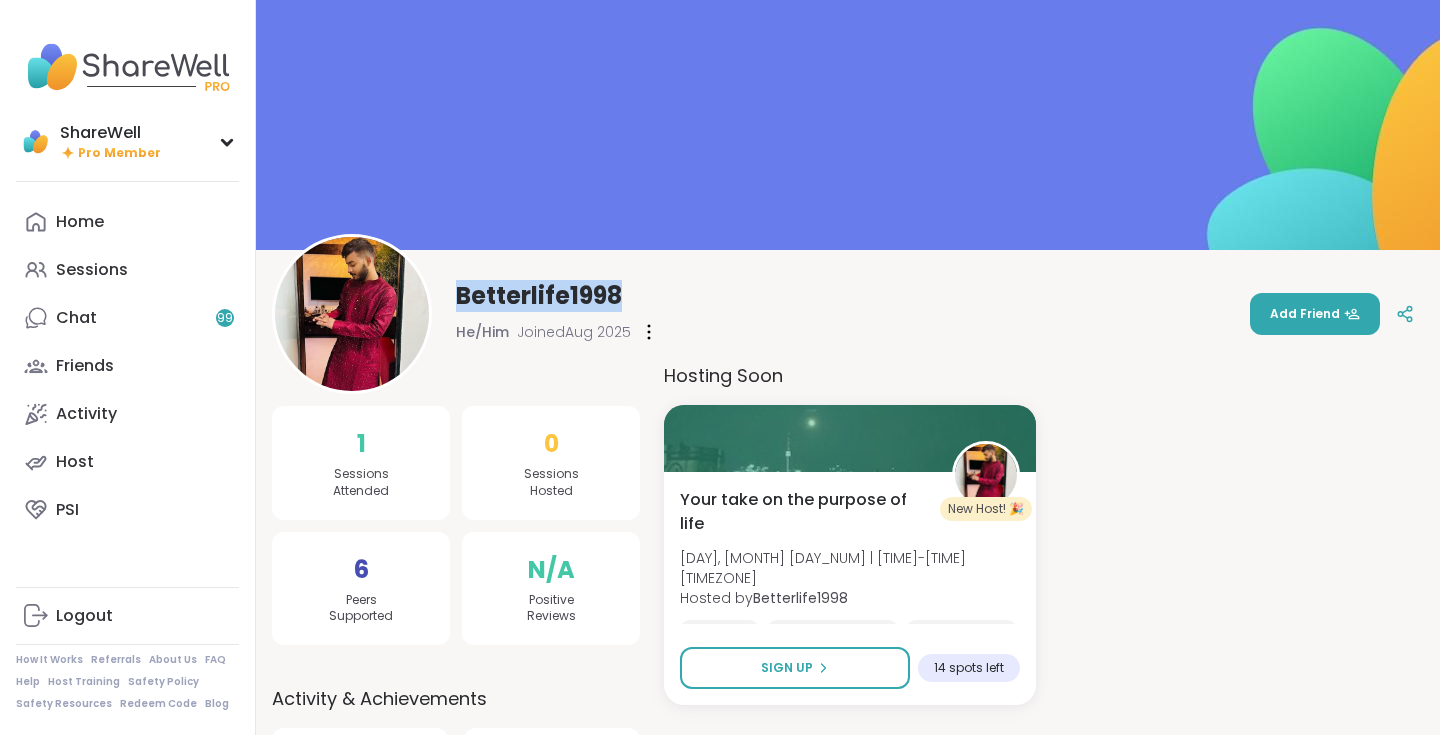 drag, startPoint x: 456, startPoint y: 292, endPoint x: 651, endPoint y: 292, distance: 195 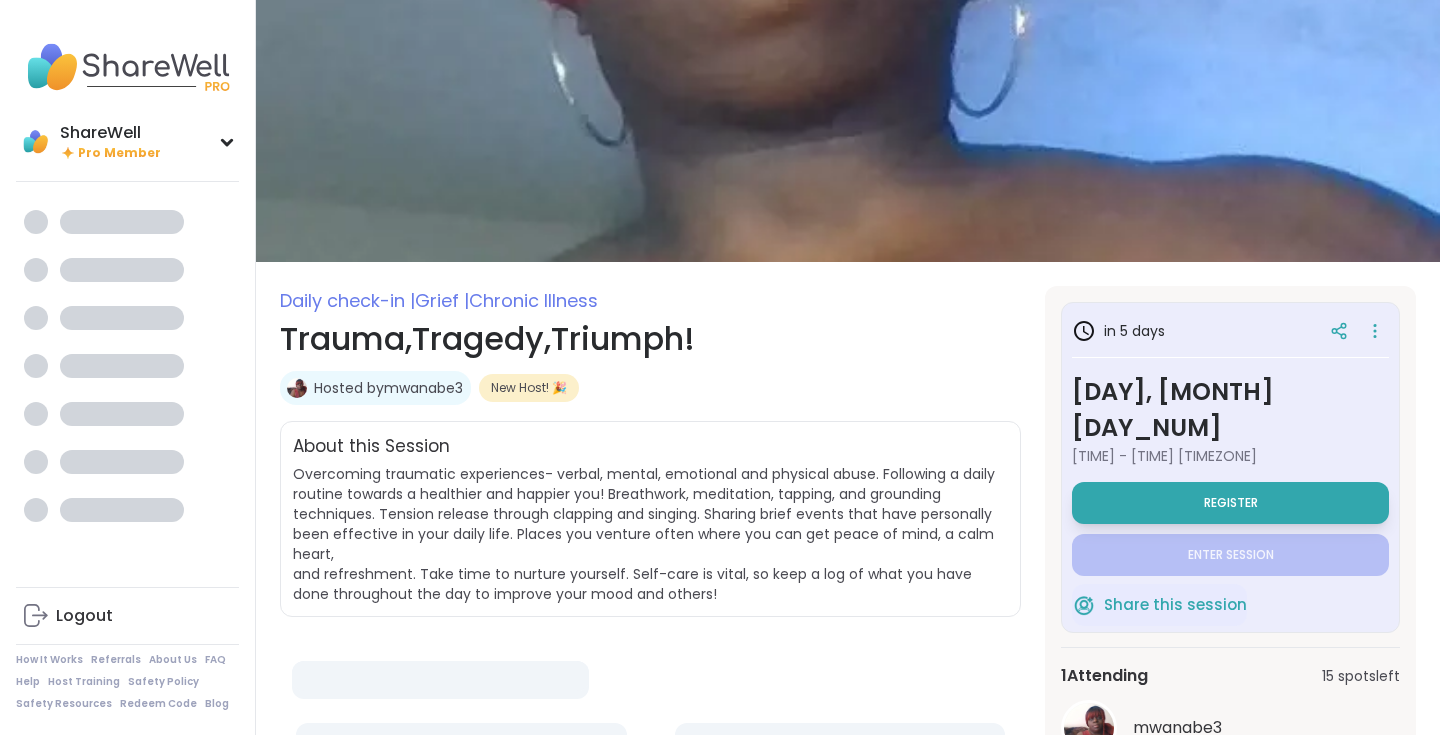 scroll, scrollTop: 0, scrollLeft: 0, axis: both 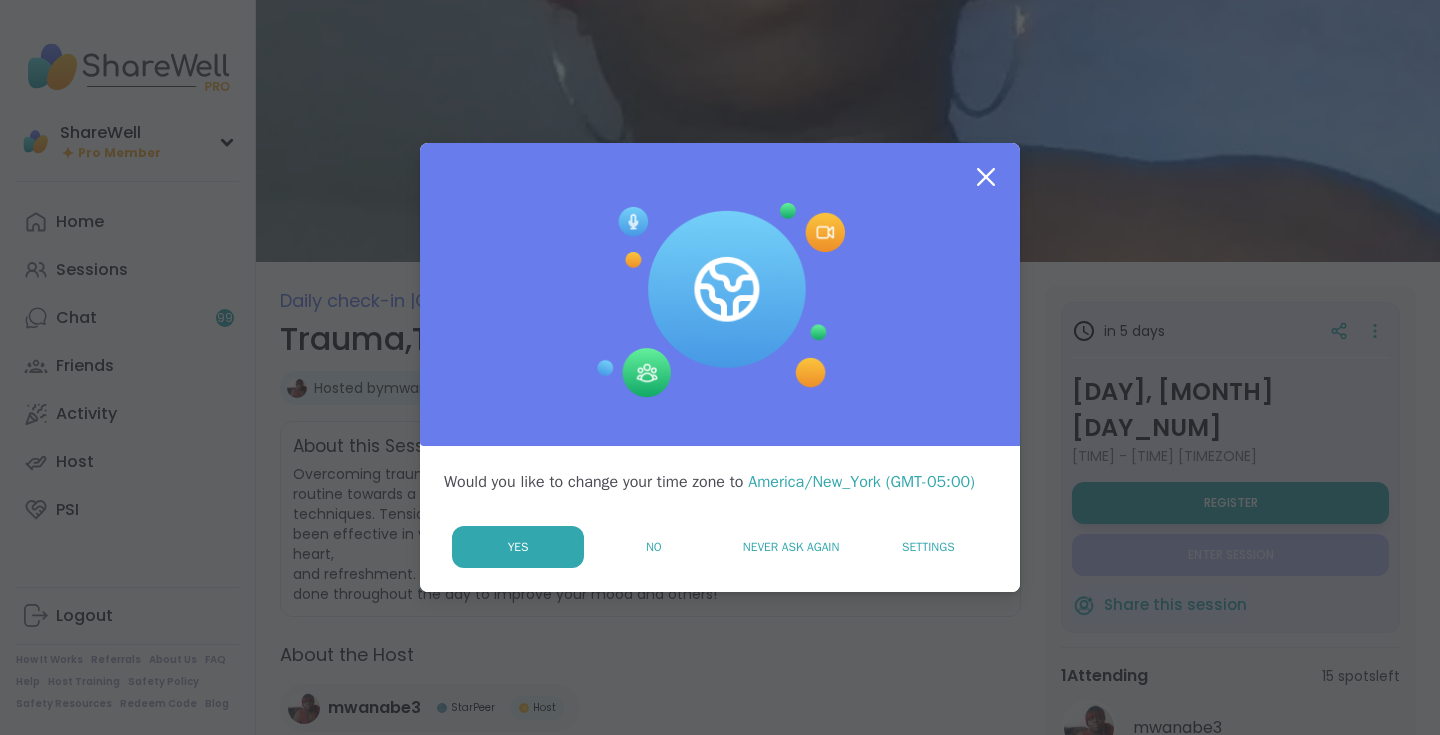 click 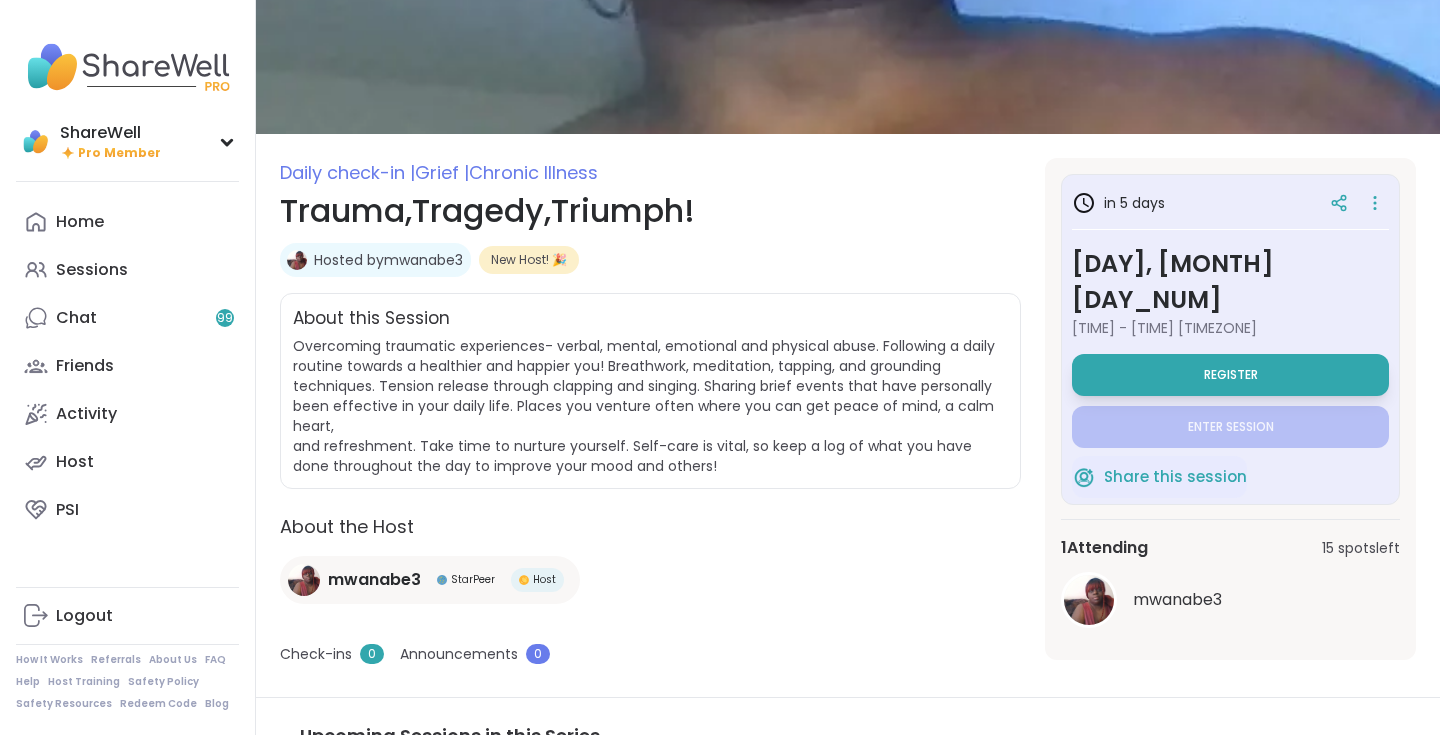 scroll, scrollTop: 128, scrollLeft: 0, axis: vertical 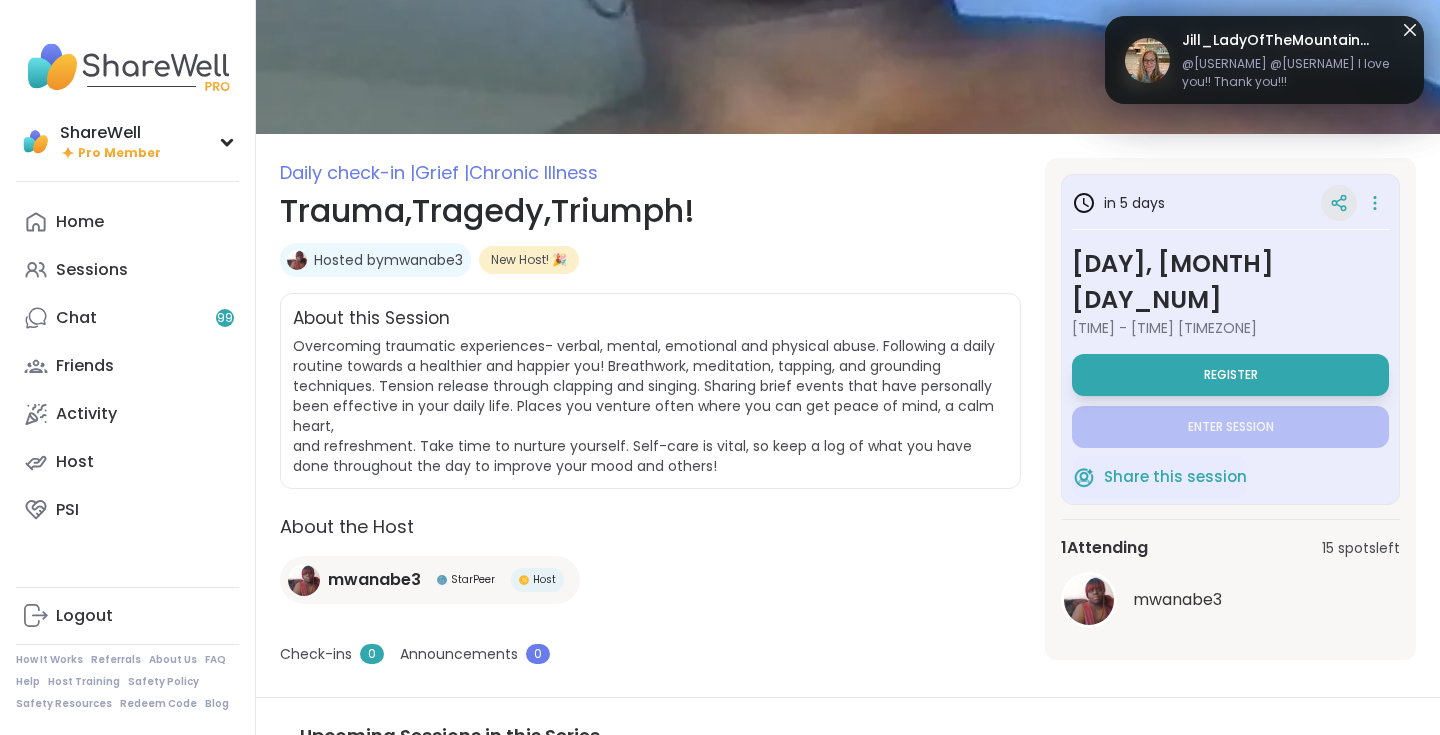 click 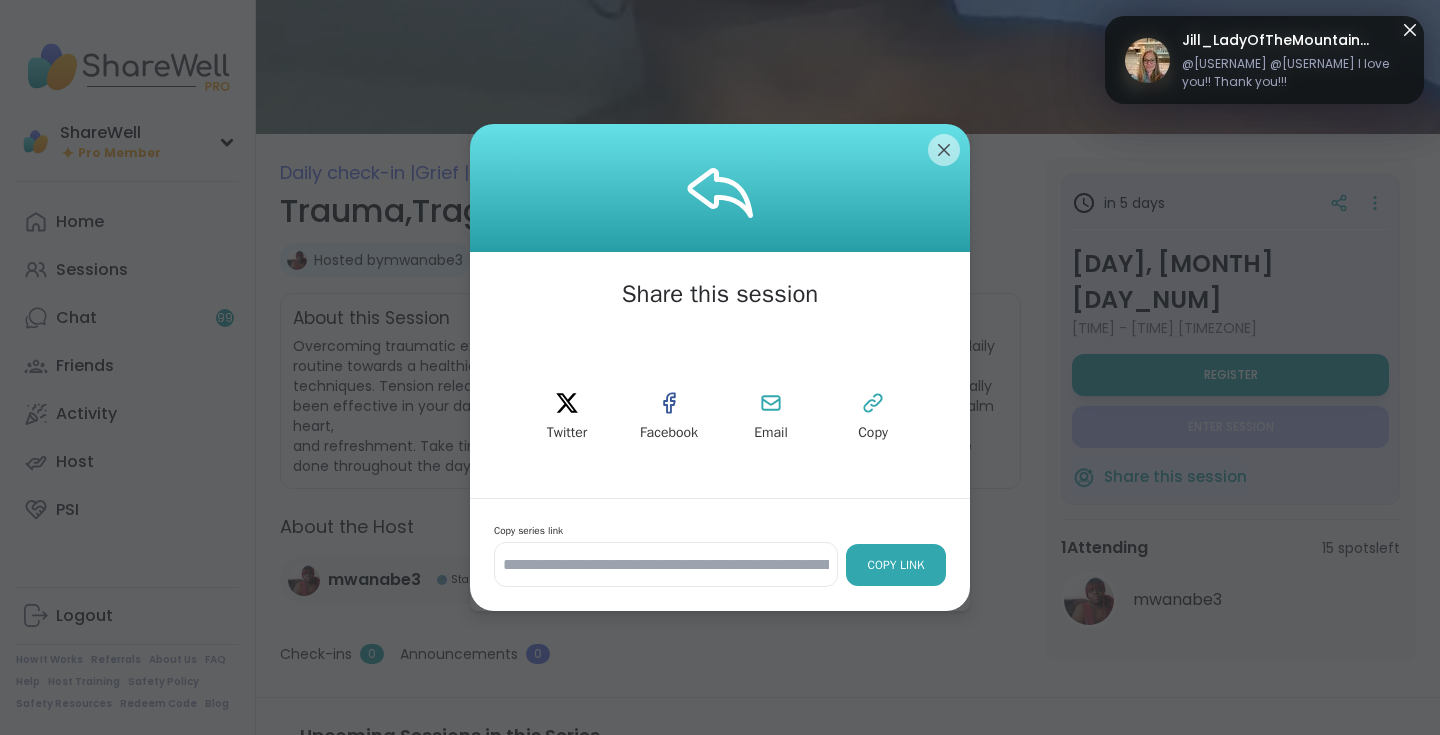 click on "Copy Link" at bounding box center [896, 565] 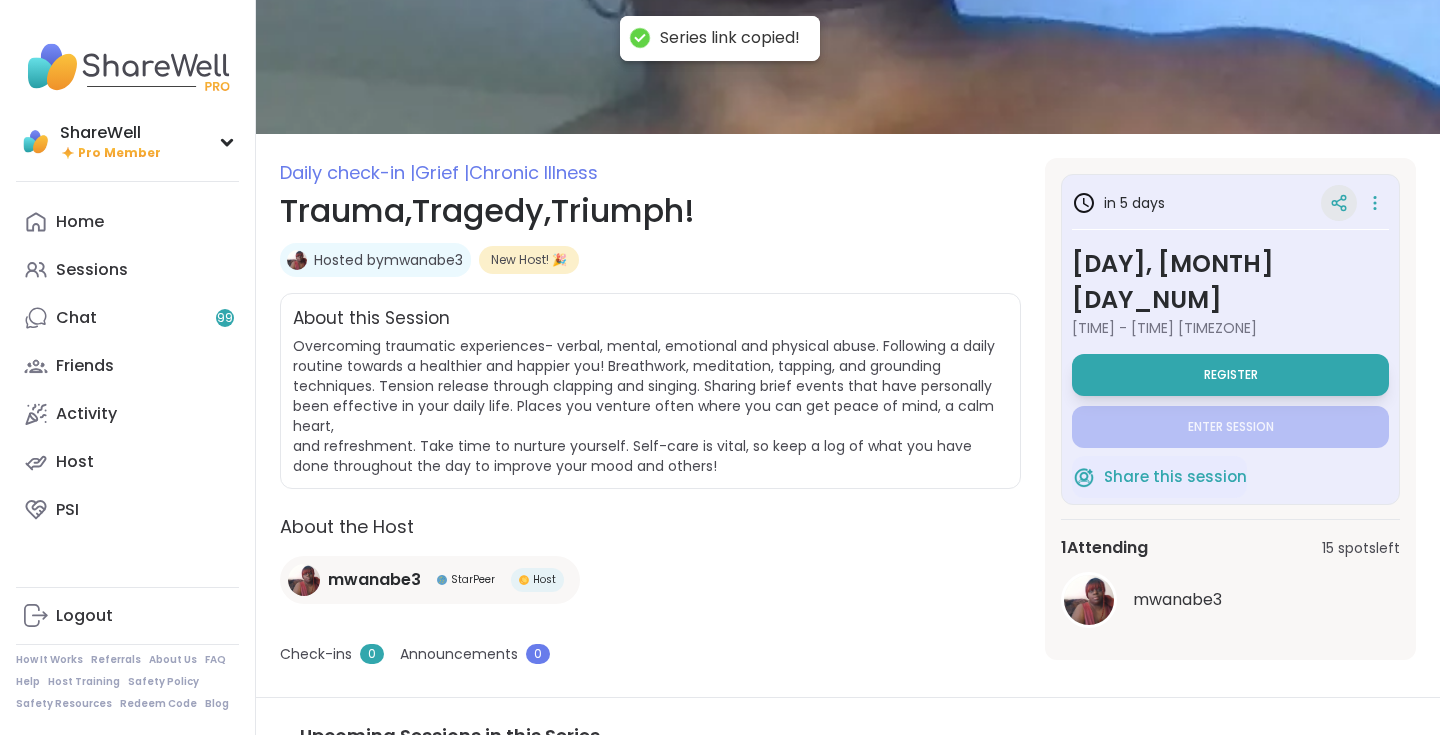 click 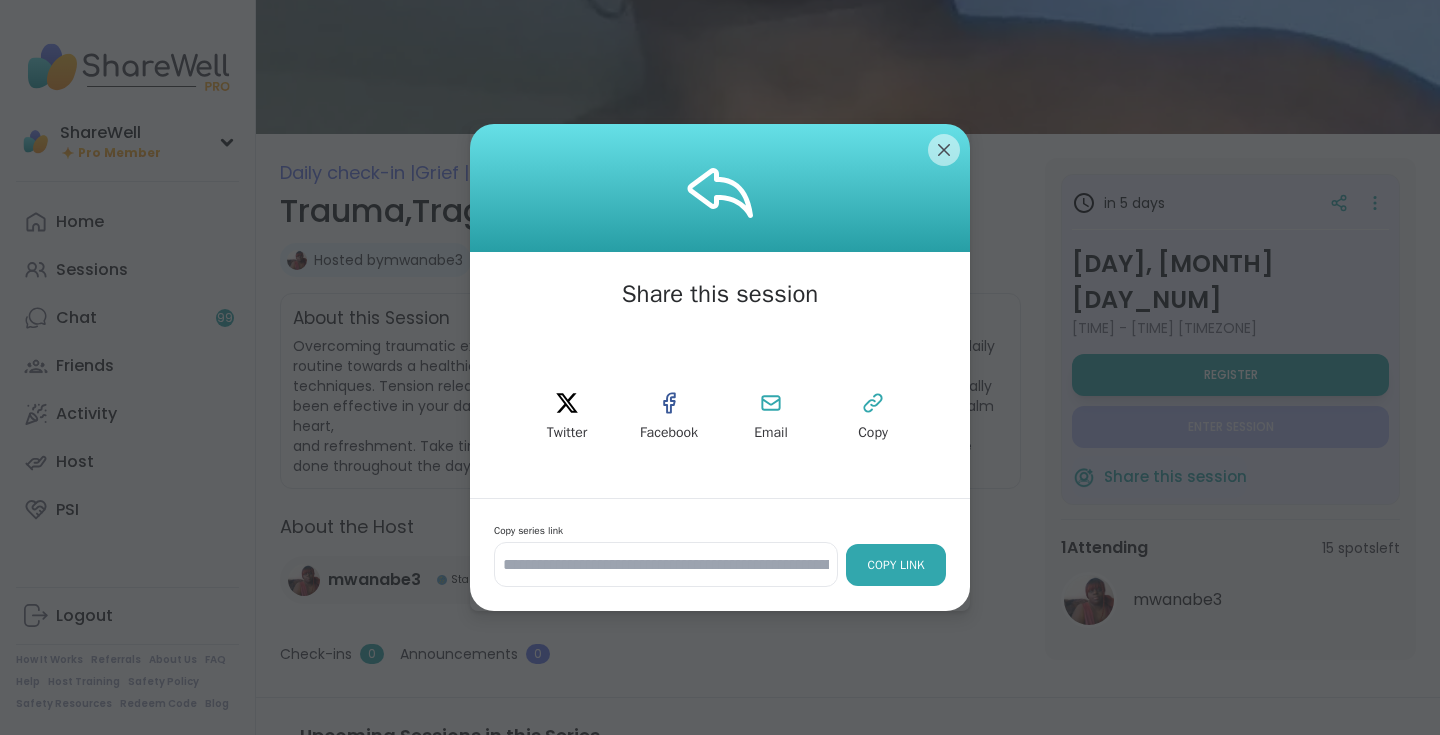 click on "Copy Link" at bounding box center [896, 565] 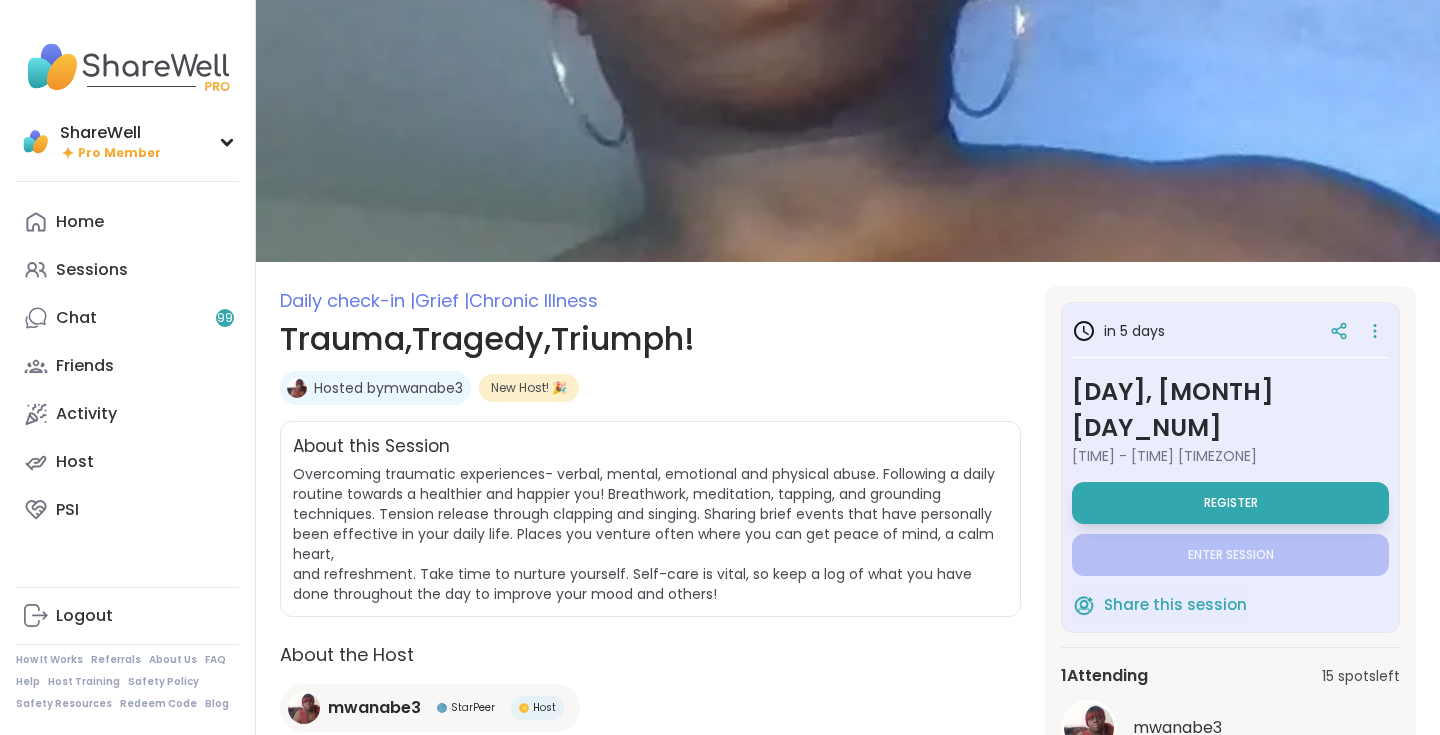 scroll, scrollTop: 0, scrollLeft: 0, axis: both 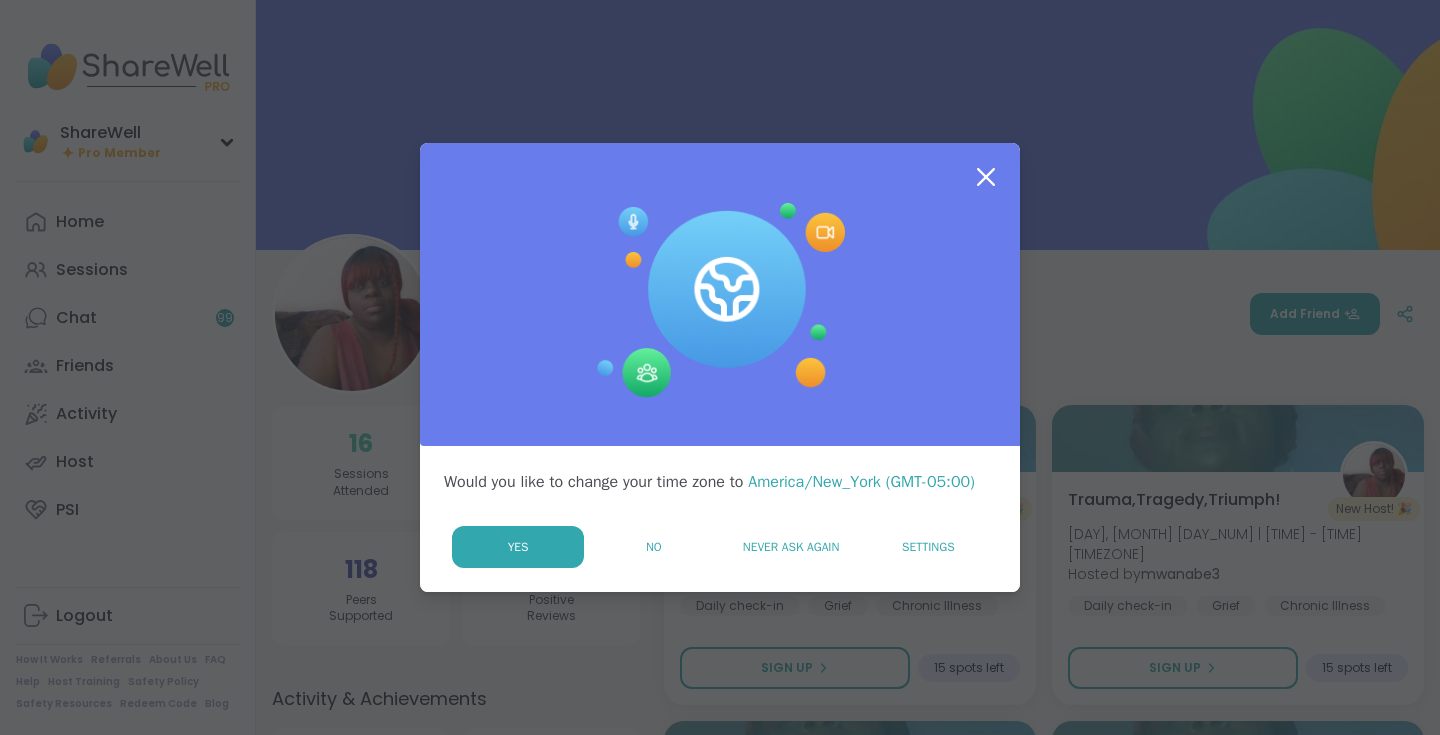click 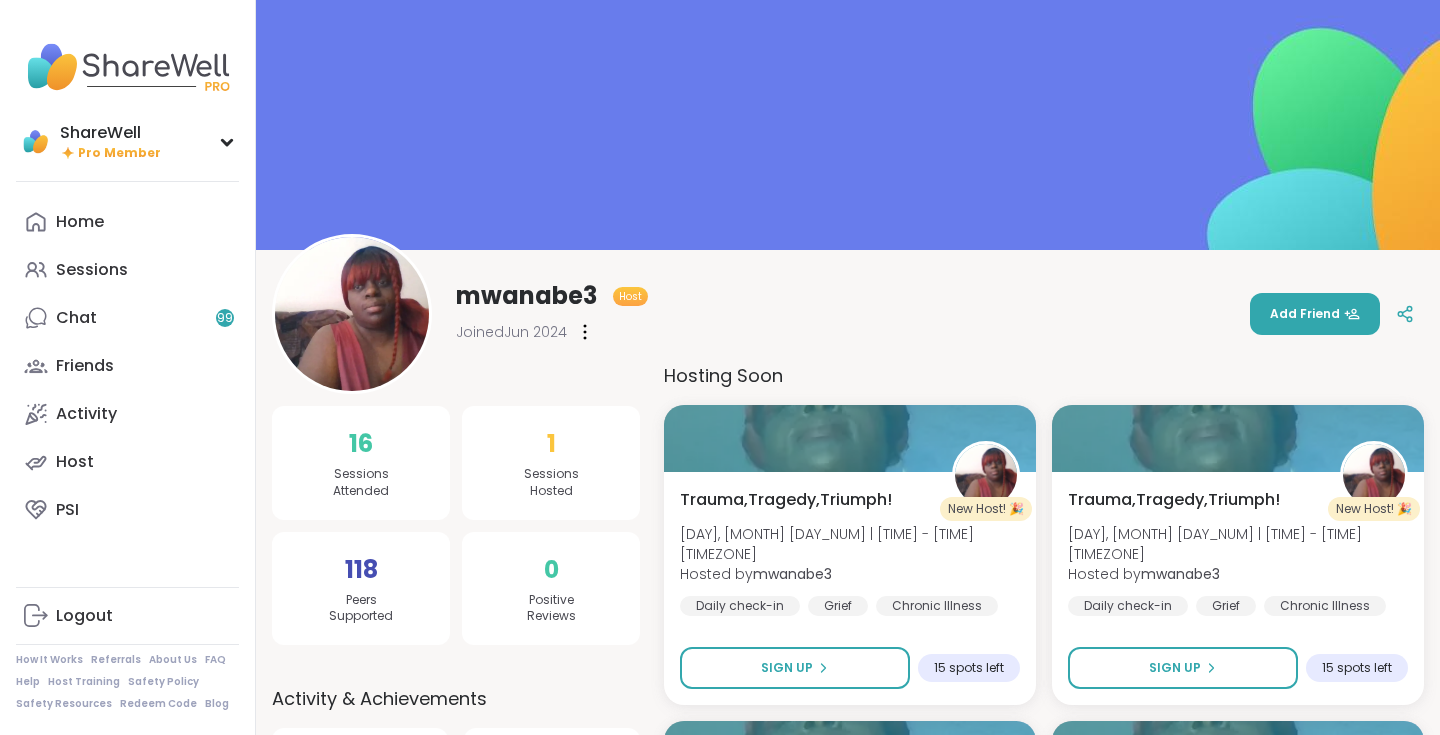 scroll, scrollTop: 0, scrollLeft: 0, axis: both 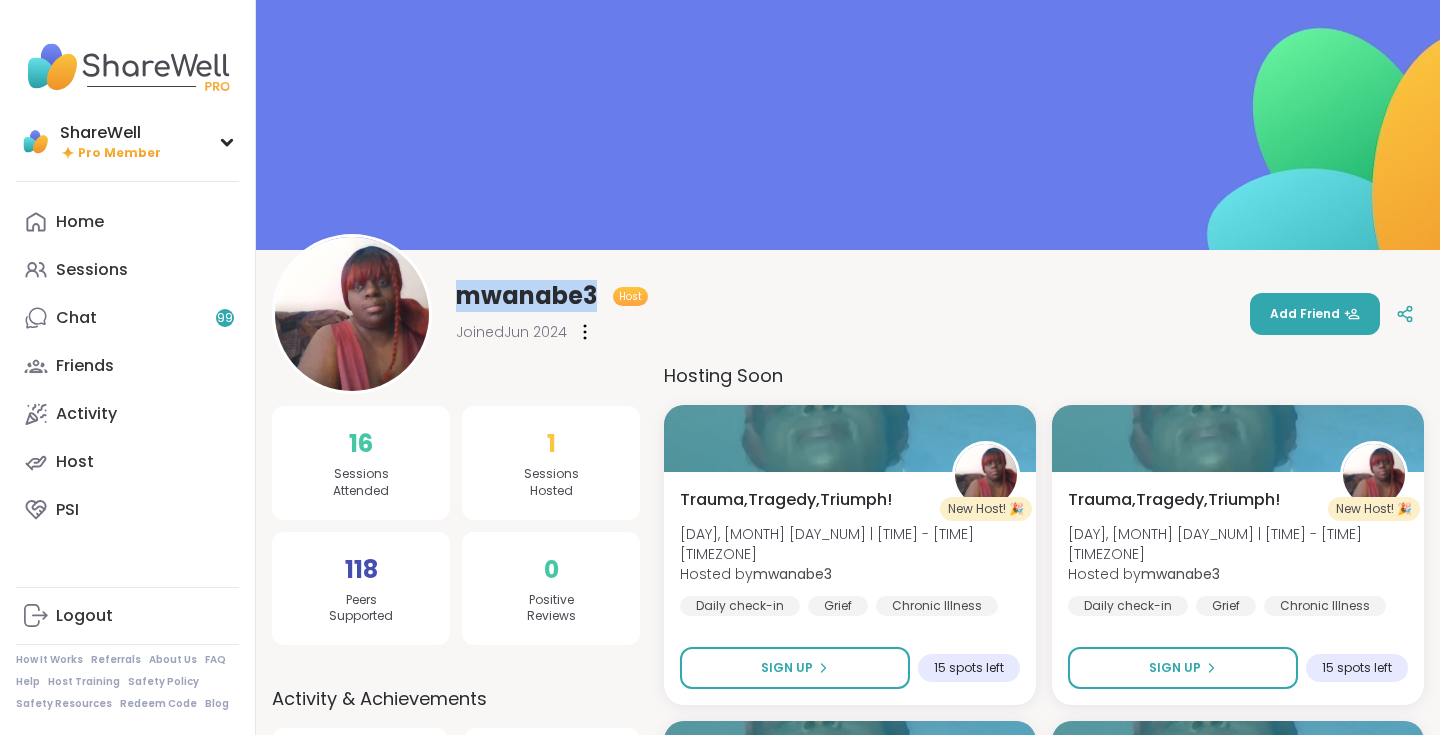 drag, startPoint x: 457, startPoint y: 299, endPoint x: 594, endPoint y: 299, distance: 137 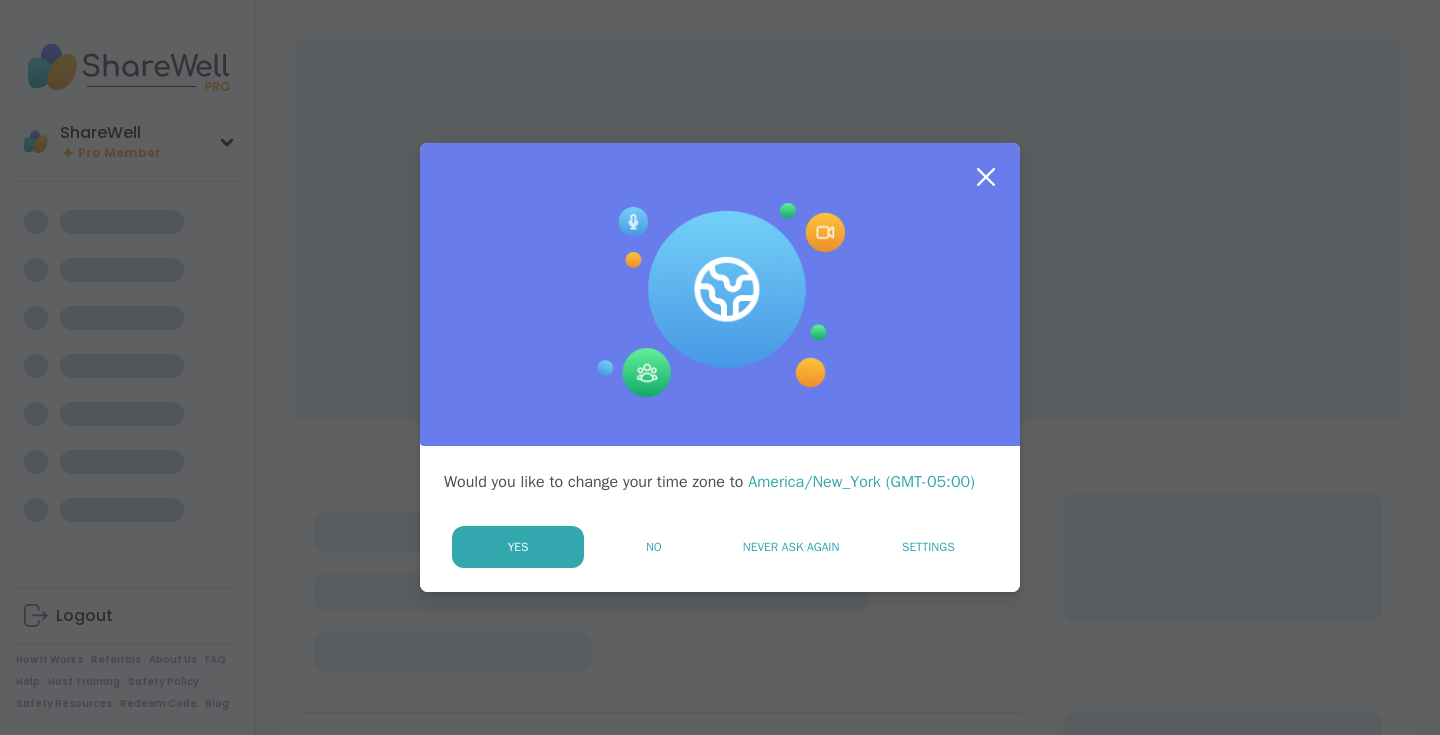 scroll, scrollTop: 0, scrollLeft: 0, axis: both 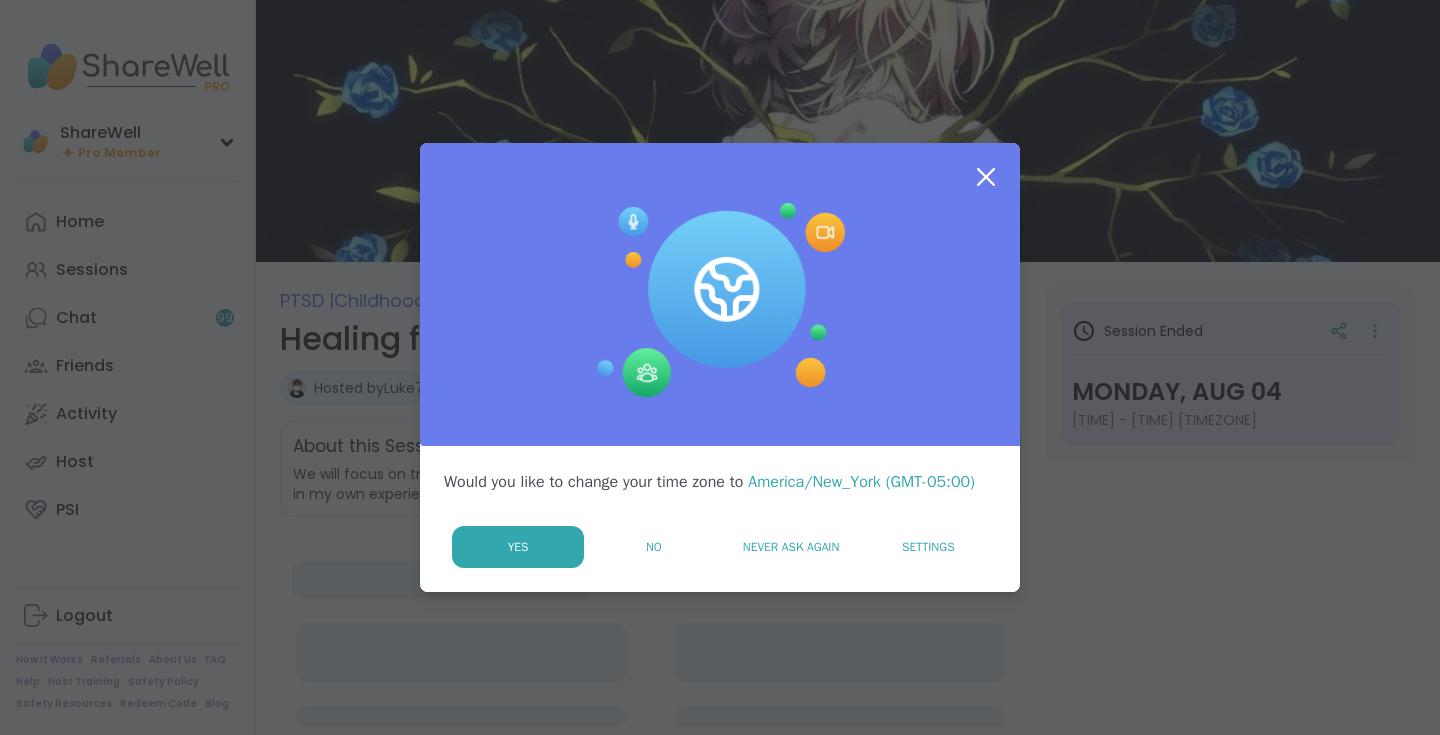 click 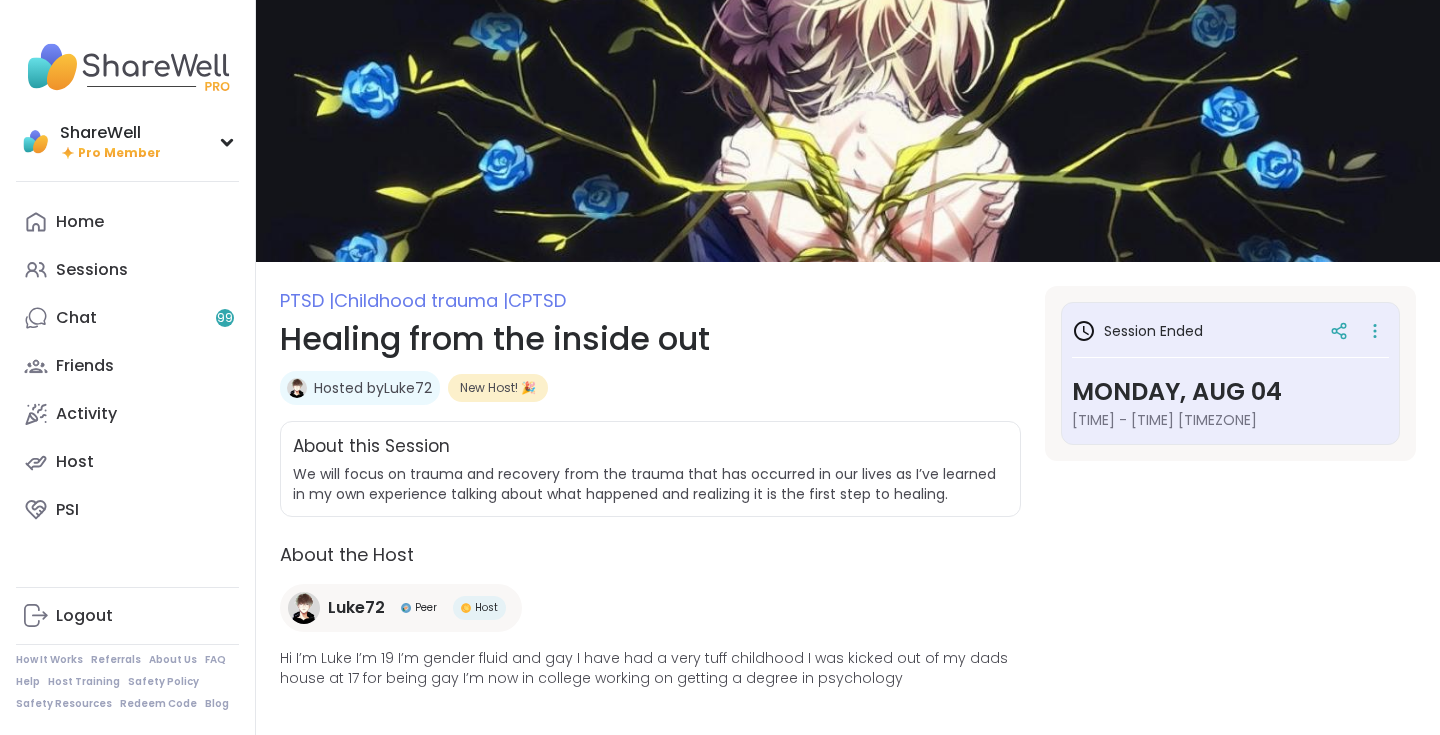 click on "Hosted by  Luke72" at bounding box center [360, 388] 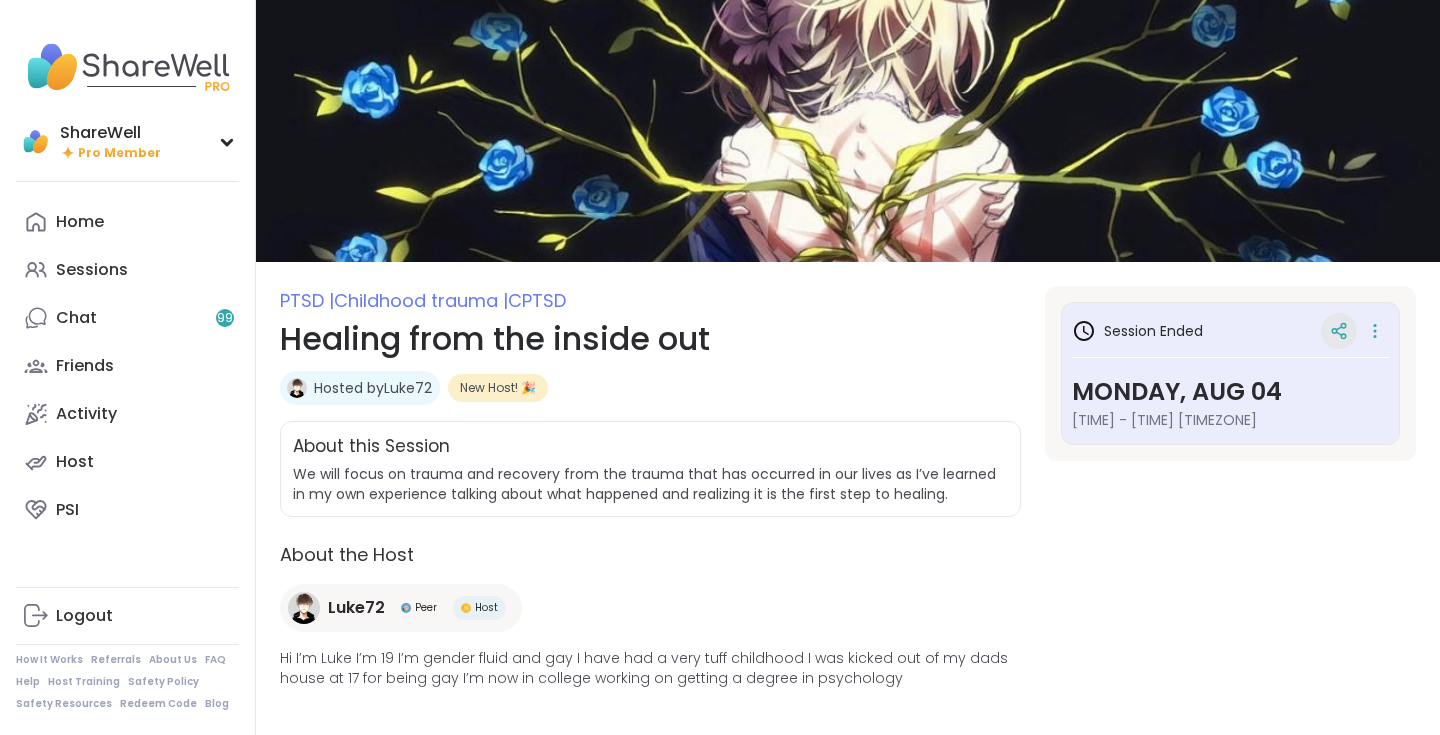 click 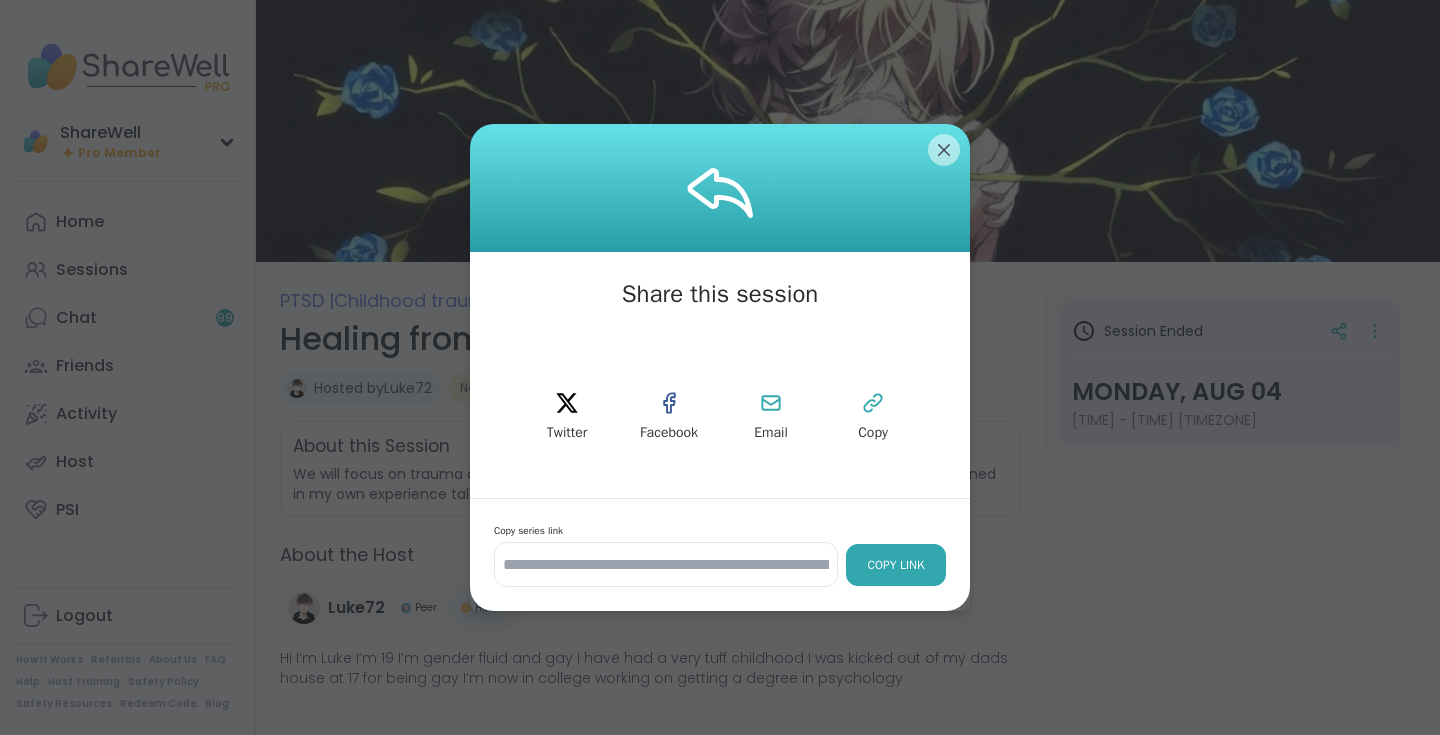 click on "Copy Link" at bounding box center (896, 565) 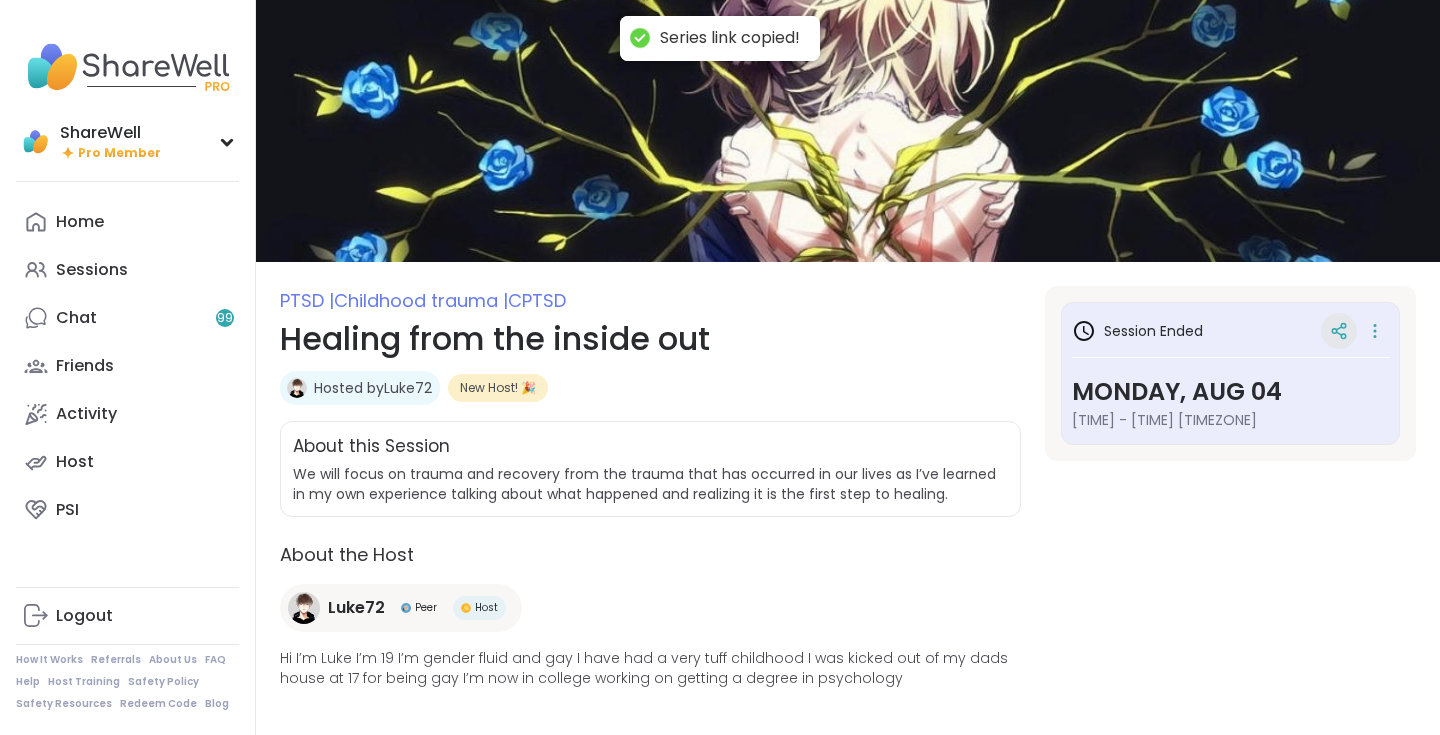 click at bounding box center [1339, 331] 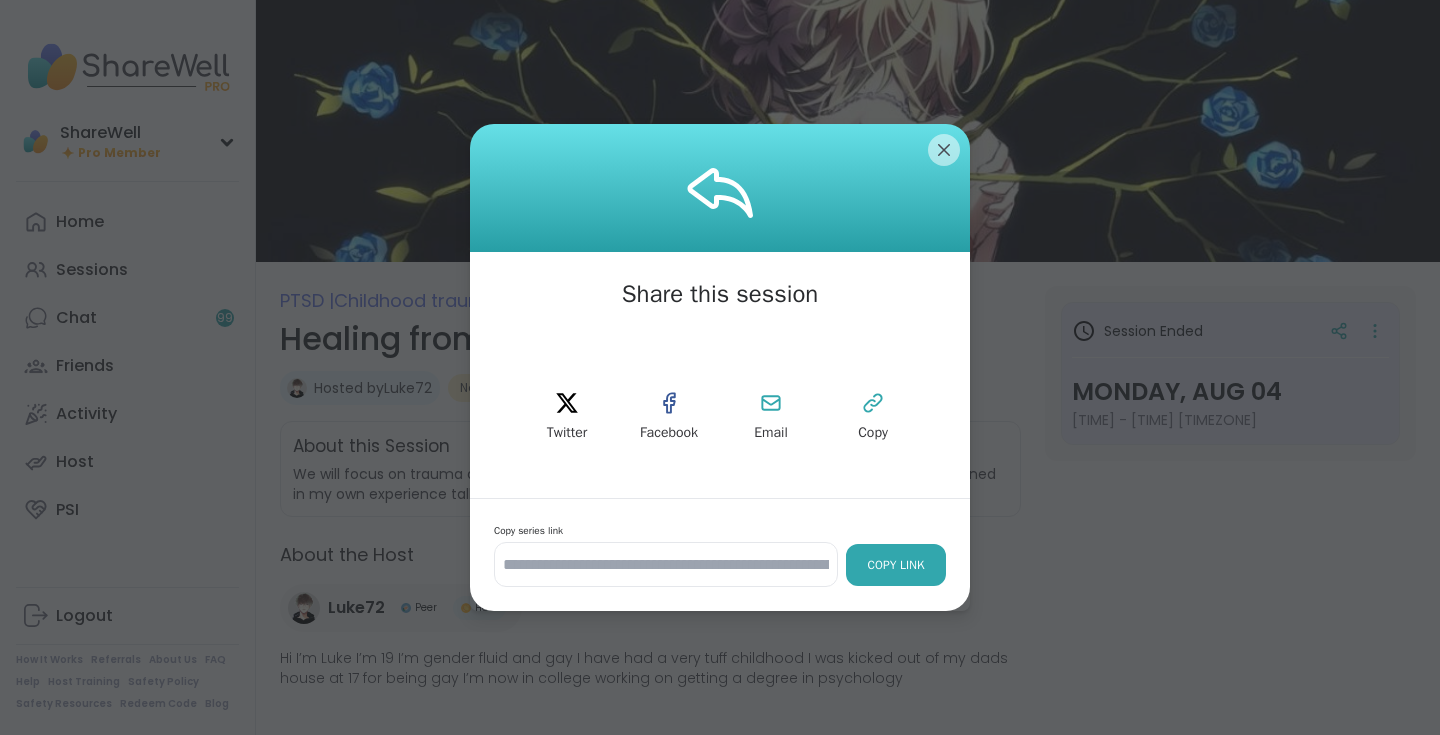 click on "Copy Link" at bounding box center (896, 565) 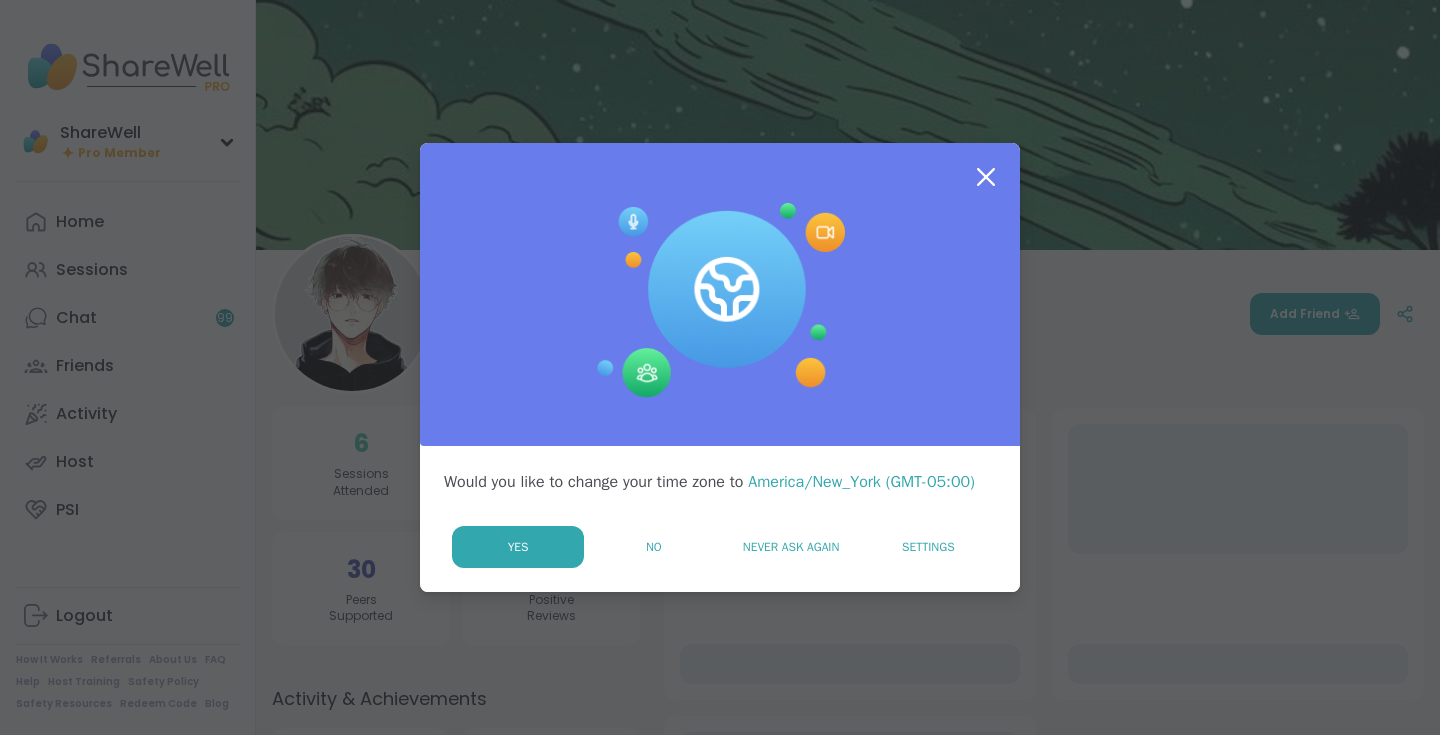 scroll, scrollTop: 0, scrollLeft: 0, axis: both 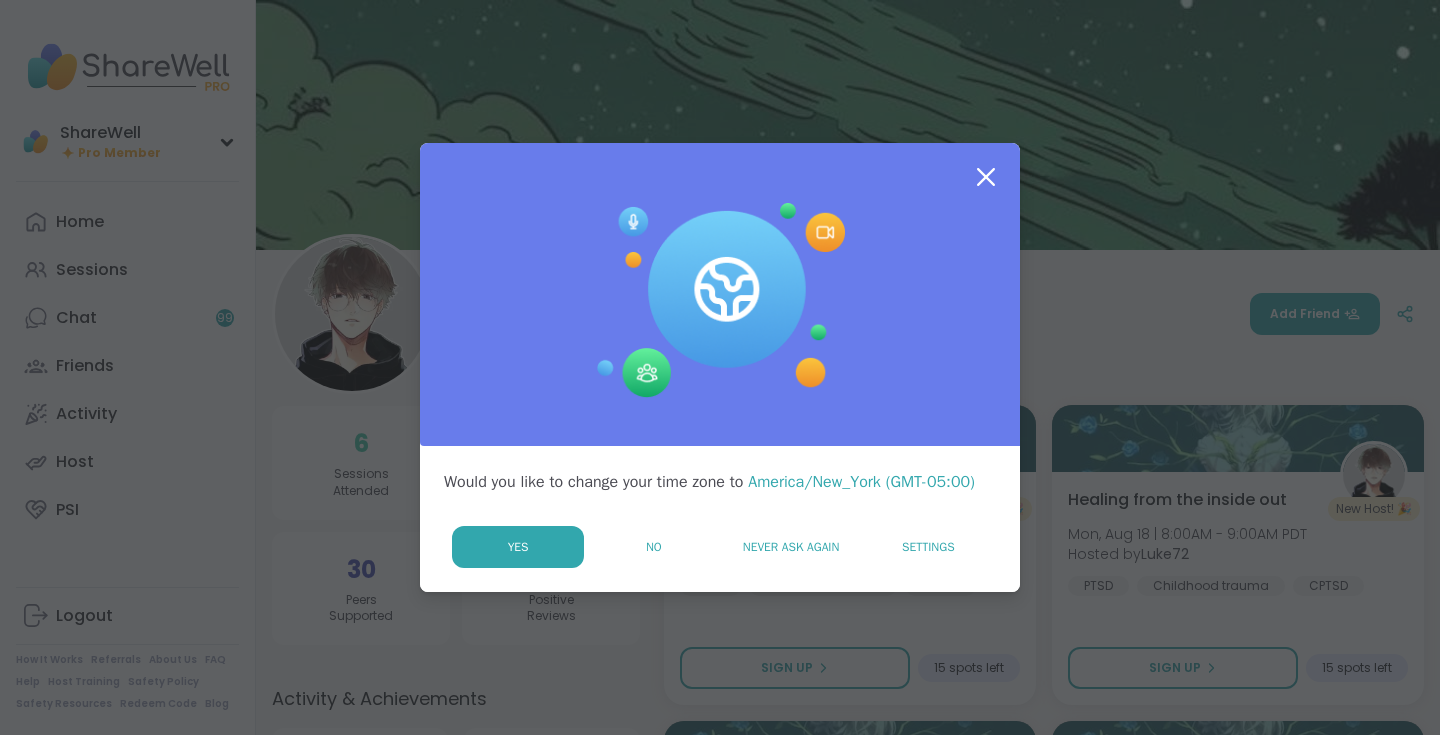 click 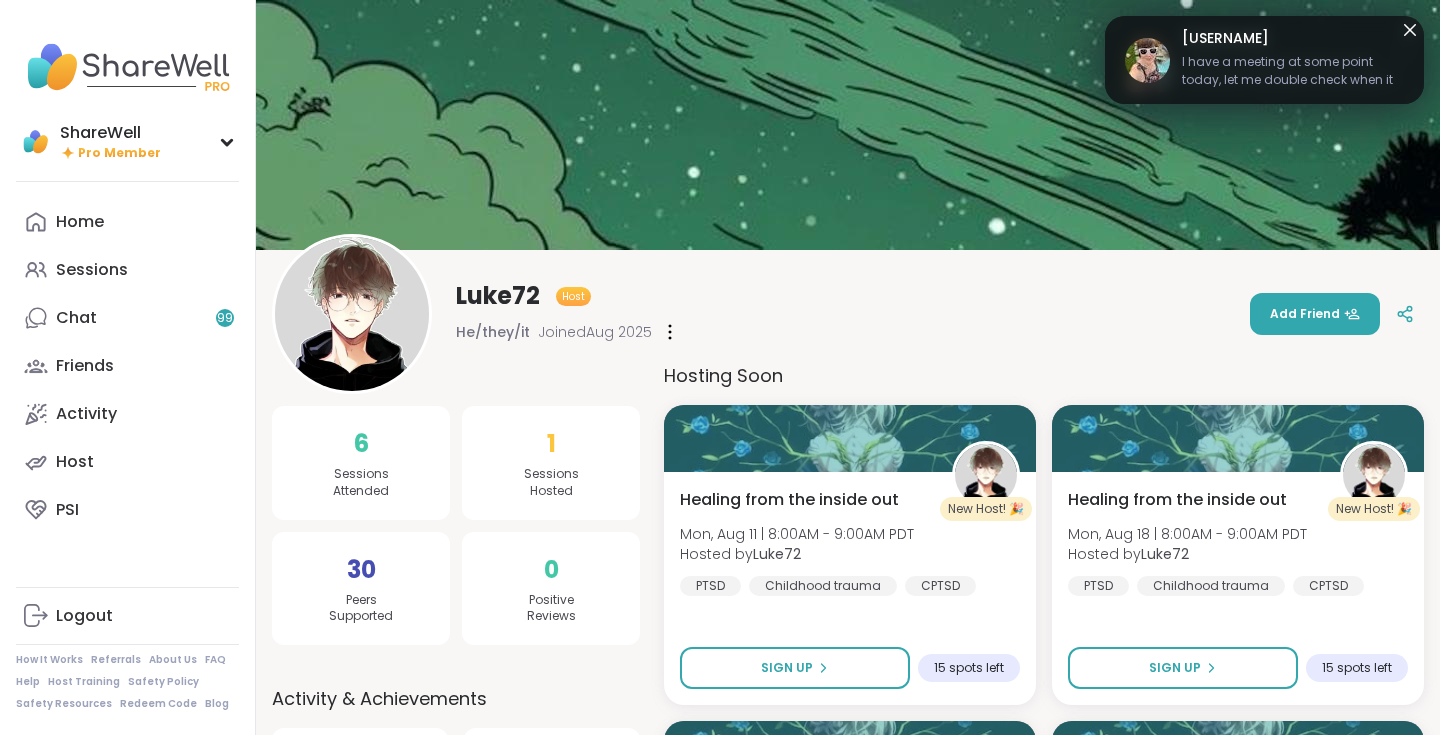 scroll, scrollTop: 0, scrollLeft: 0, axis: both 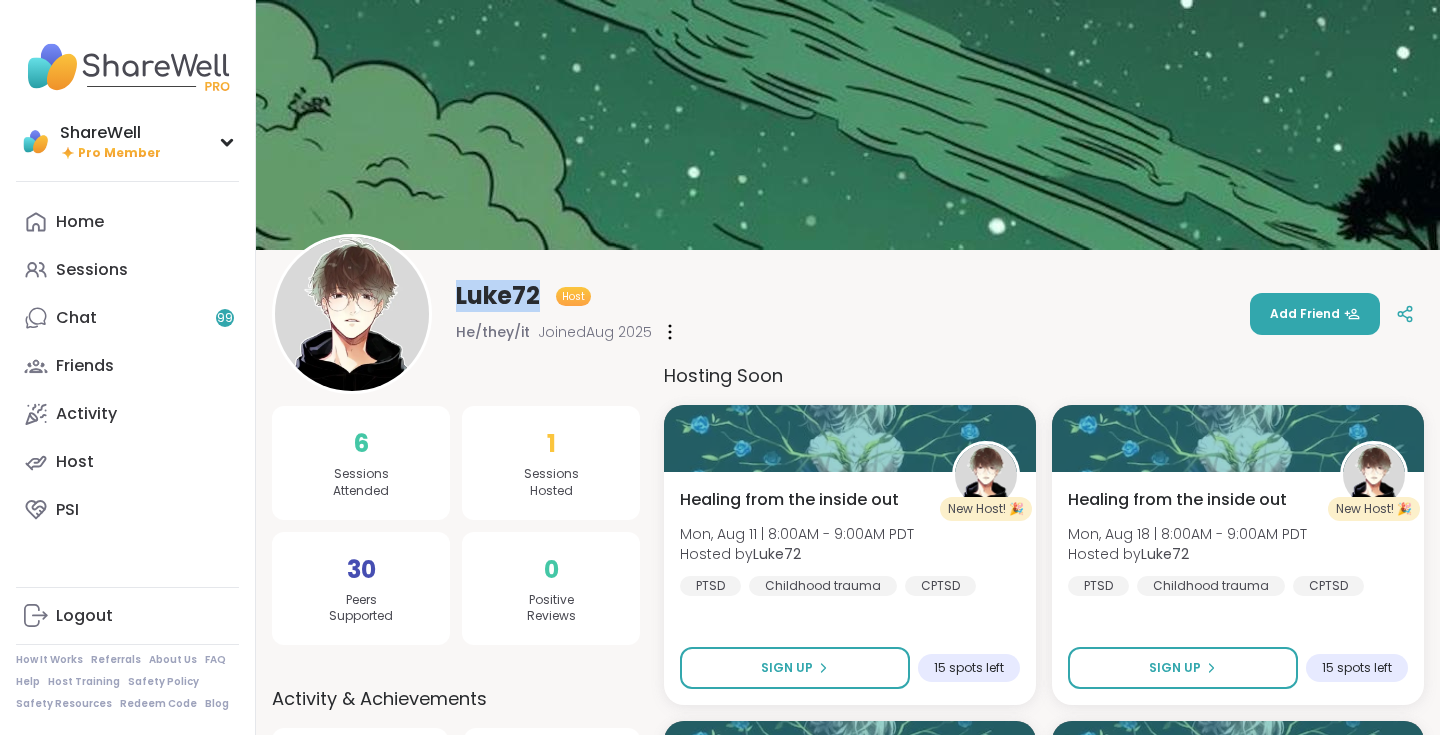 drag, startPoint x: 456, startPoint y: 291, endPoint x: 558, endPoint y: 290, distance: 102.0049 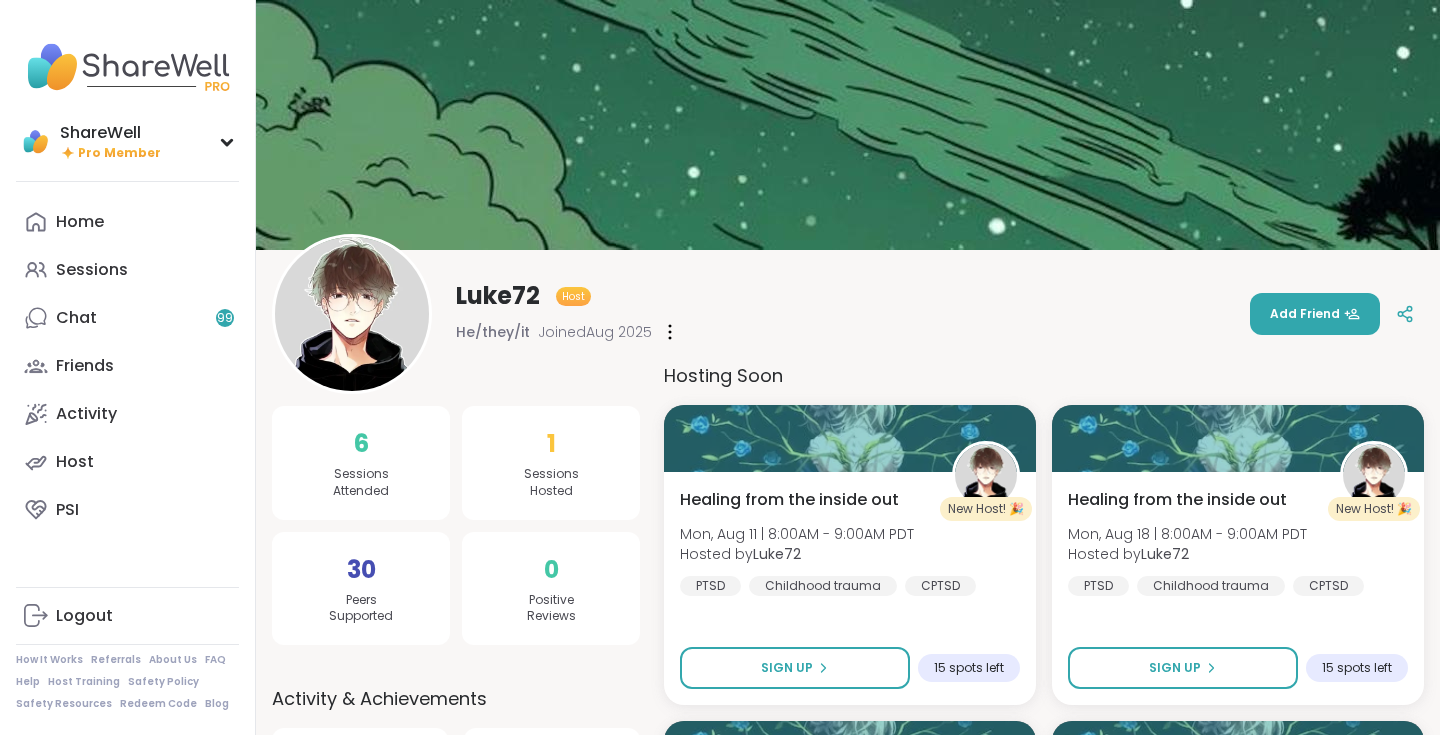 click on "[USERNAME] Host [PRONOUNS] Joined [MONTH] [YEAR] Add Friend" at bounding box center (848, 314) 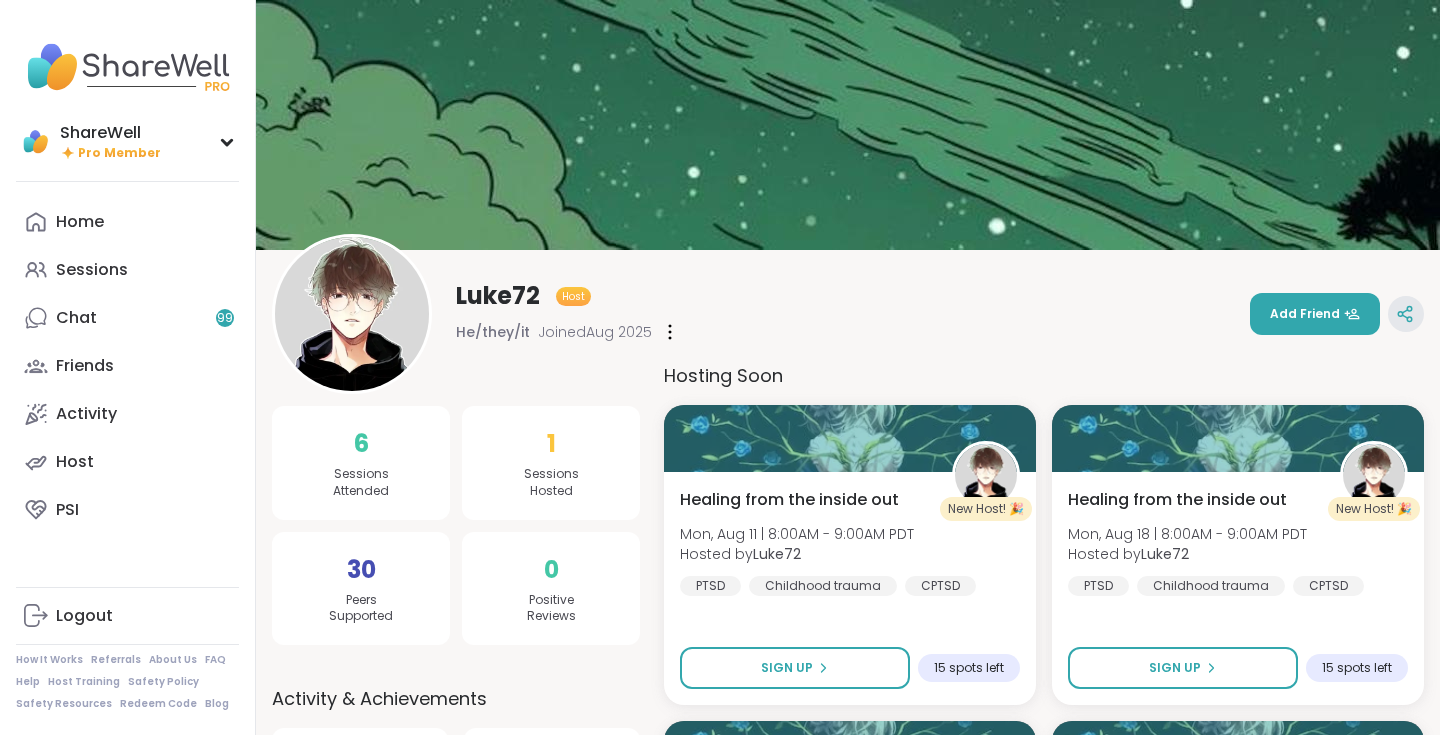 click at bounding box center (1406, 314) 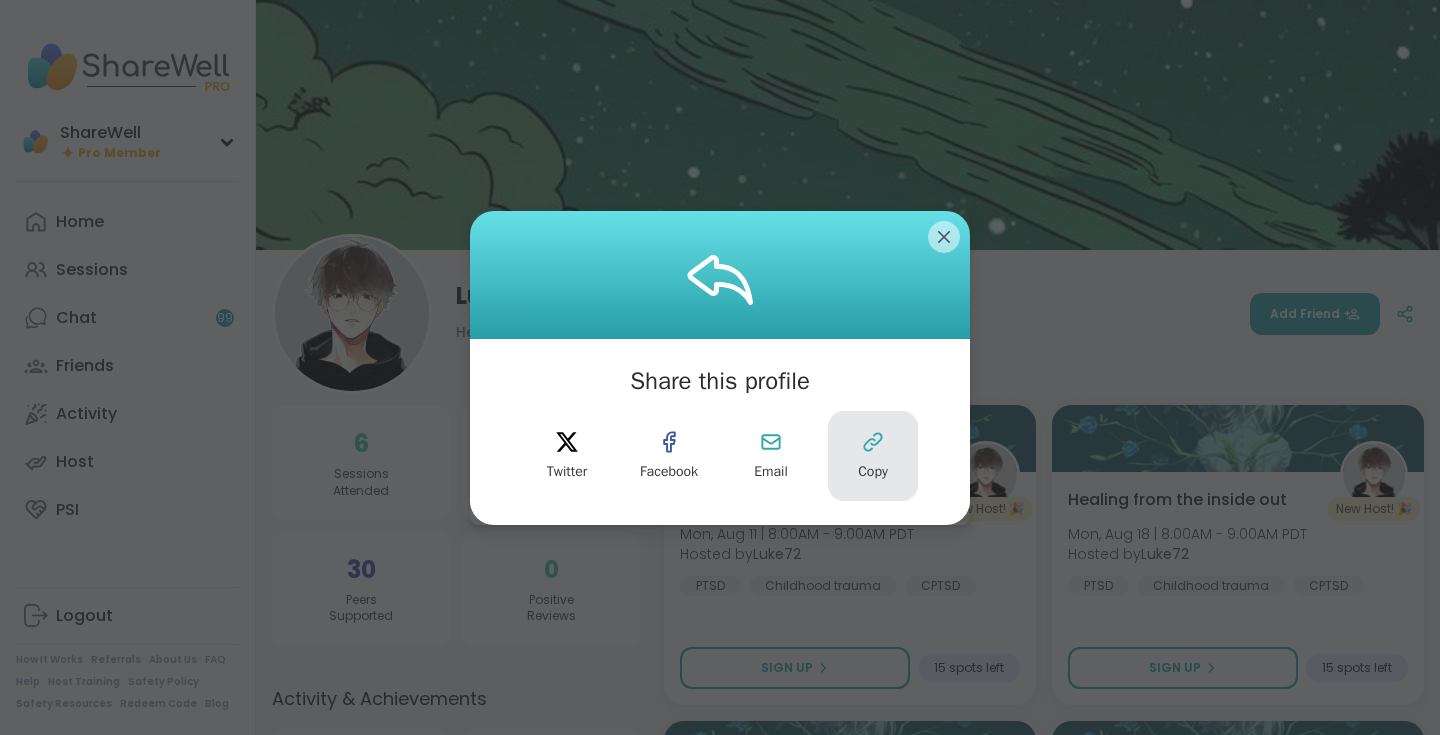 click on "Copy" at bounding box center [873, 456] 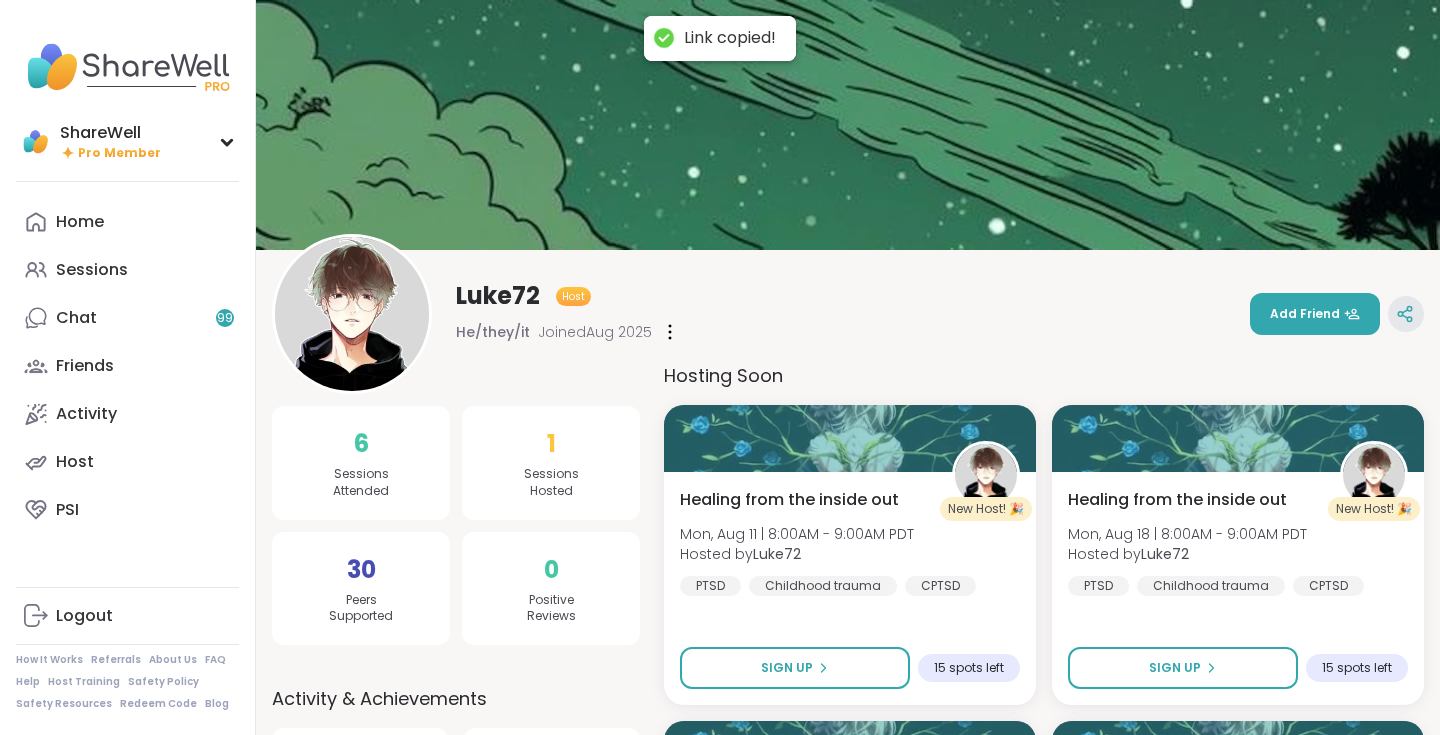 click 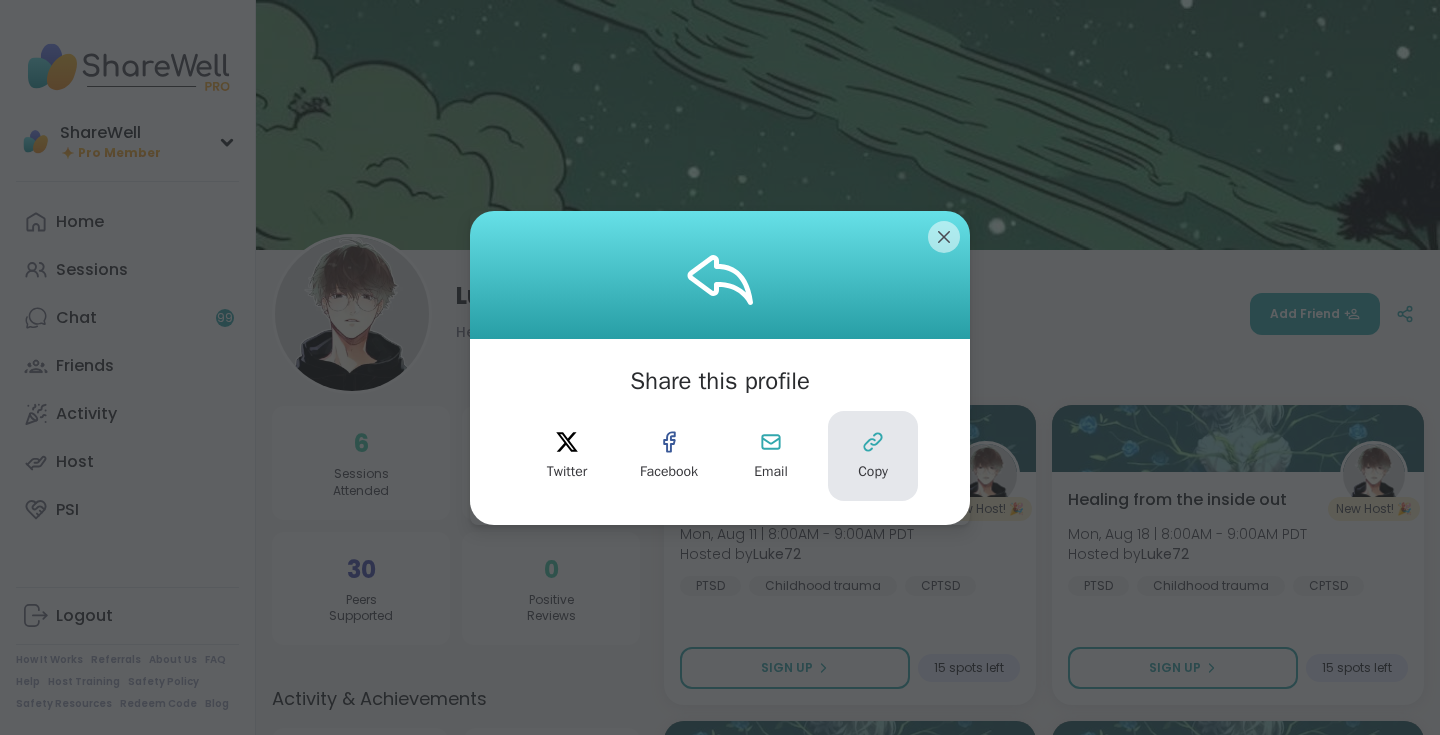 click on "Copy" at bounding box center [873, 472] 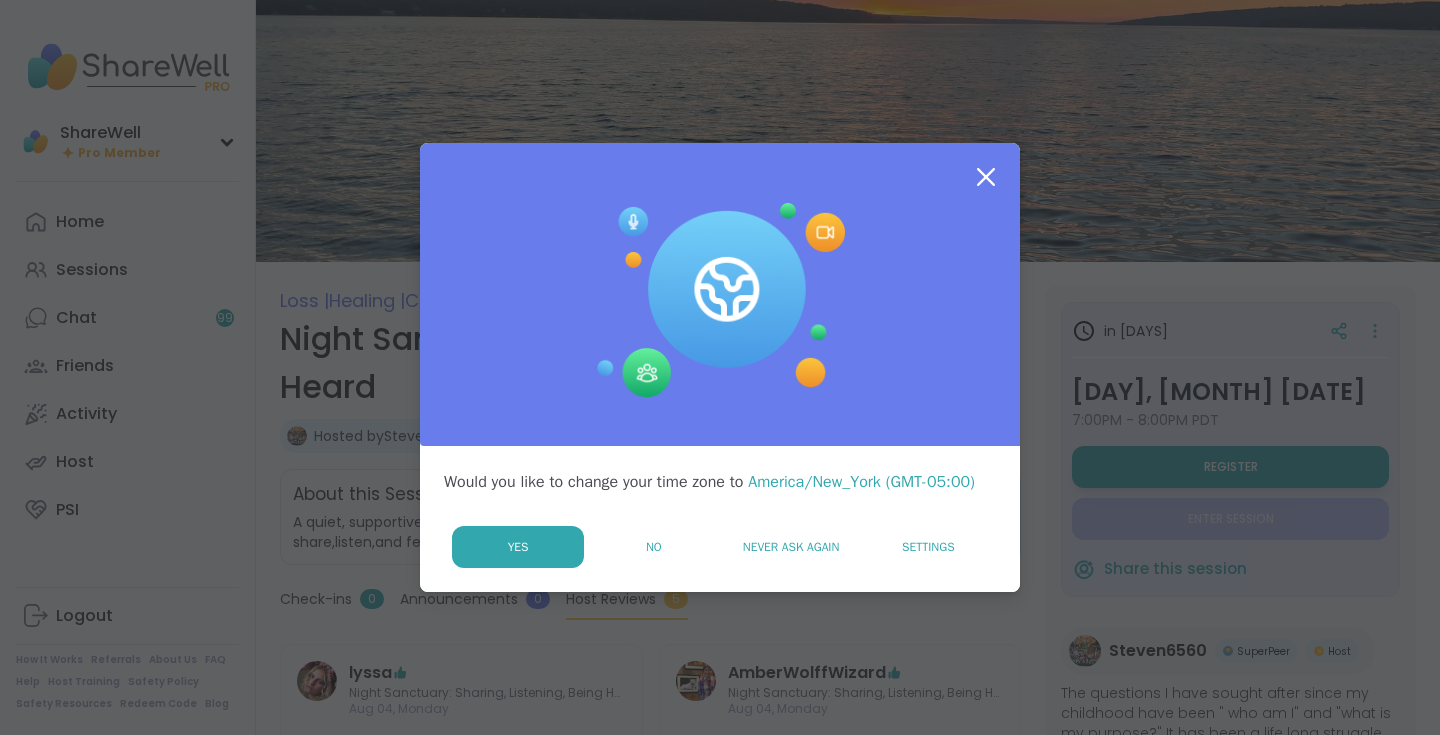 scroll, scrollTop: 0, scrollLeft: 0, axis: both 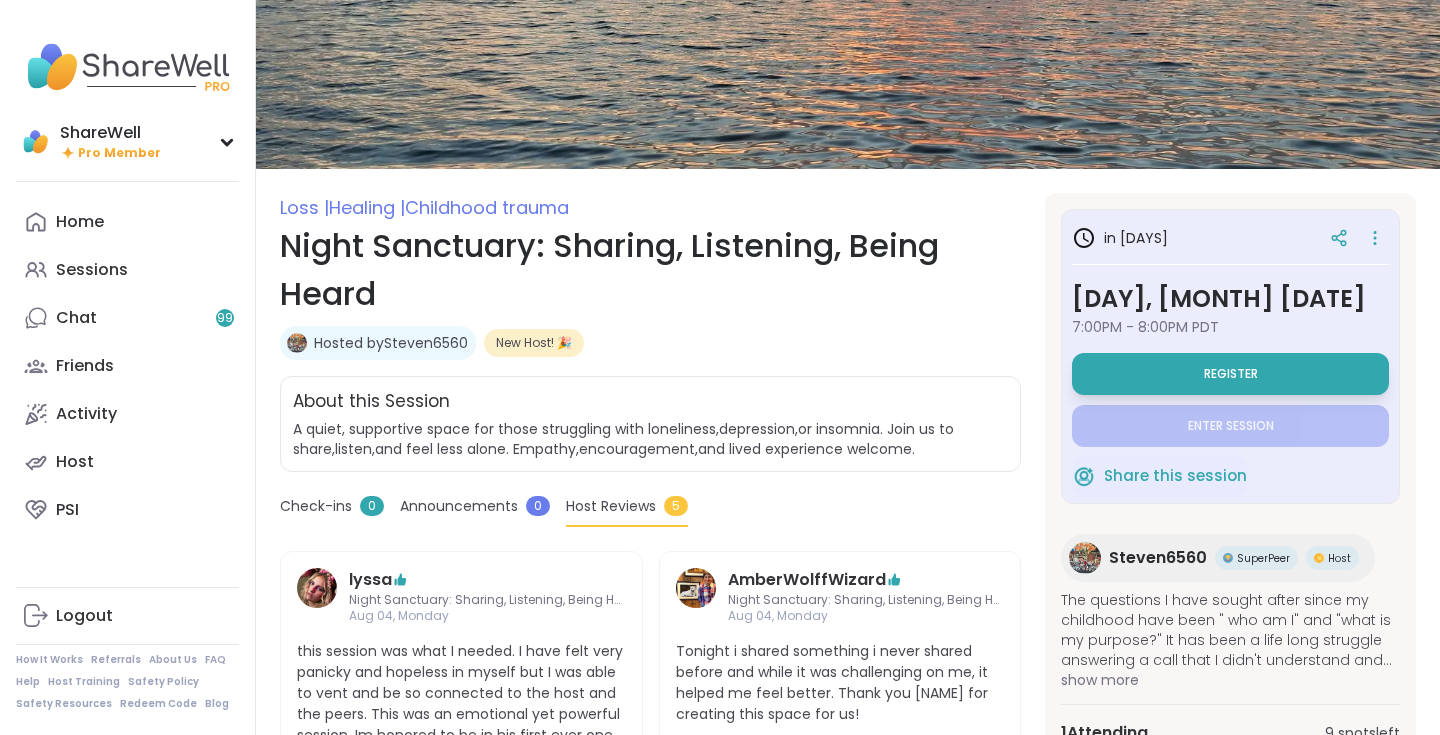 click on "Hosted by  Steven6560" at bounding box center (378, 343) 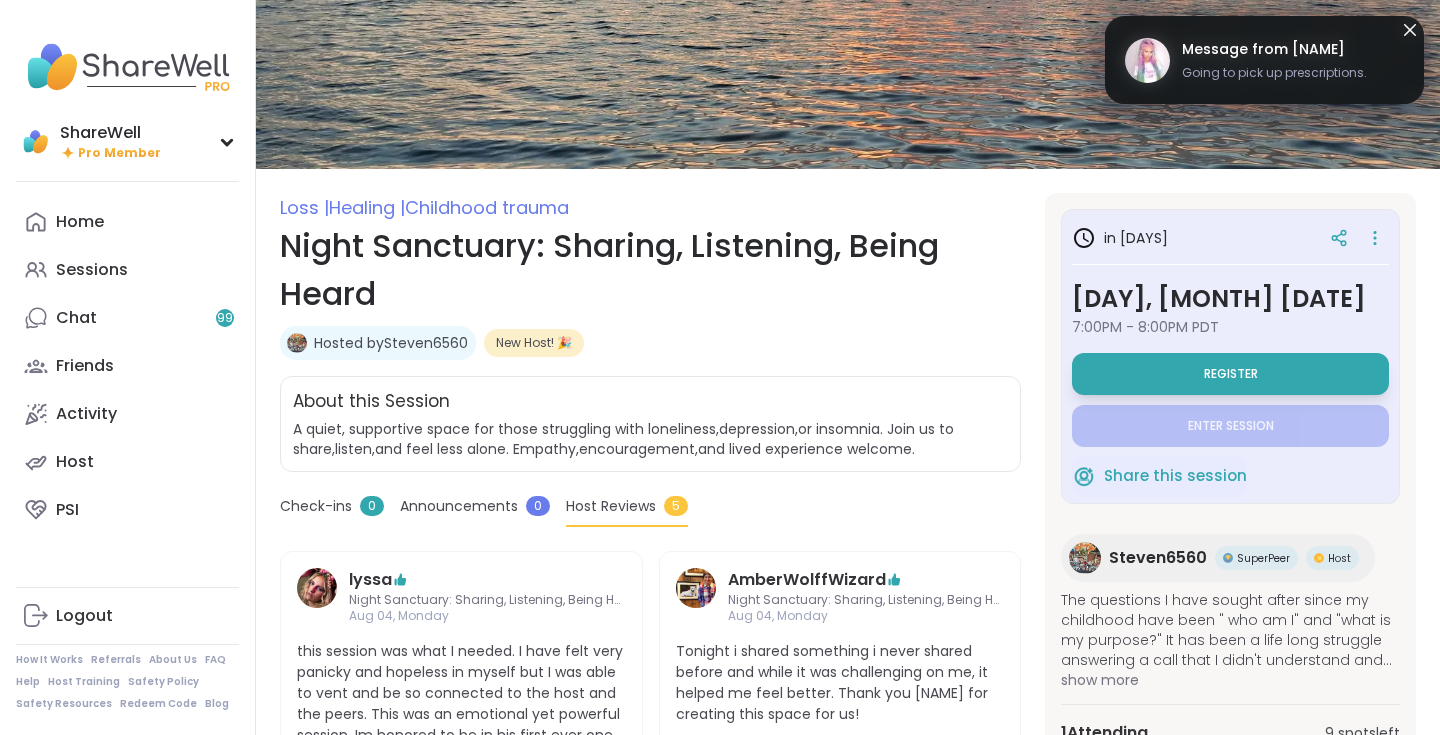 click 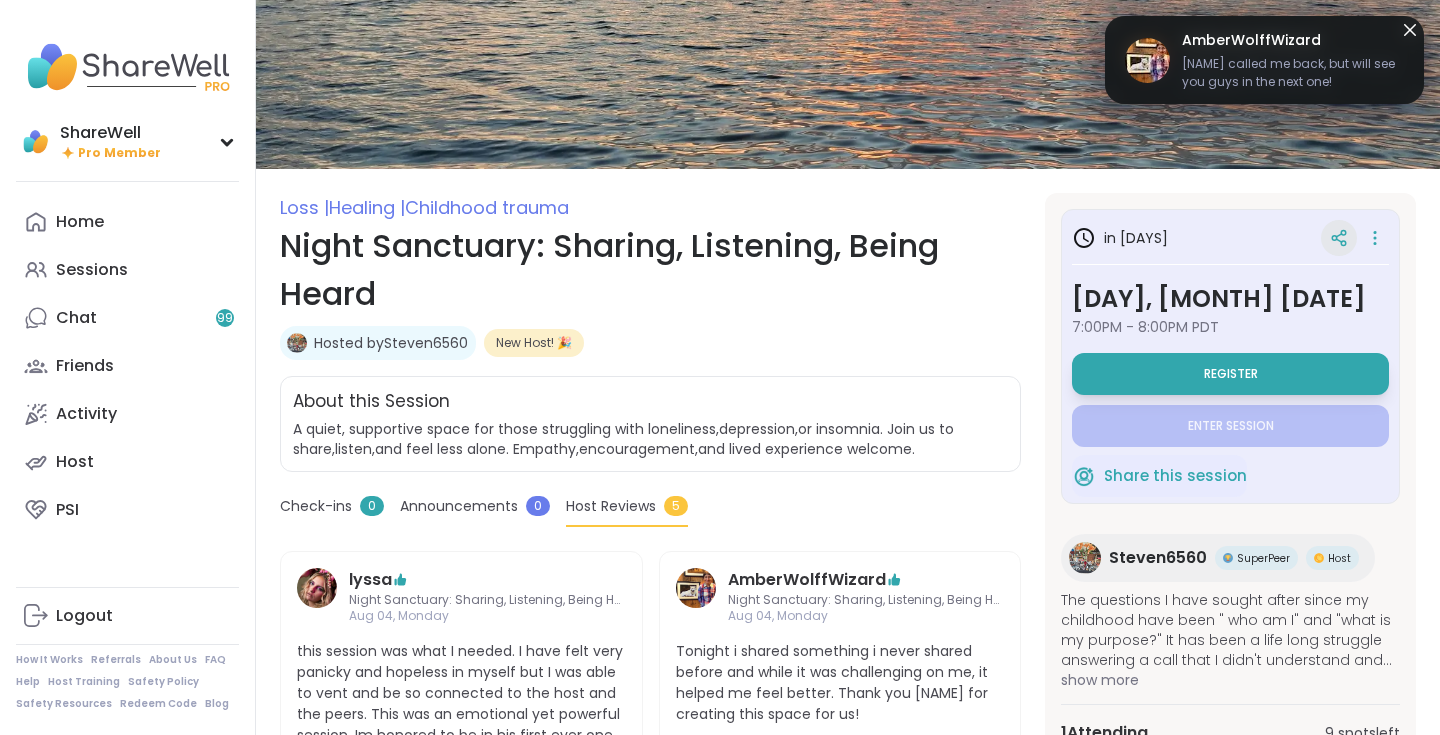 click at bounding box center (1339, 238) 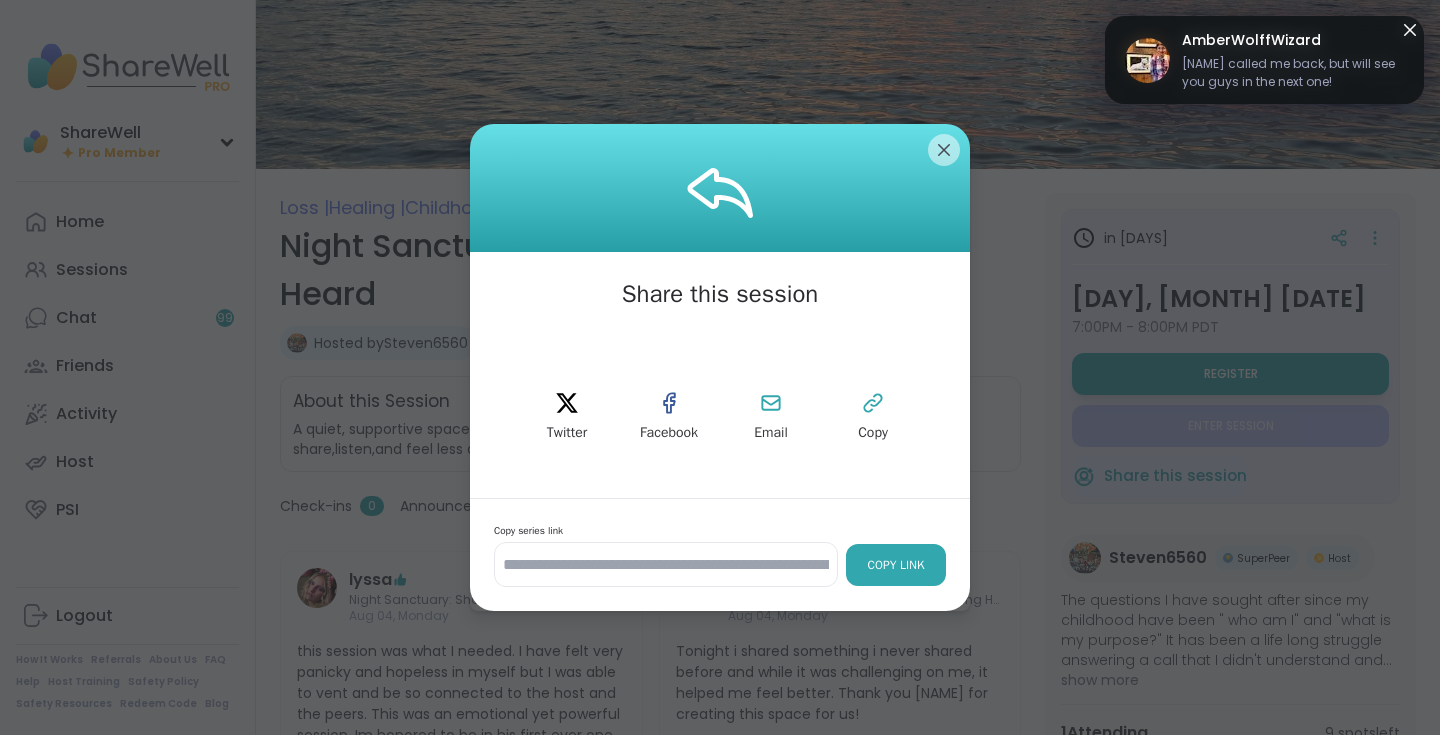 click on "Copy Link" at bounding box center [896, 565] 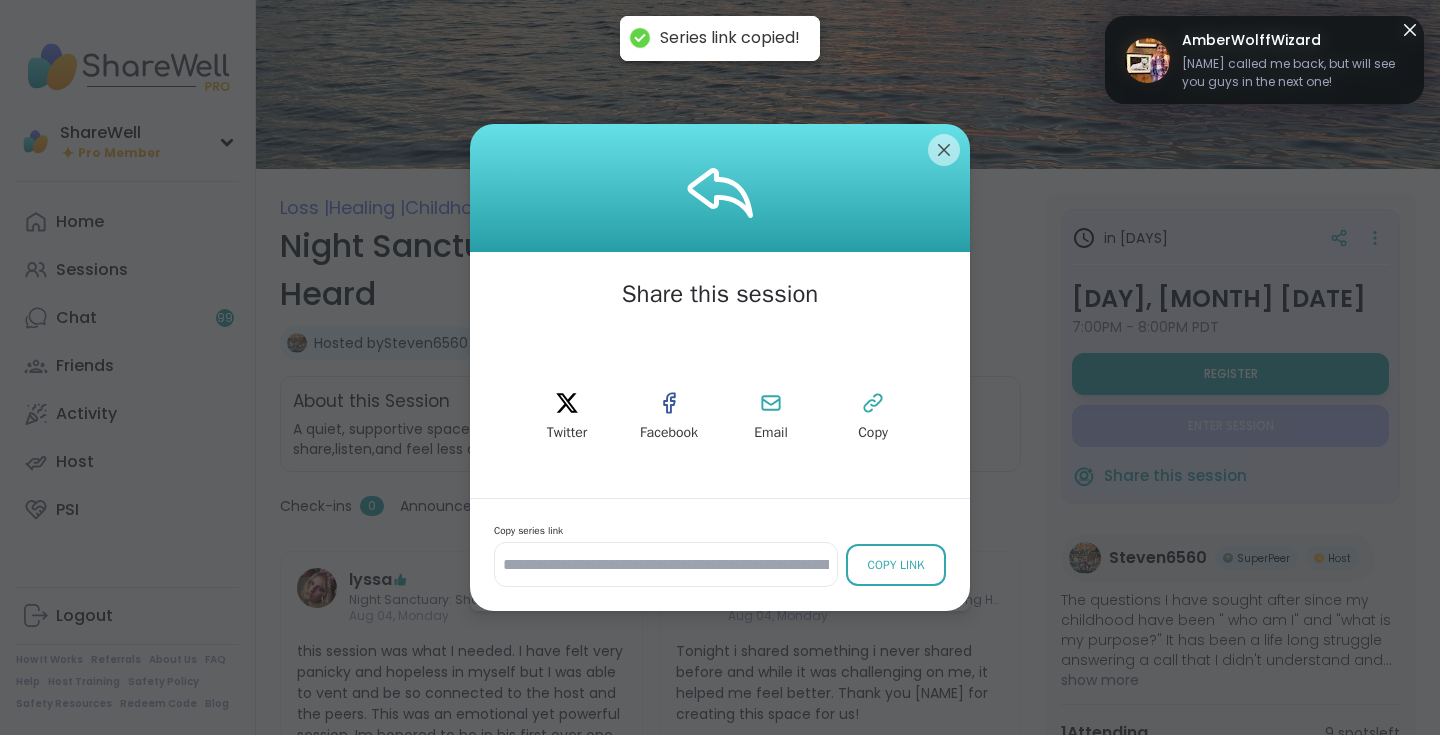 click on "**********" at bounding box center [720, 367] 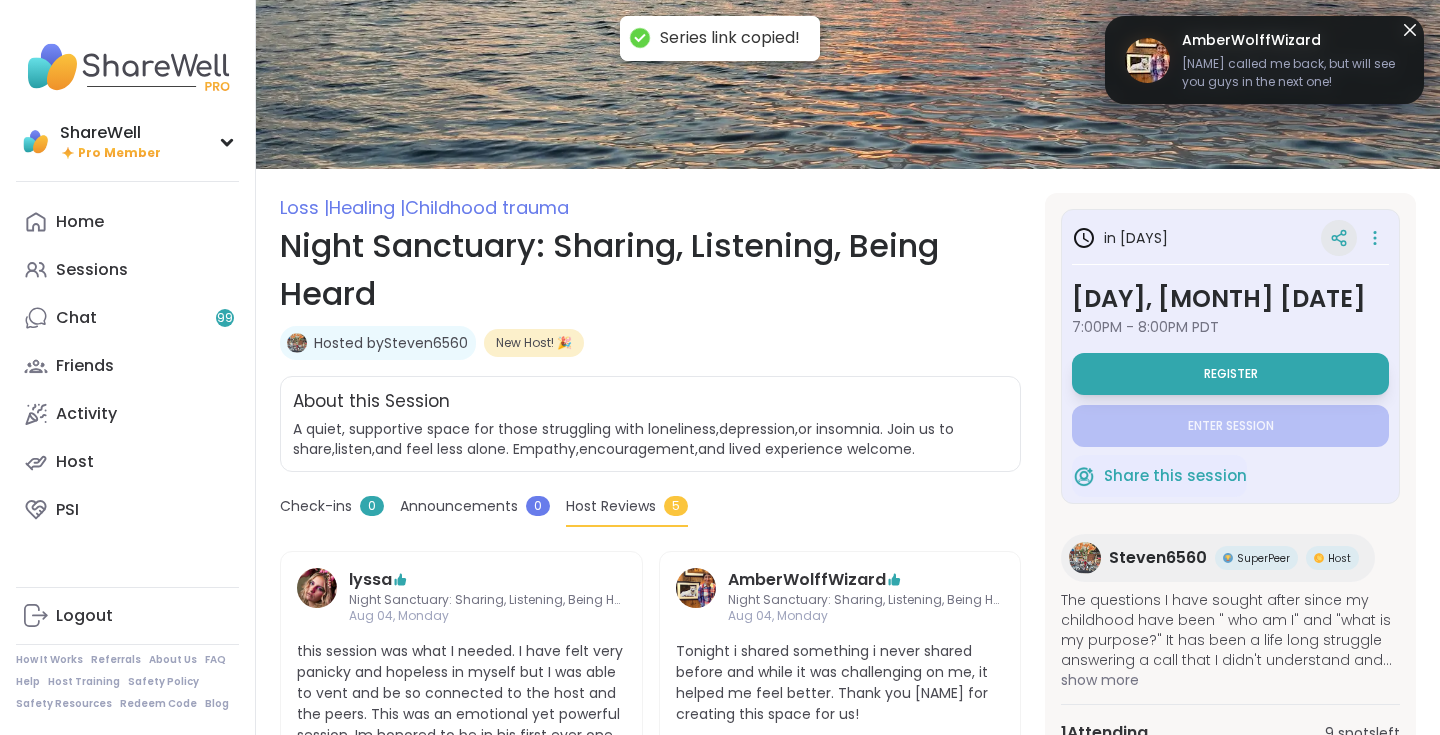 click at bounding box center (1339, 238) 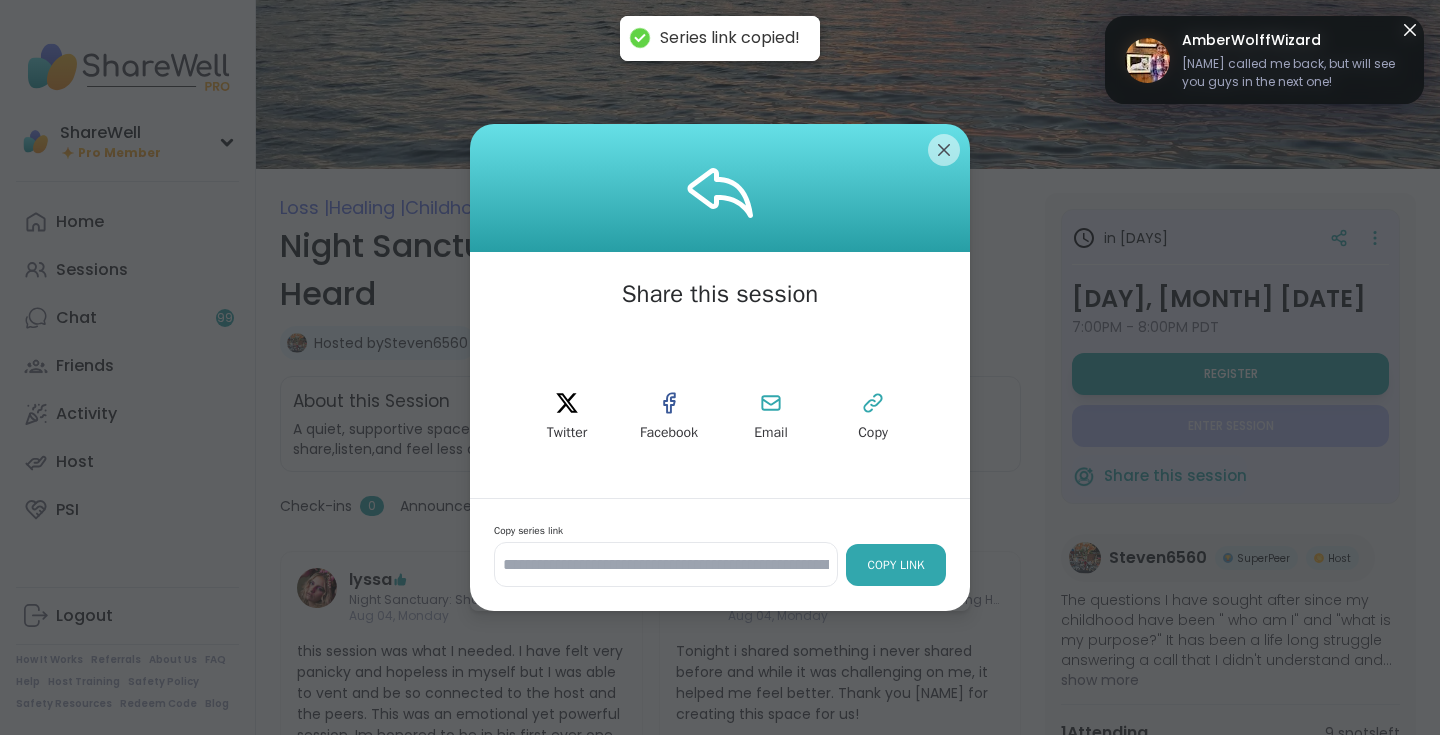 click on "Copy Link" at bounding box center (896, 565) 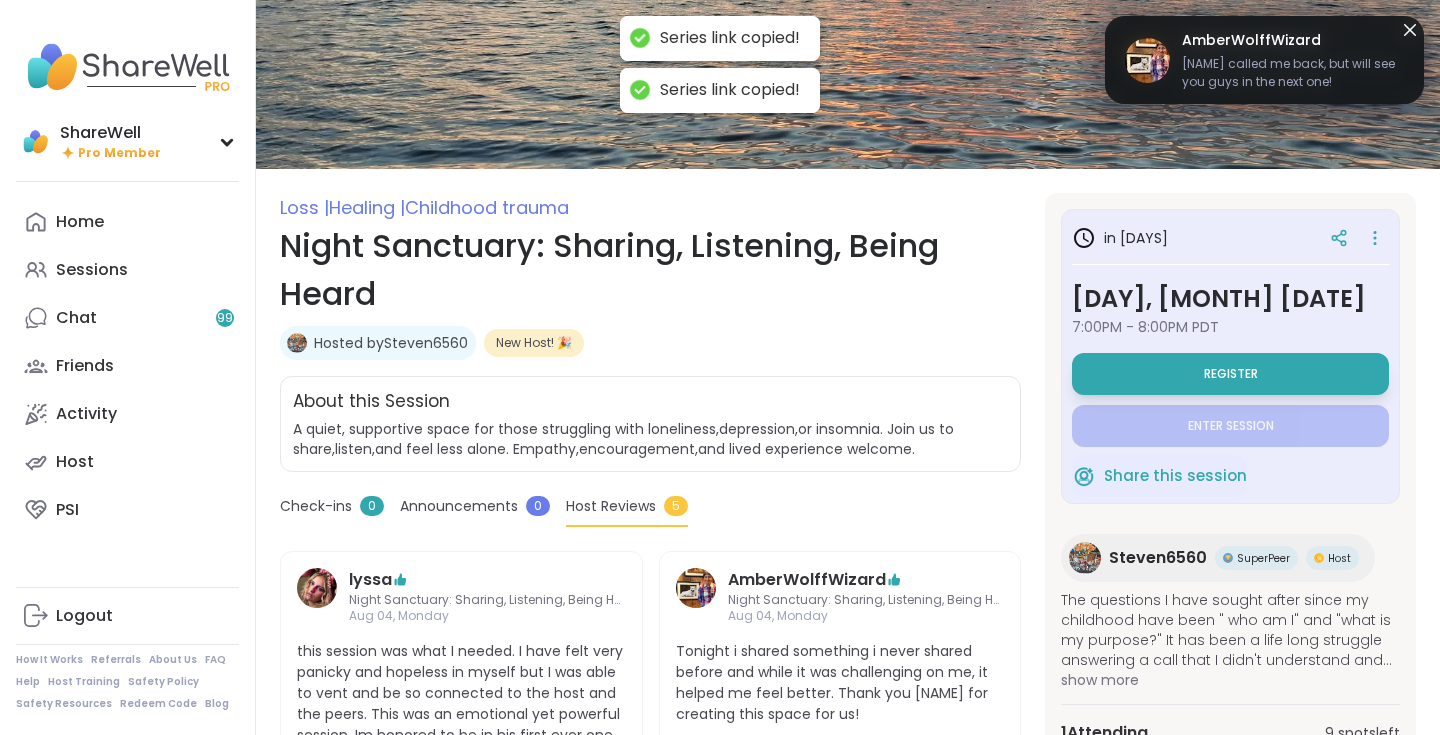 scroll, scrollTop: 0, scrollLeft: 0, axis: both 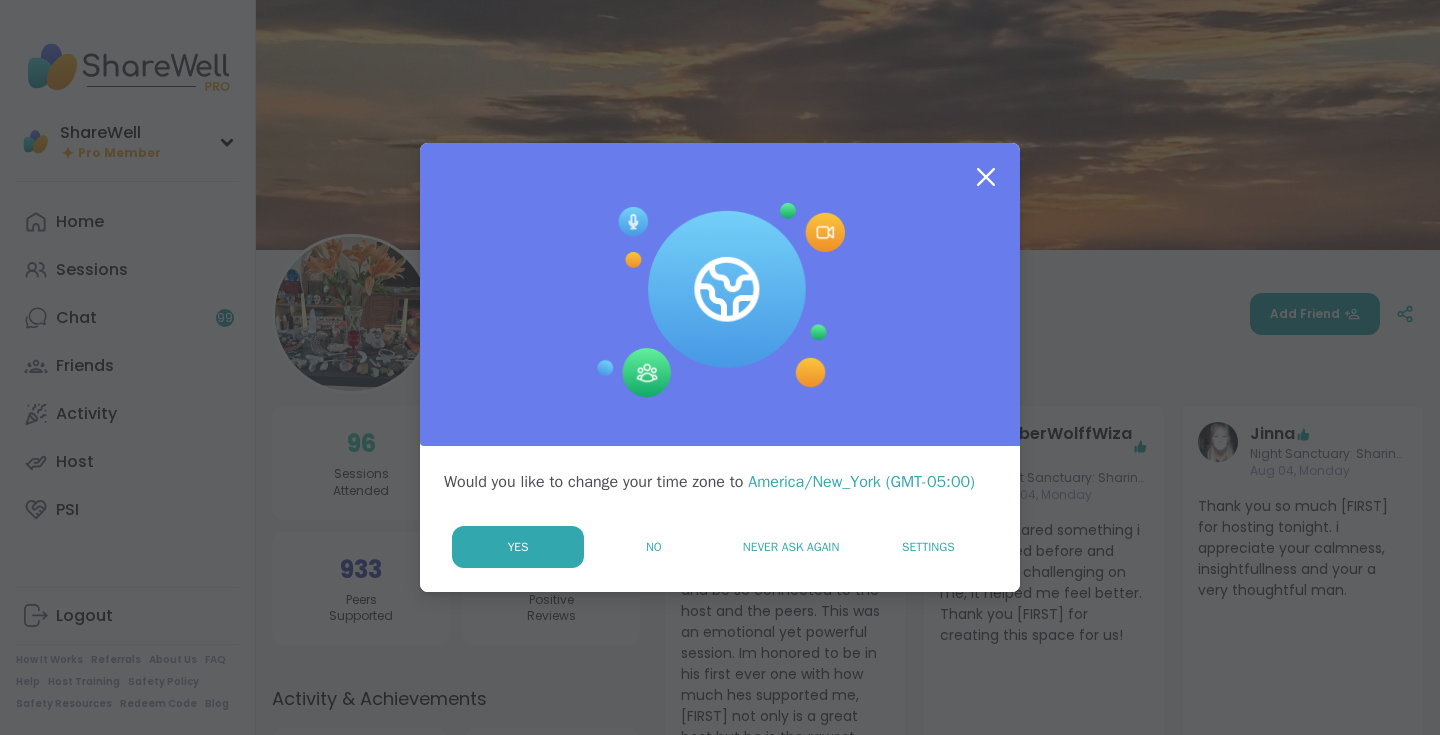 click 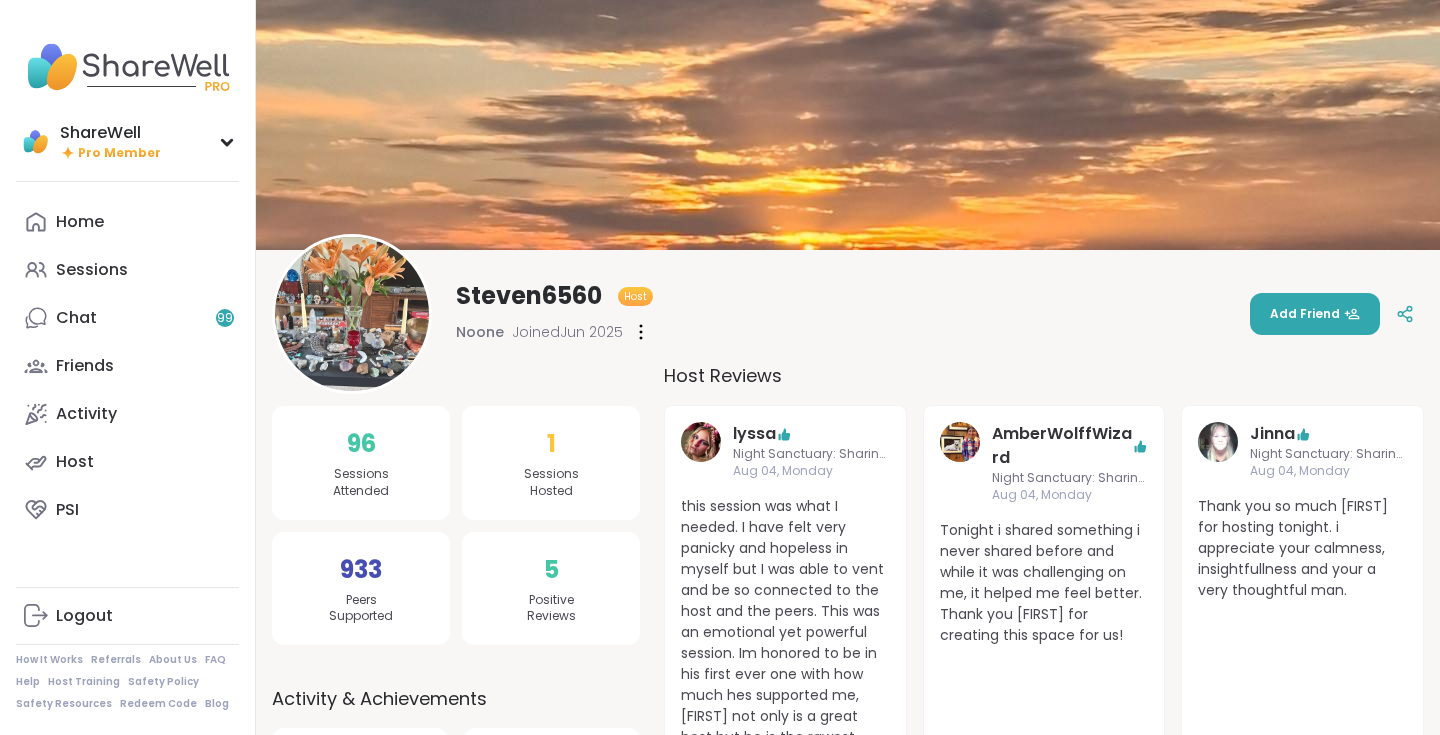 scroll, scrollTop: 0, scrollLeft: 0, axis: both 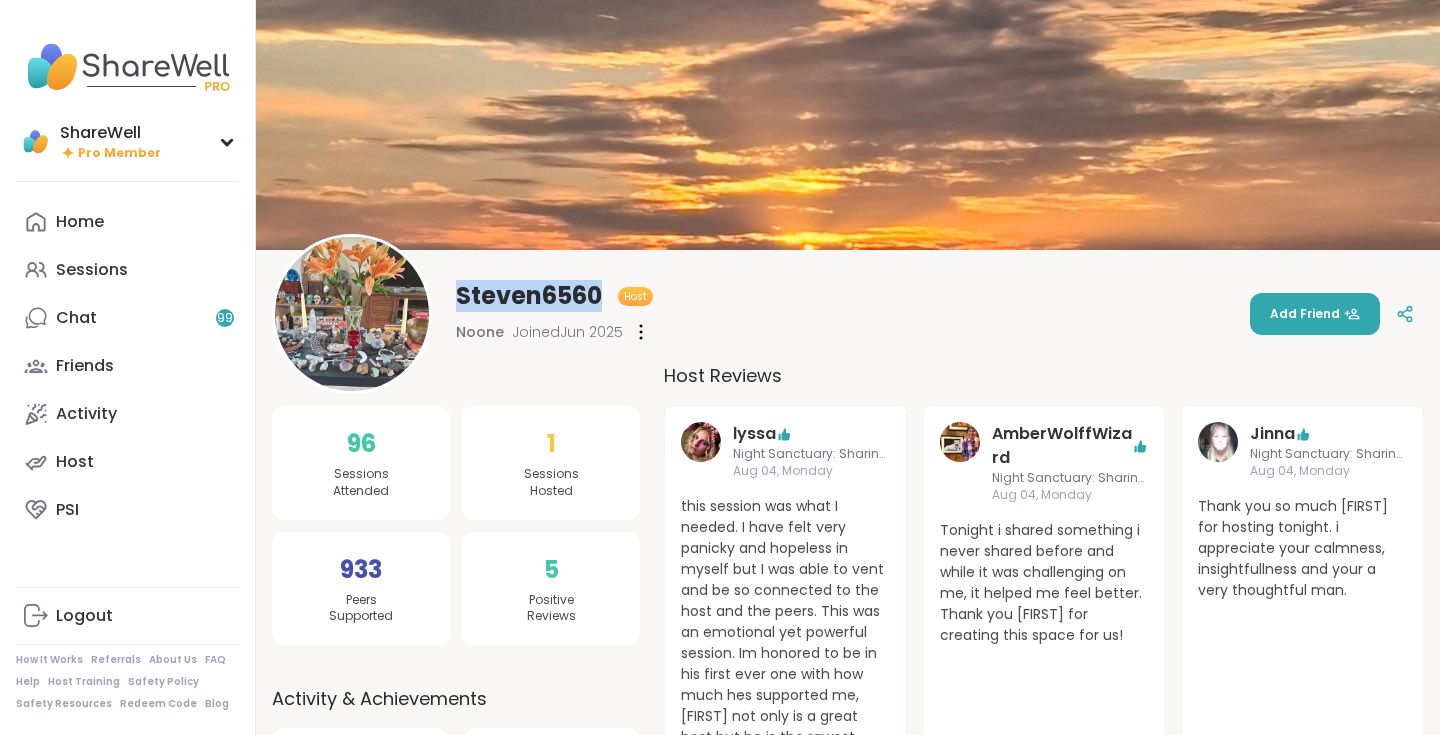 drag, startPoint x: 458, startPoint y: 290, endPoint x: 600, endPoint y: 289, distance: 142.00352 